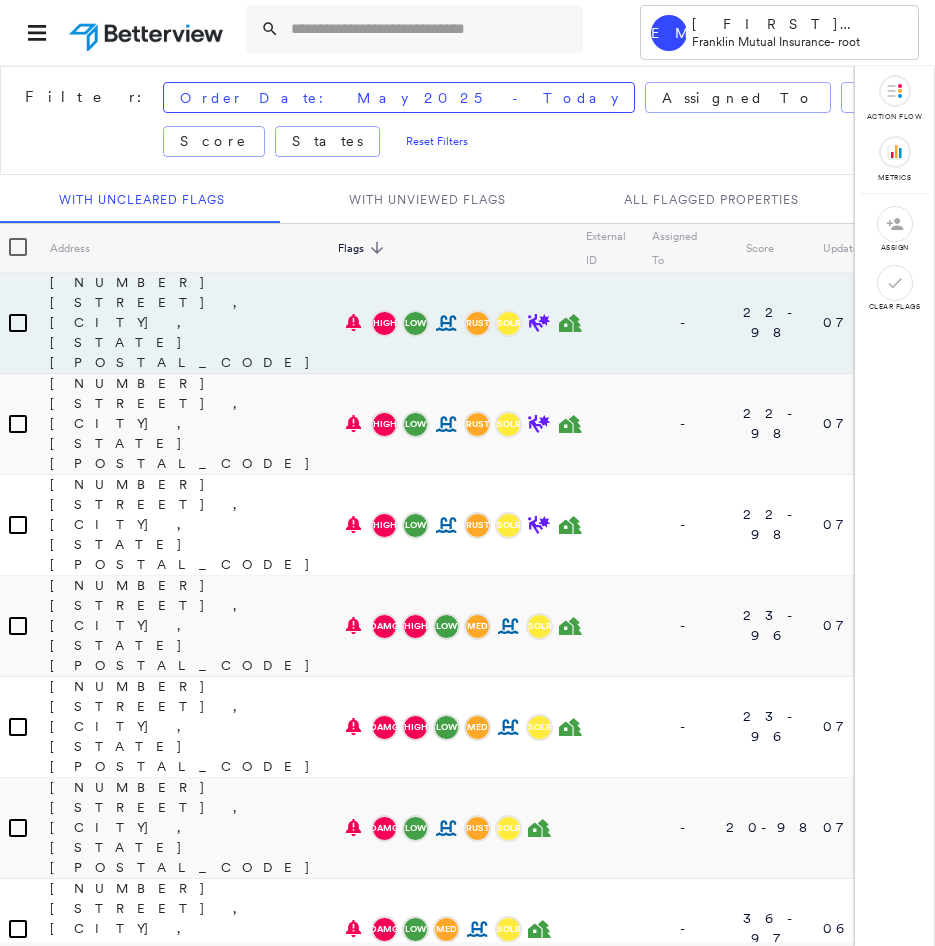 scroll, scrollTop: 0, scrollLeft: 0, axis: both 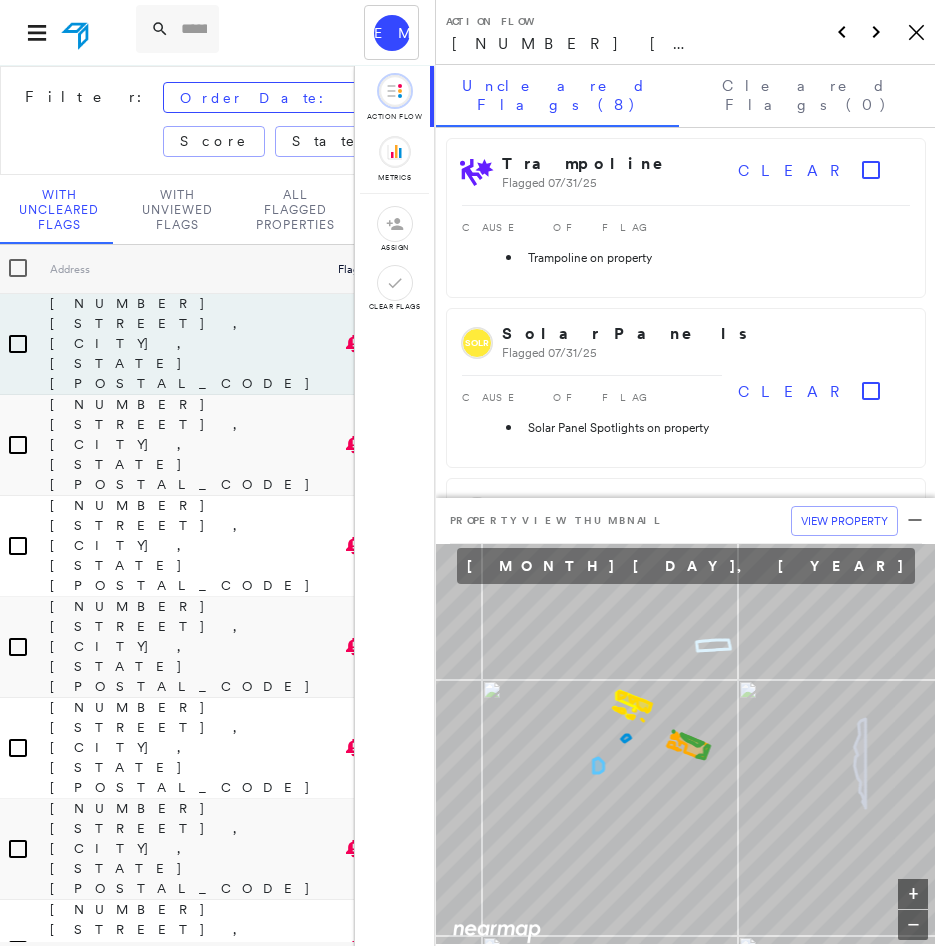 click 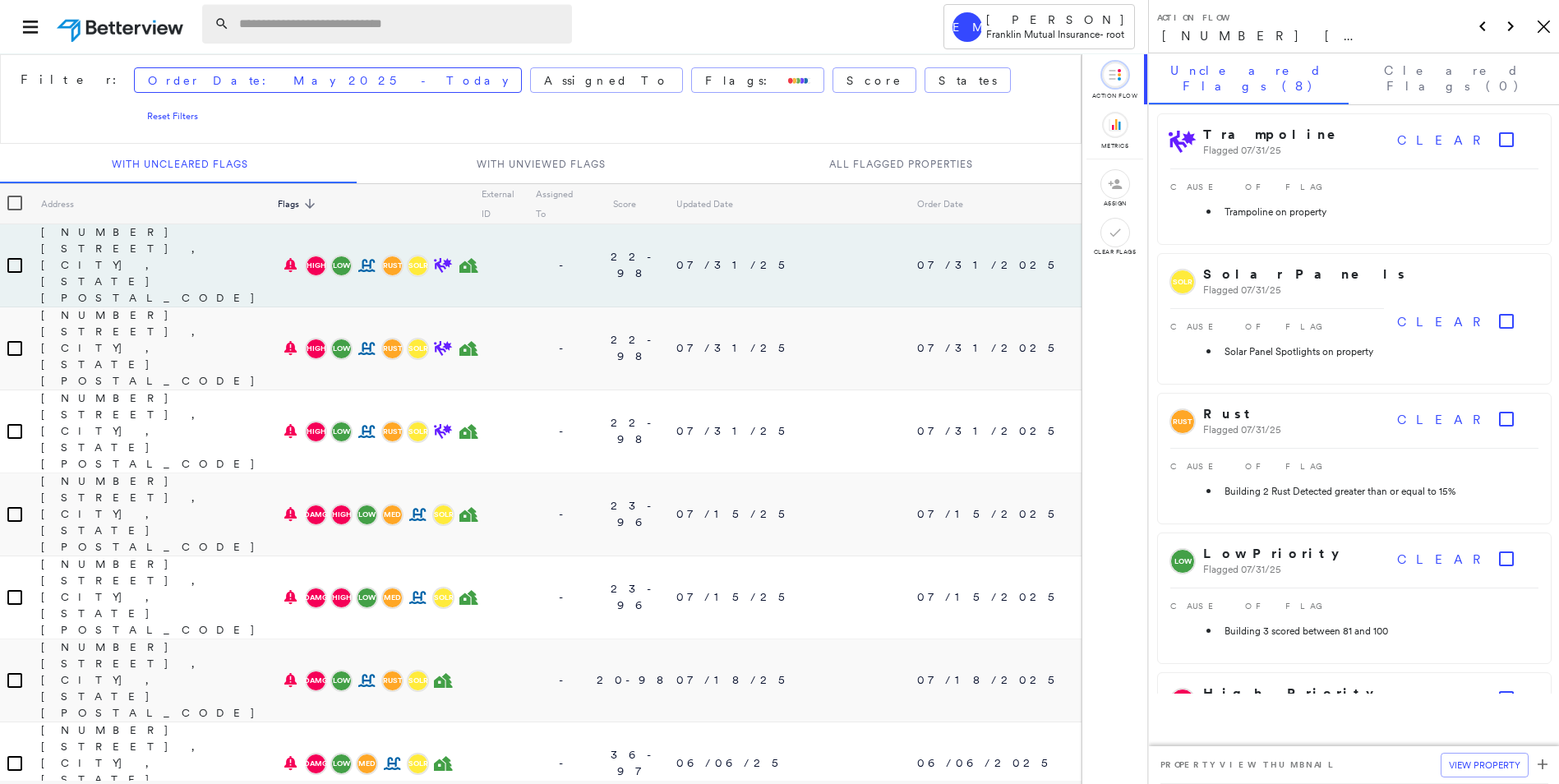 click at bounding box center [400, 24] 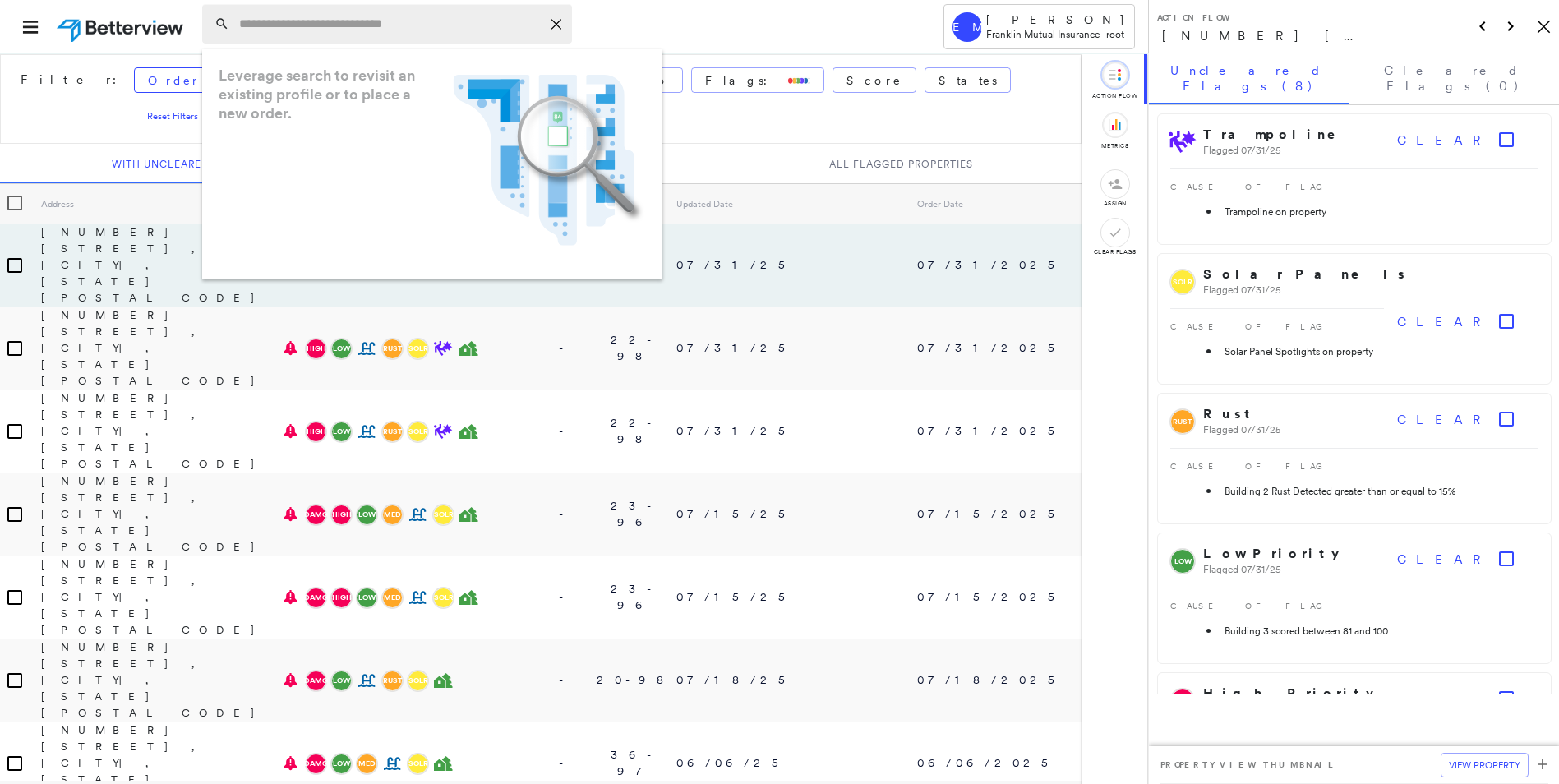 paste on "**********" 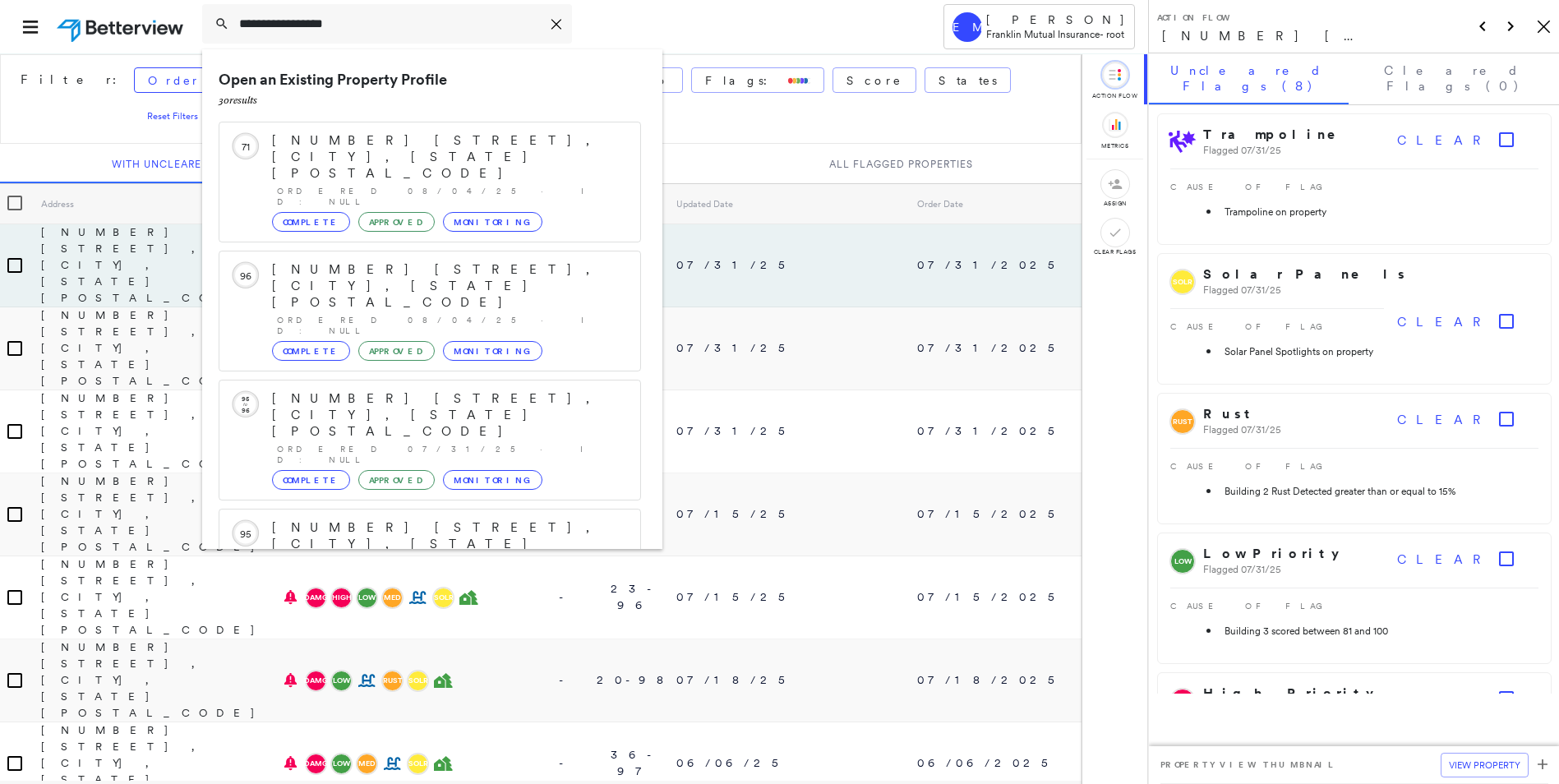 type on "**********" 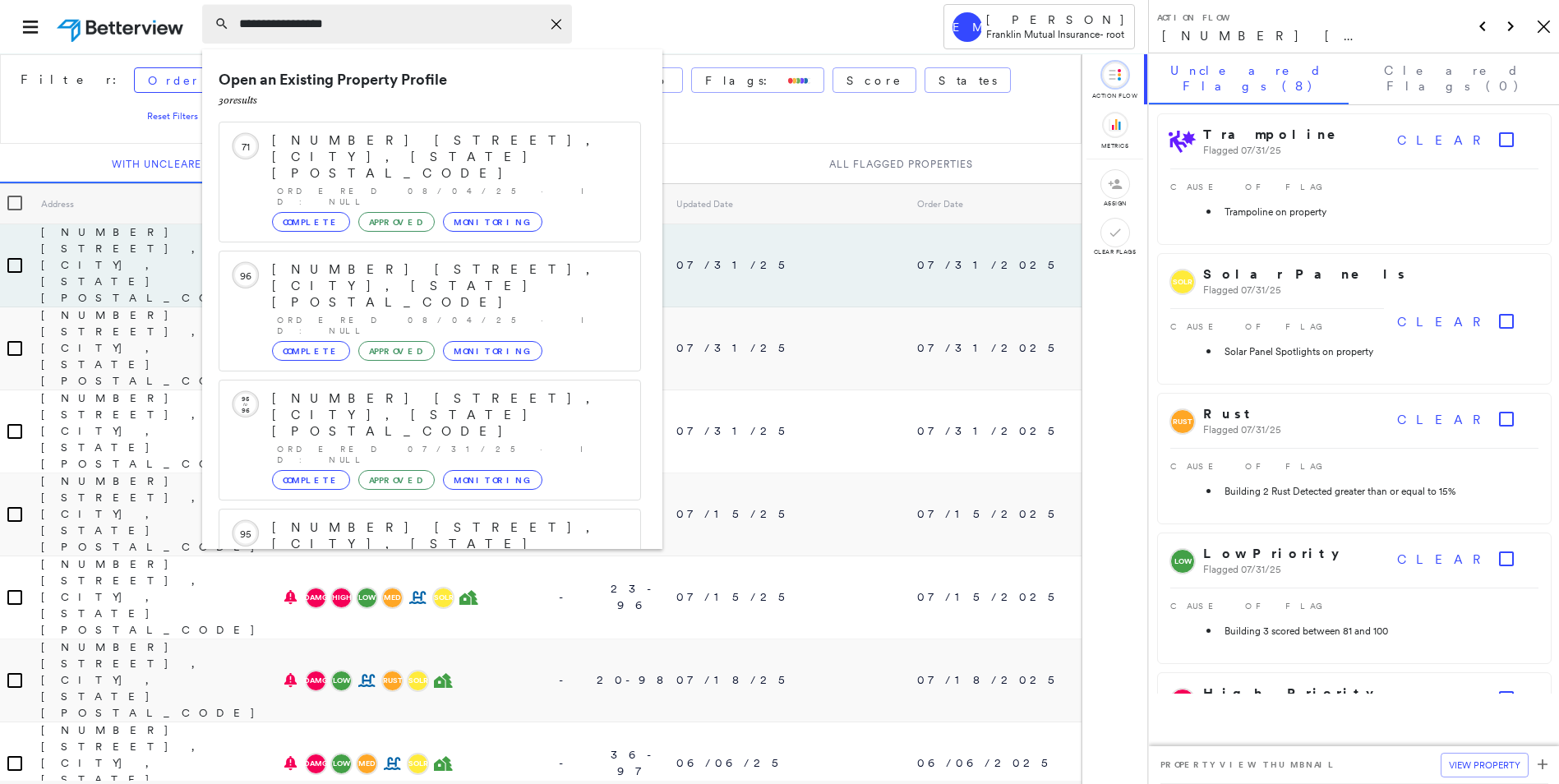 click on "**********" at bounding box center [390, 24] 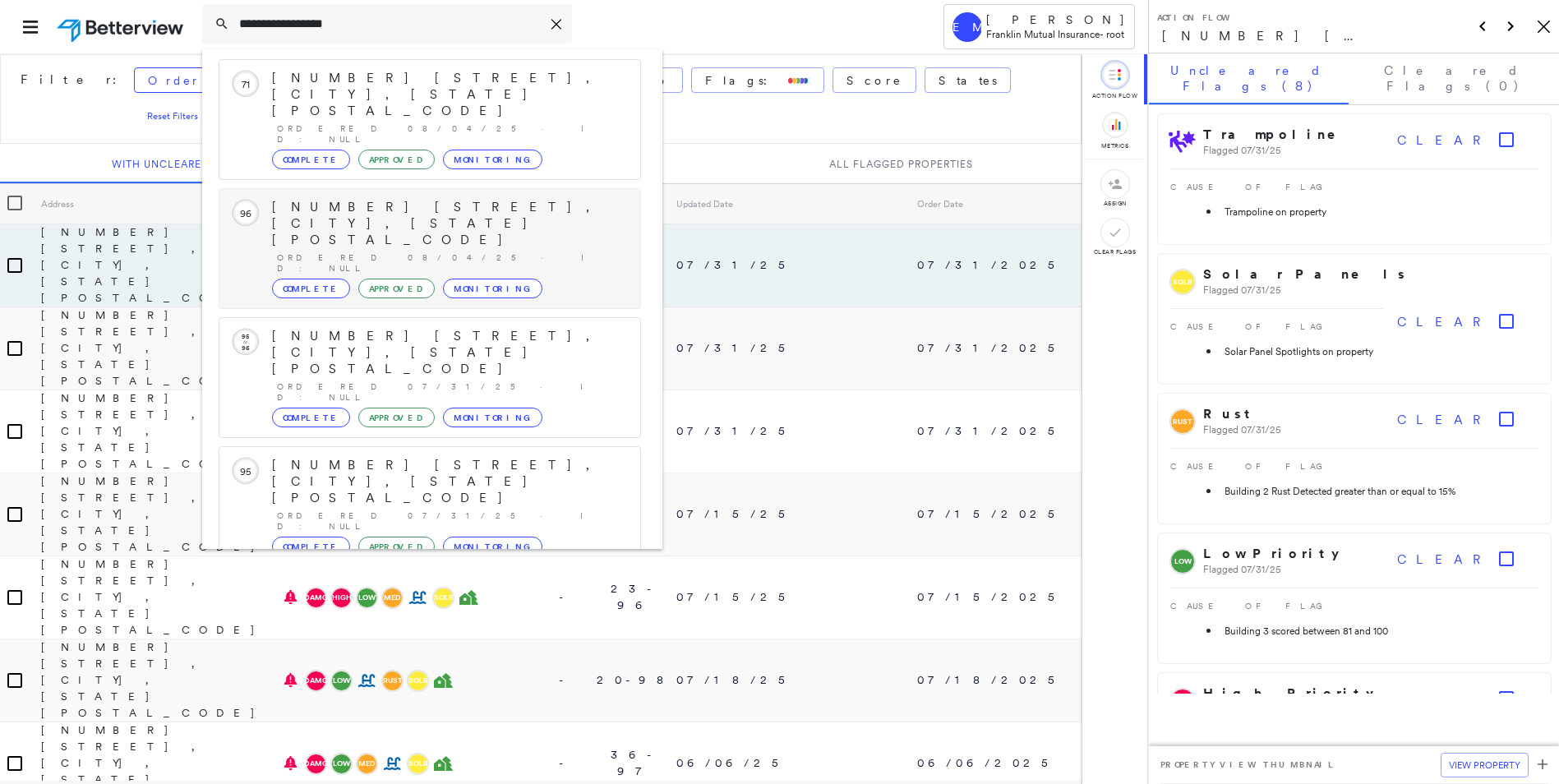 scroll, scrollTop: 175, scrollLeft: 0, axis: vertical 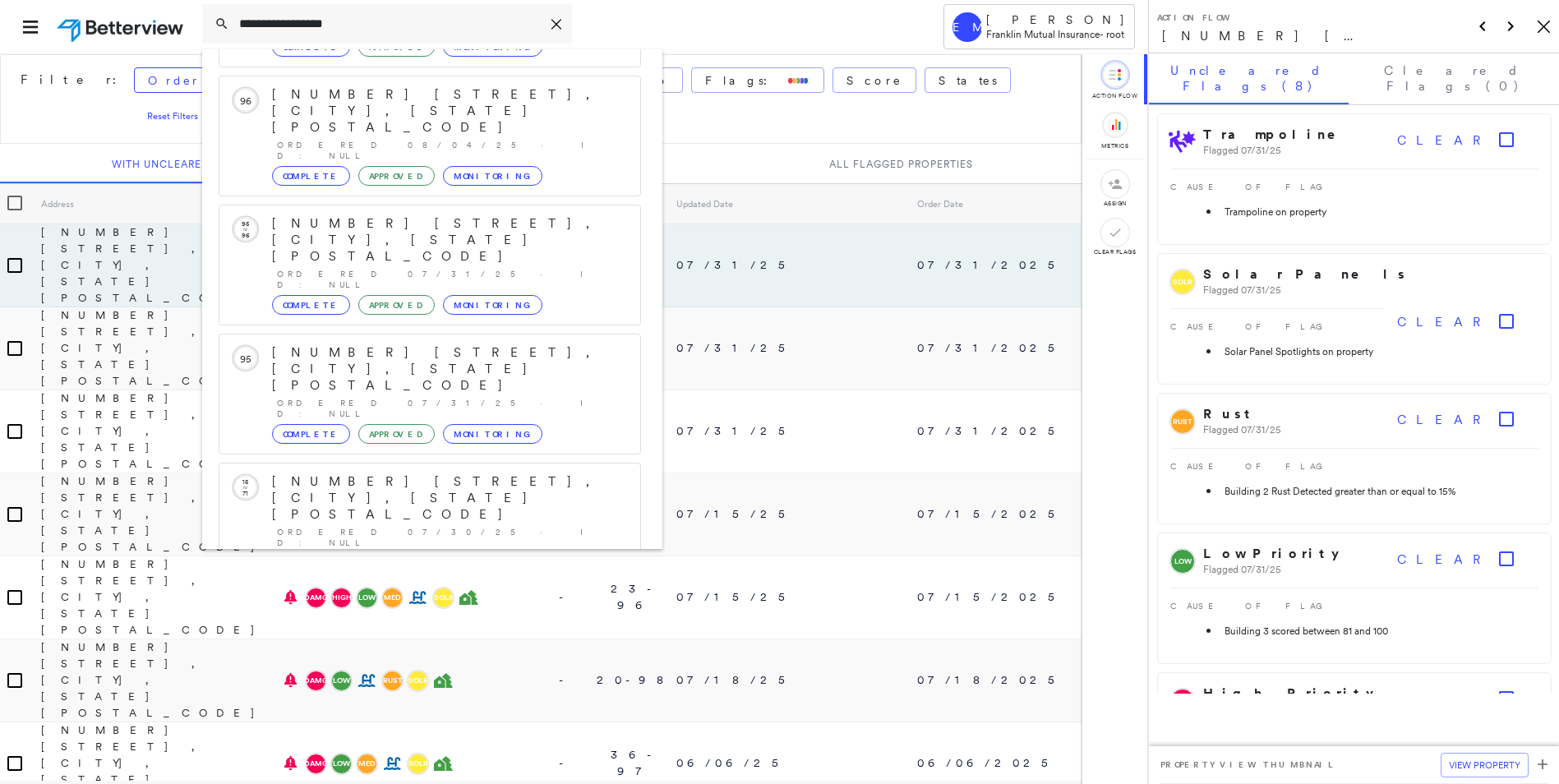 click on "Show  5  more existing properties" at bounding box center (431, 619) 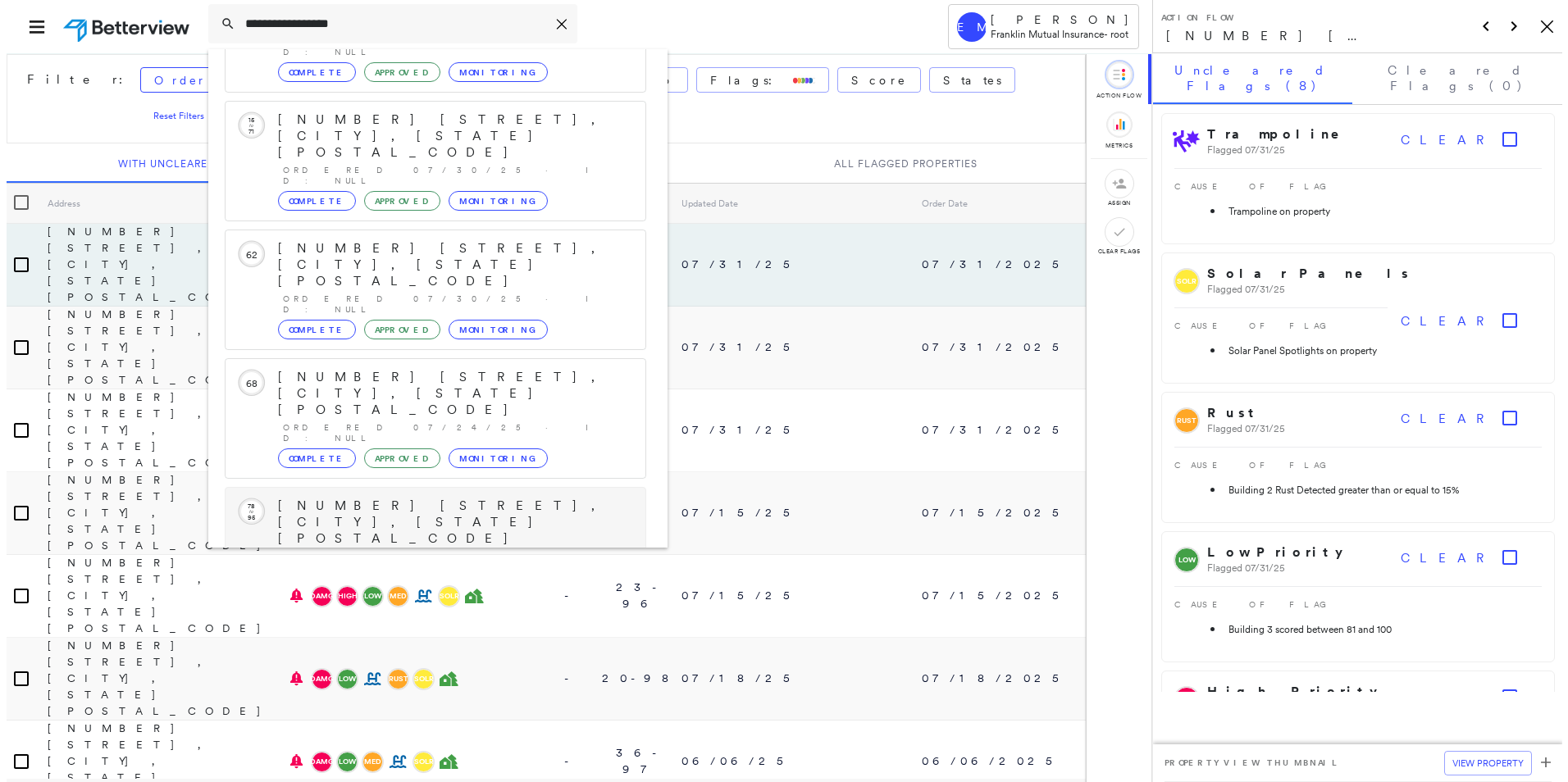 scroll, scrollTop: 601, scrollLeft: 0, axis: vertical 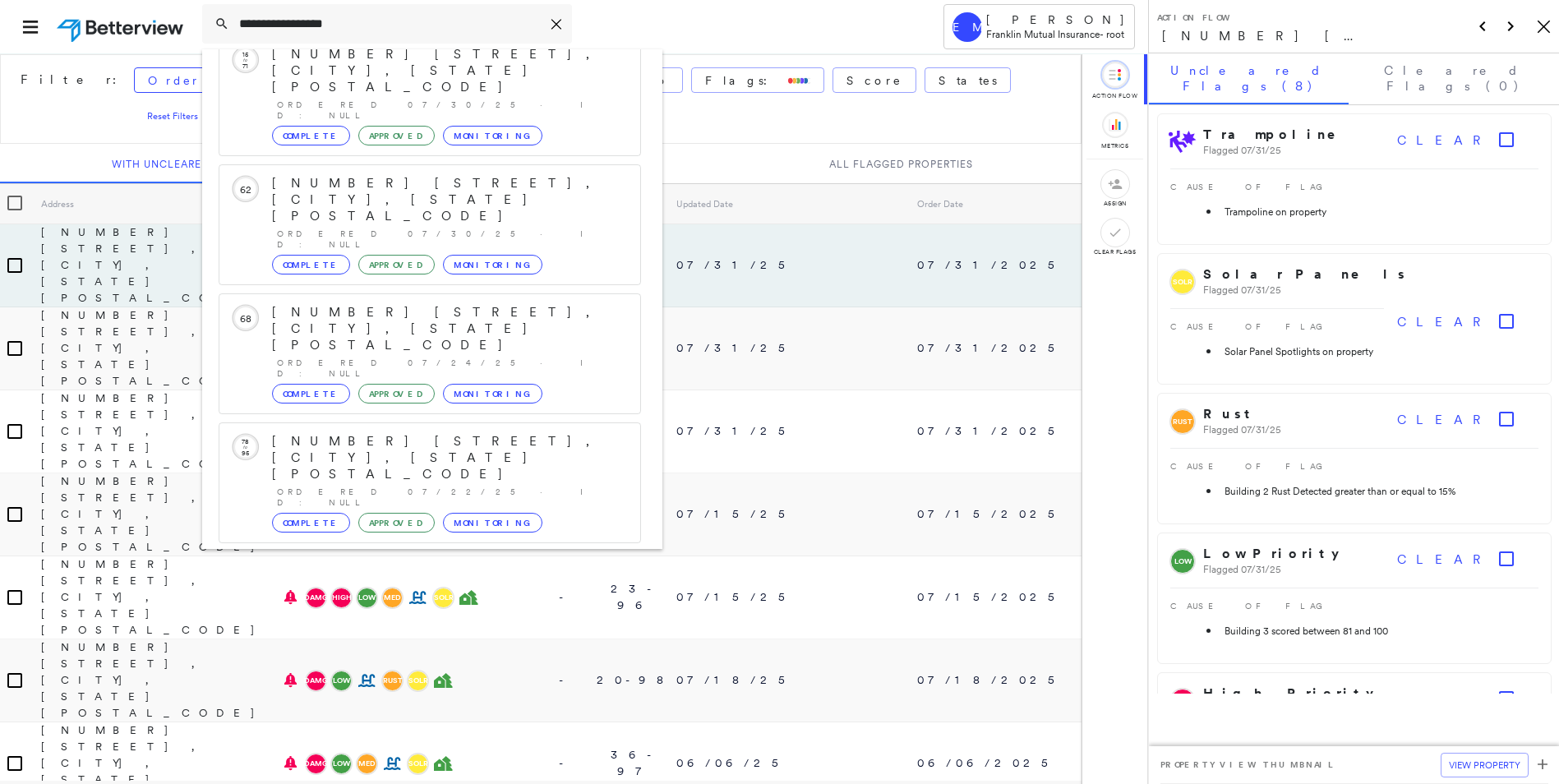 click on "Group Created with Sketch." 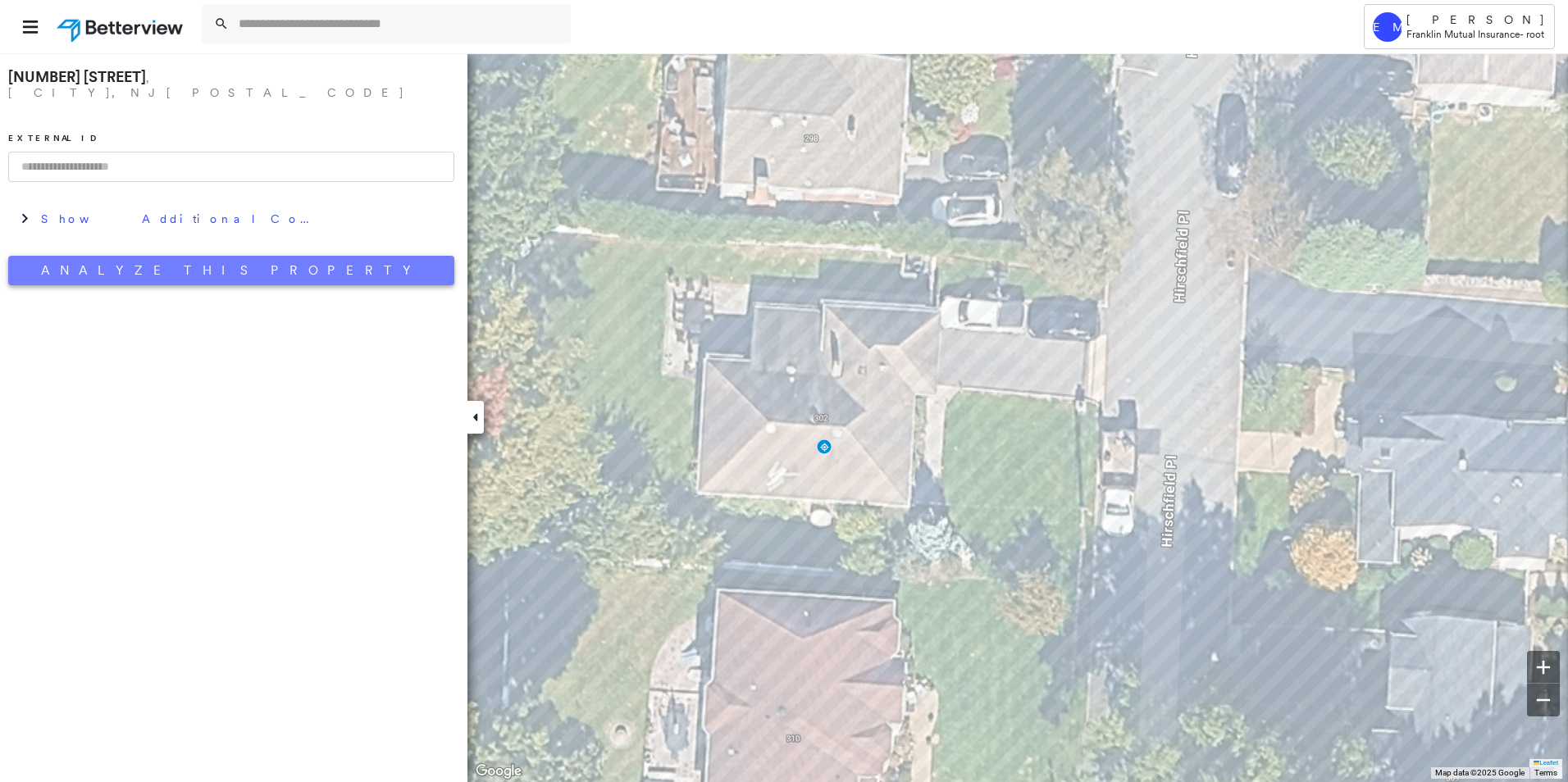 click on "Analyze This Property" at bounding box center (231, 271) 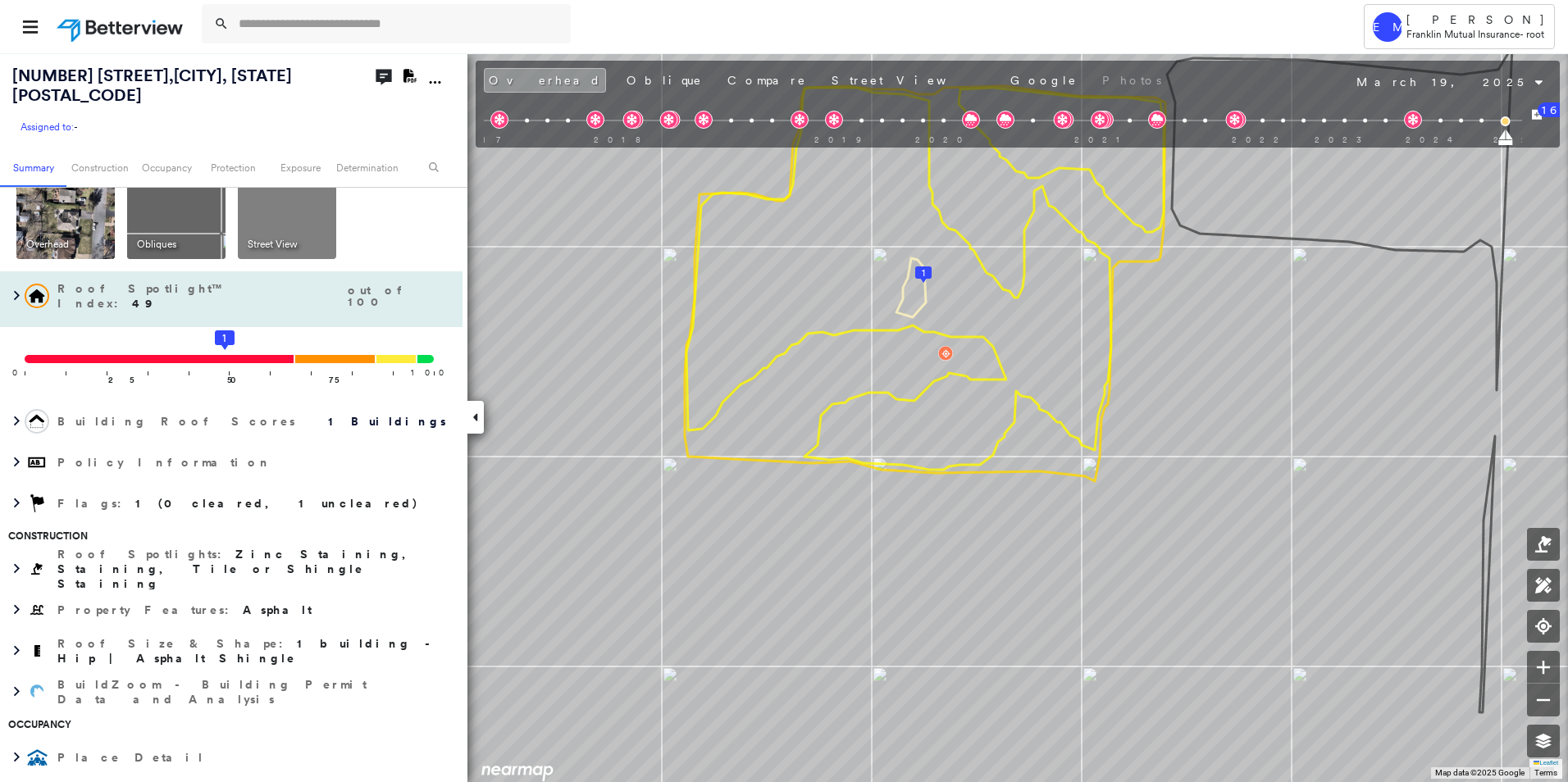 scroll, scrollTop: 0, scrollLeft: 0, axis: both 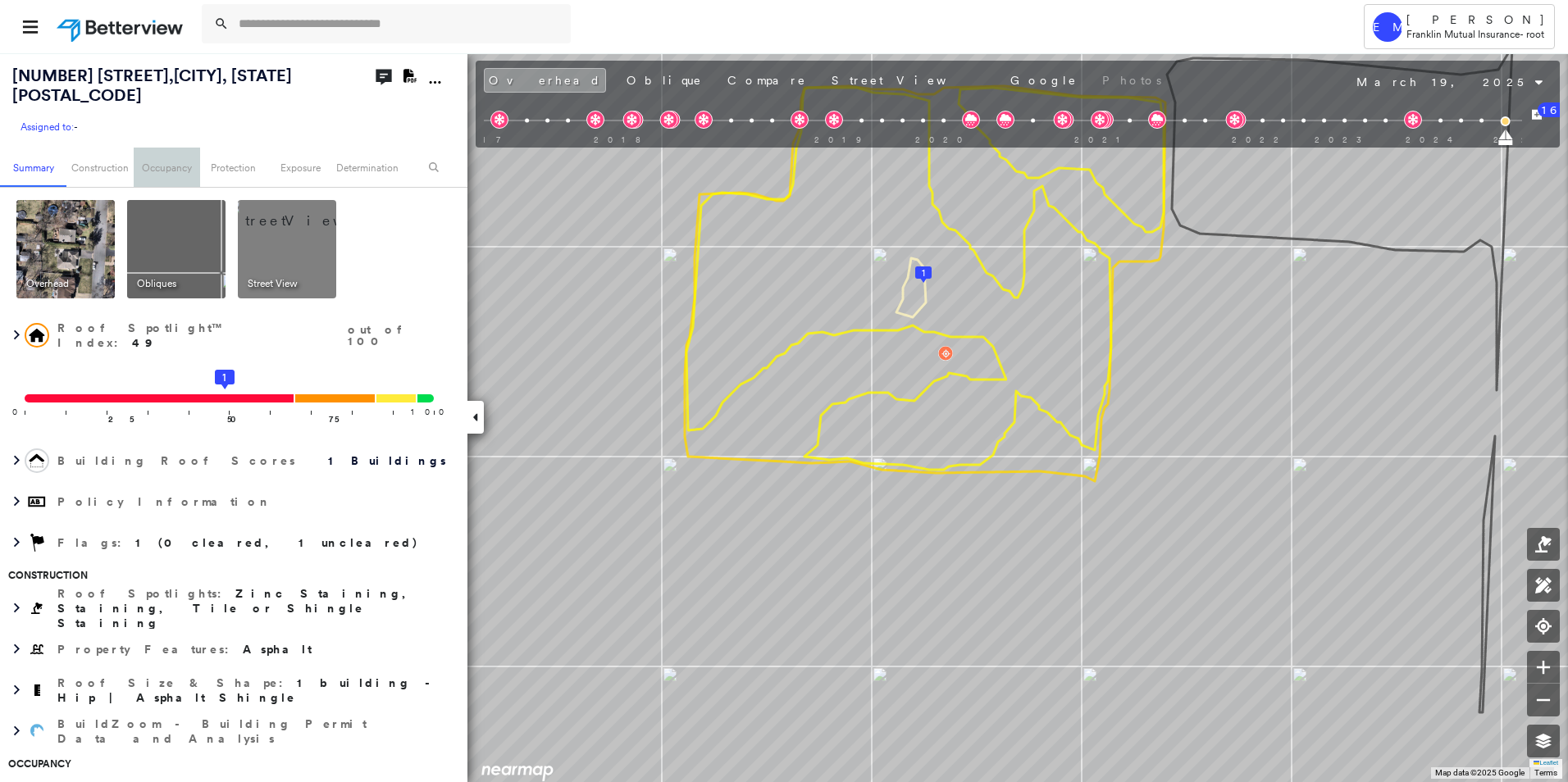 click on "Occupancy" at bounding box center [166, 167] 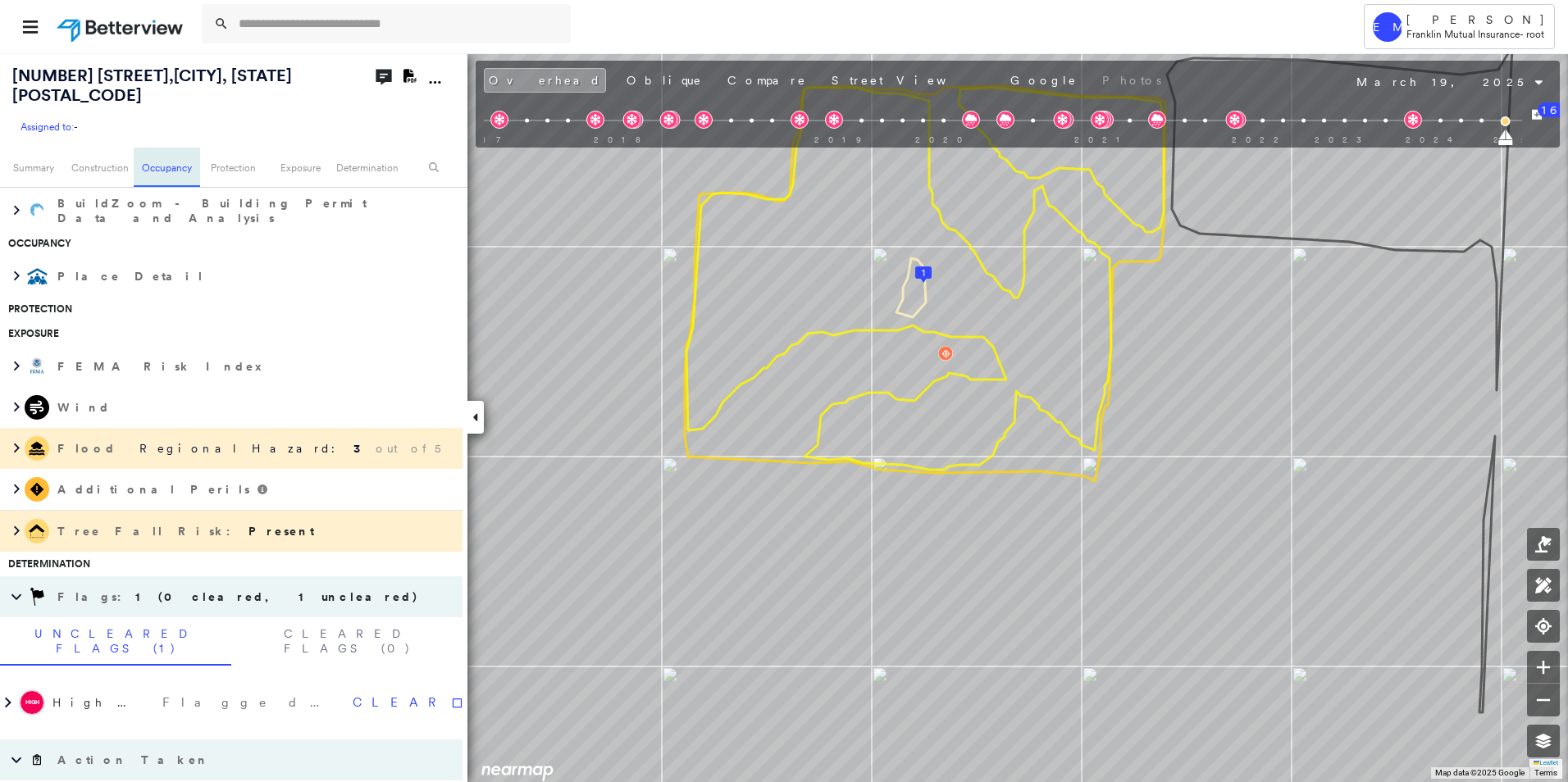 scroll, scrollTop: 568, scrollLeft: 0, axis: vertical 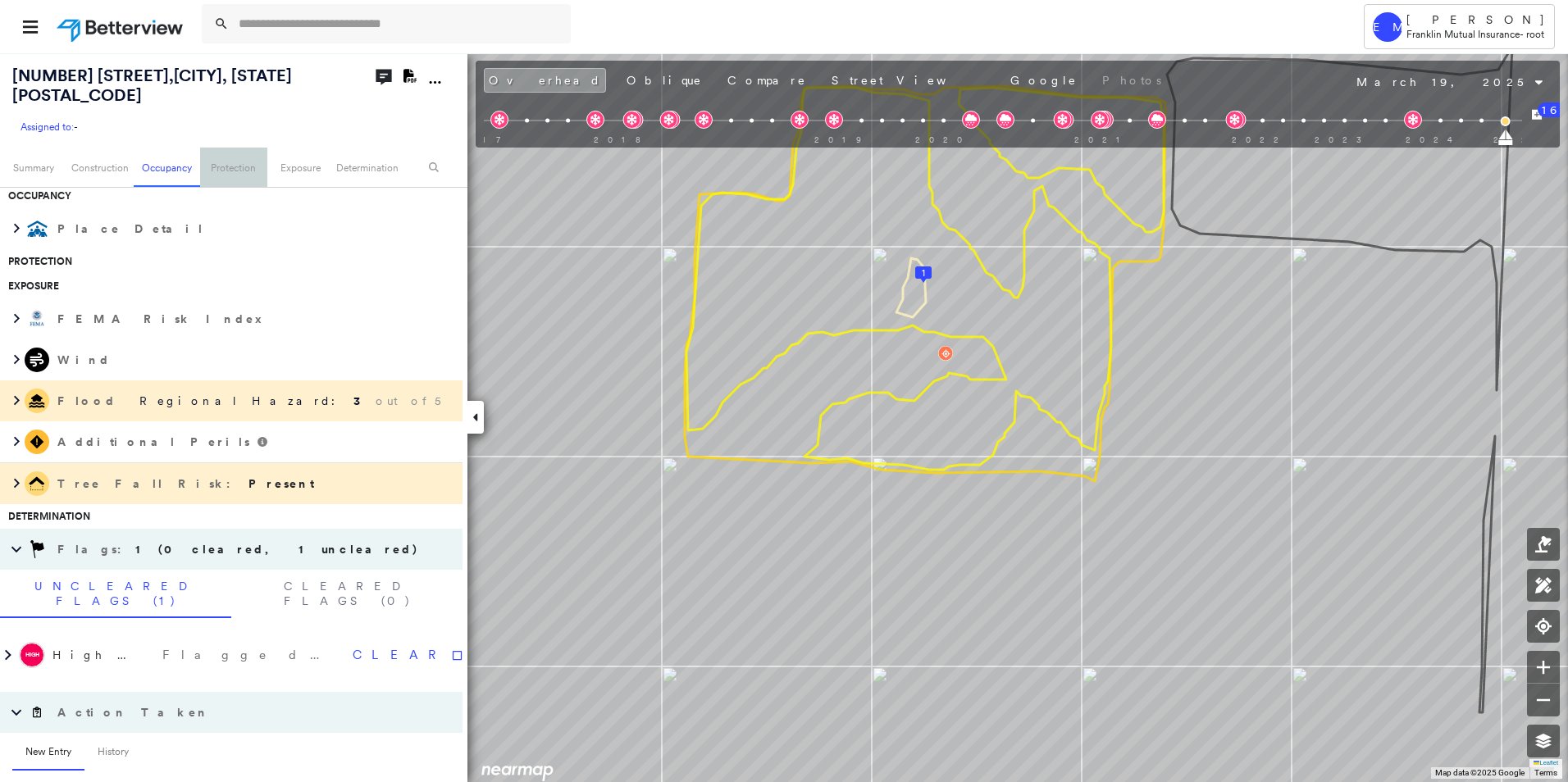 click on "Protection" at bounding box center (233, 167) 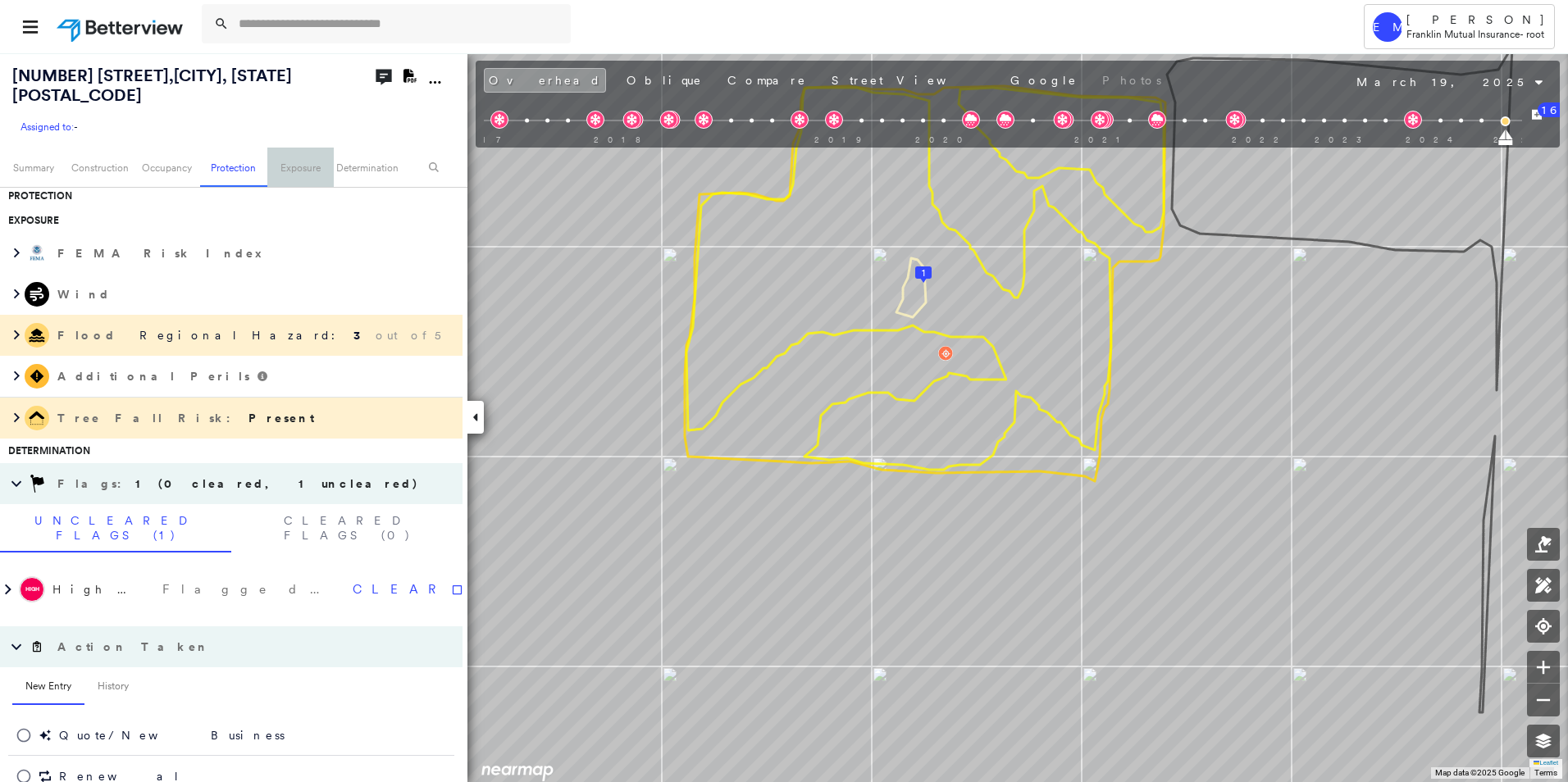 click on "Exposure" at bounding box center [300, 167] 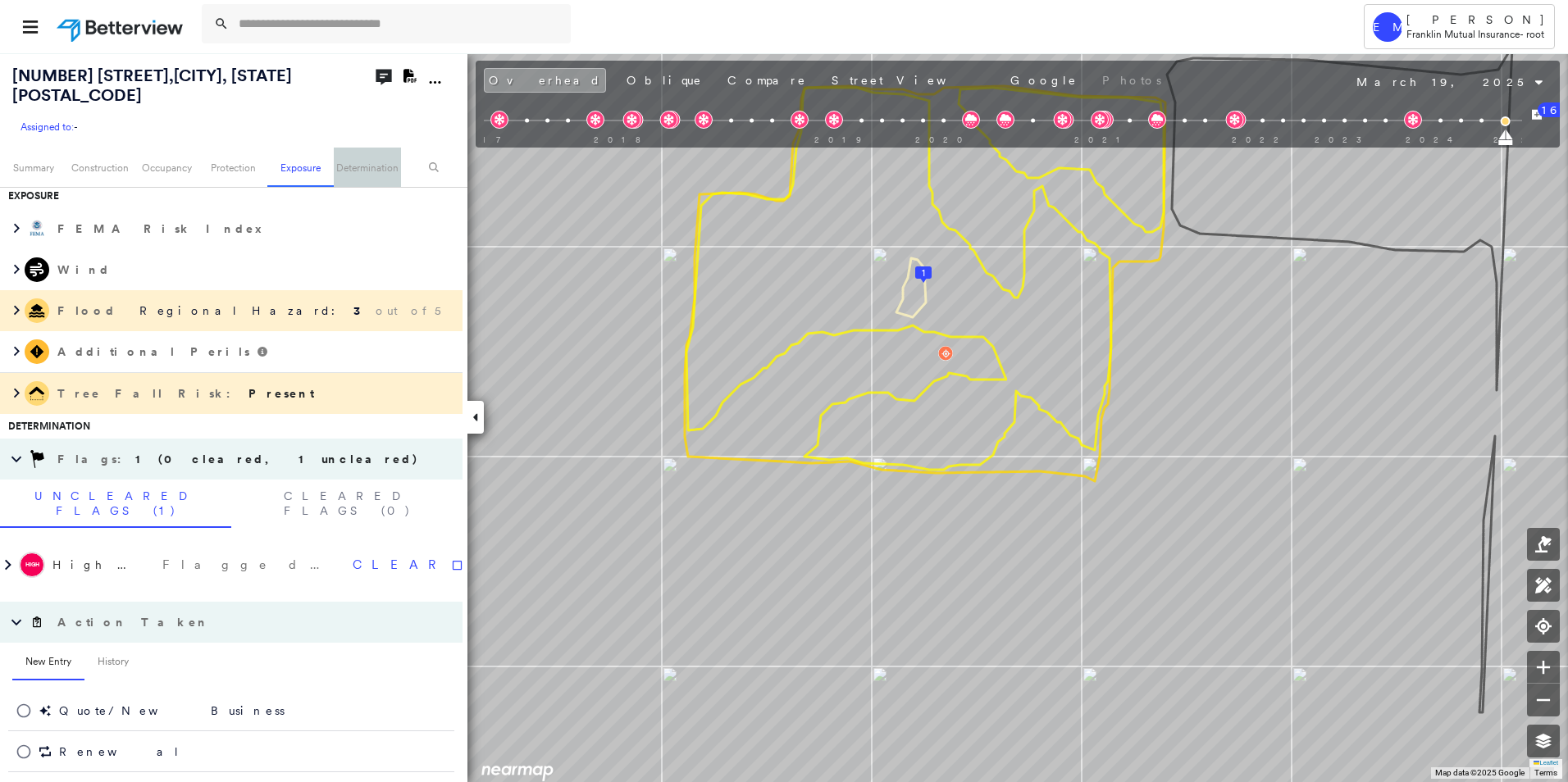 click on "Determination" at bounding box center [367, 167] 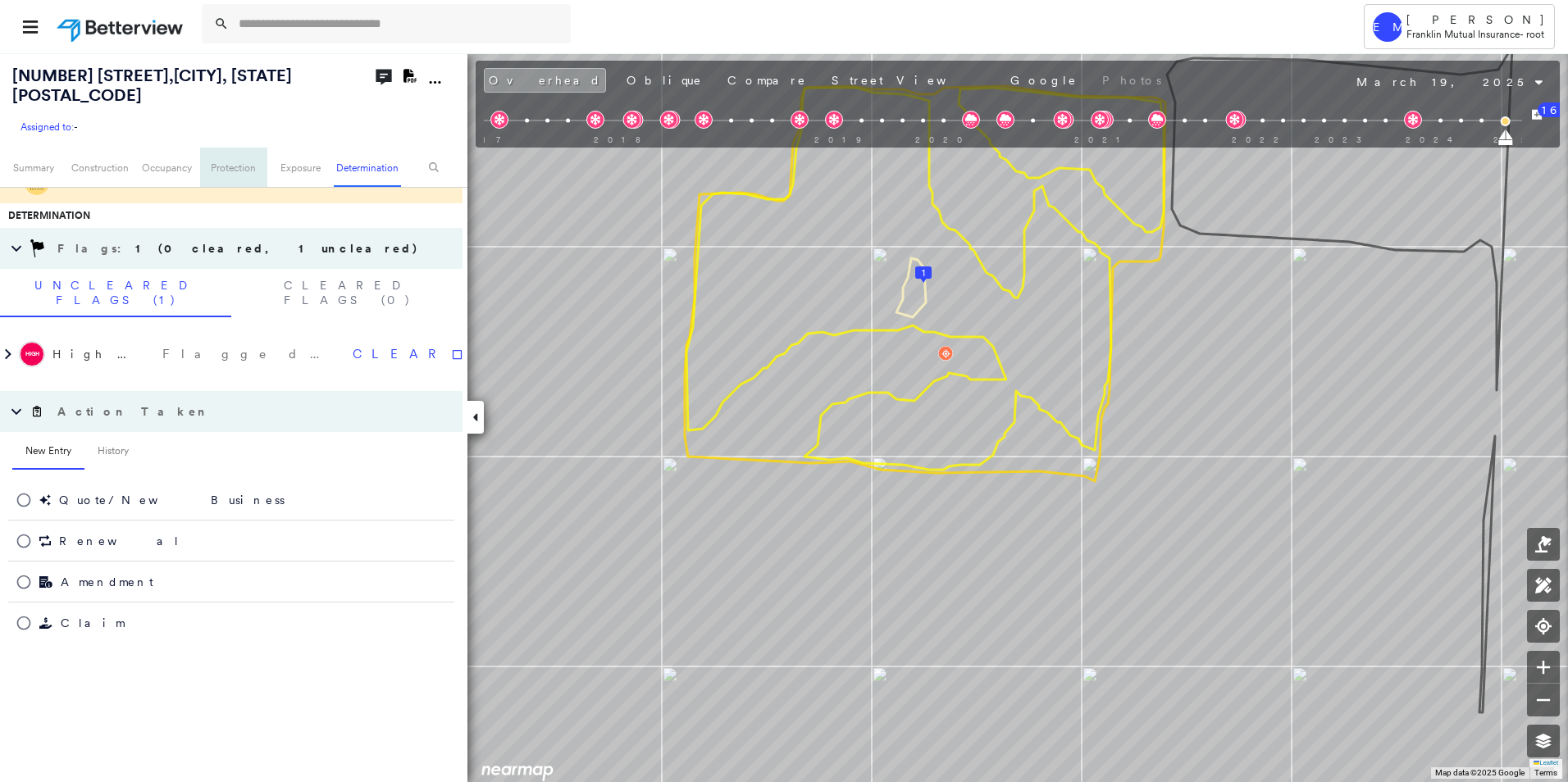 scroll, scrollTop: 878, scrollLeft: 0, axis: vertical 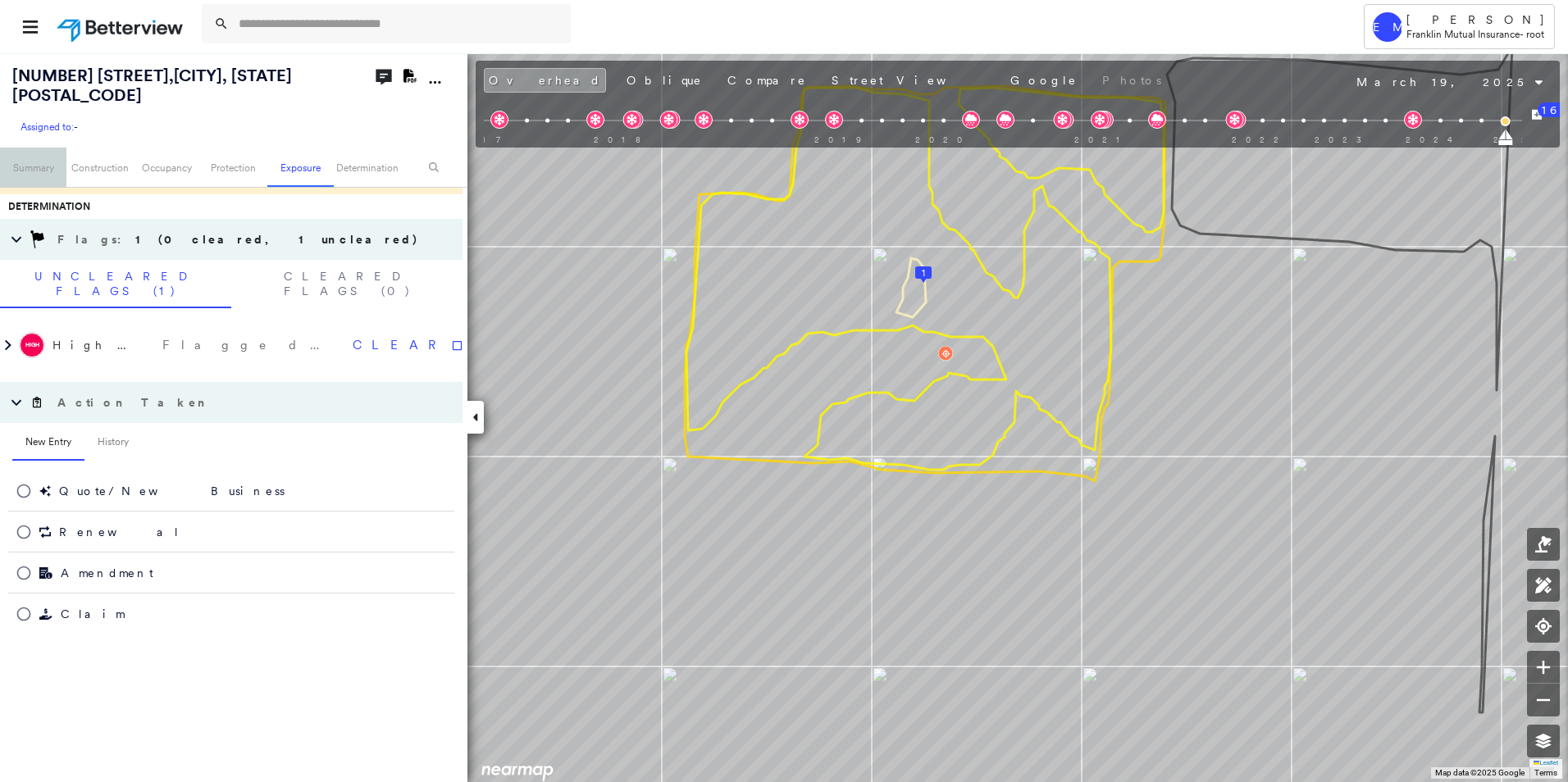 click on "Summary" at bounding box center [33, 167] 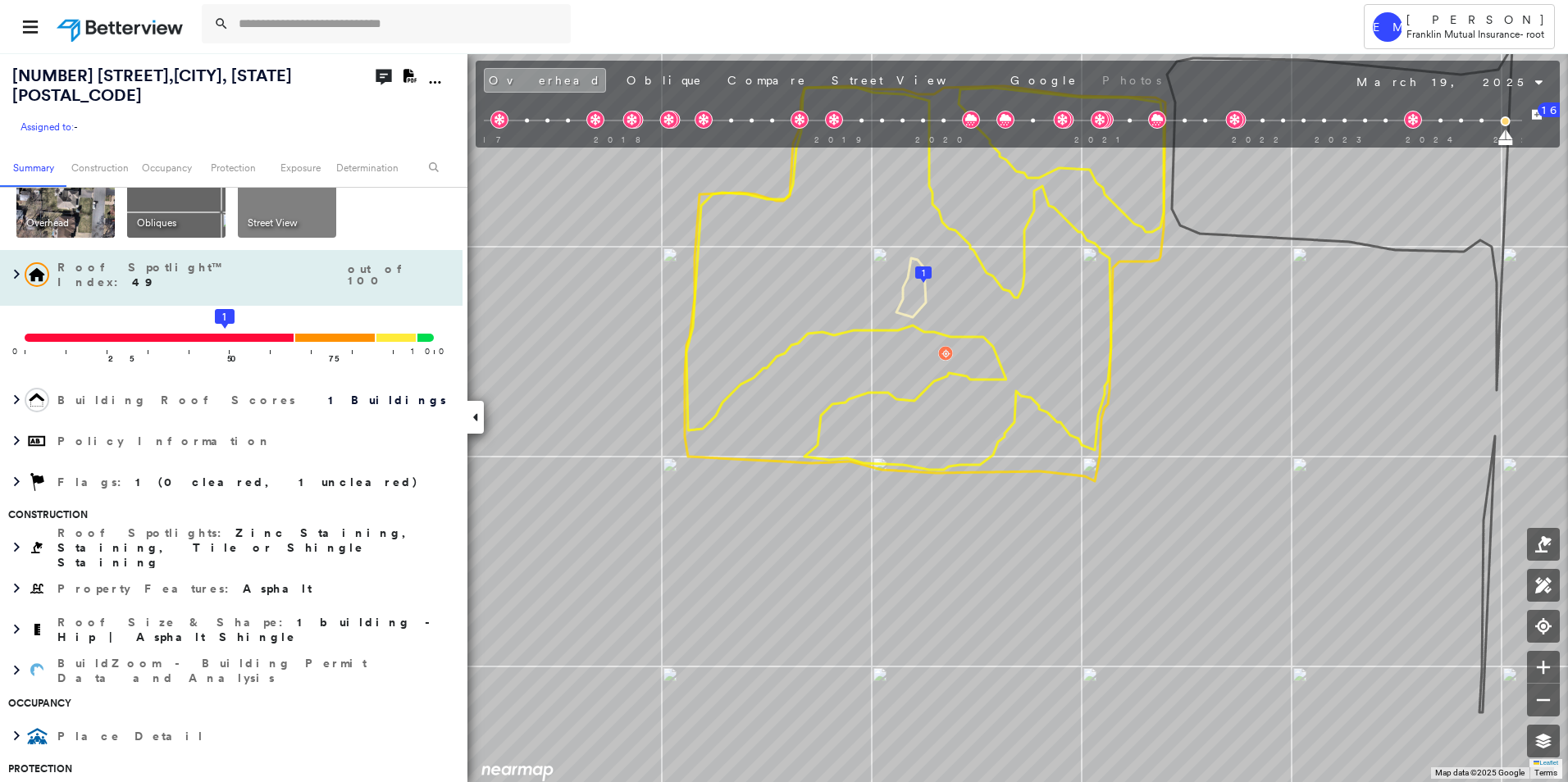 scroll, scrollTop: 9, scrollLeft: 0, axis: vertical 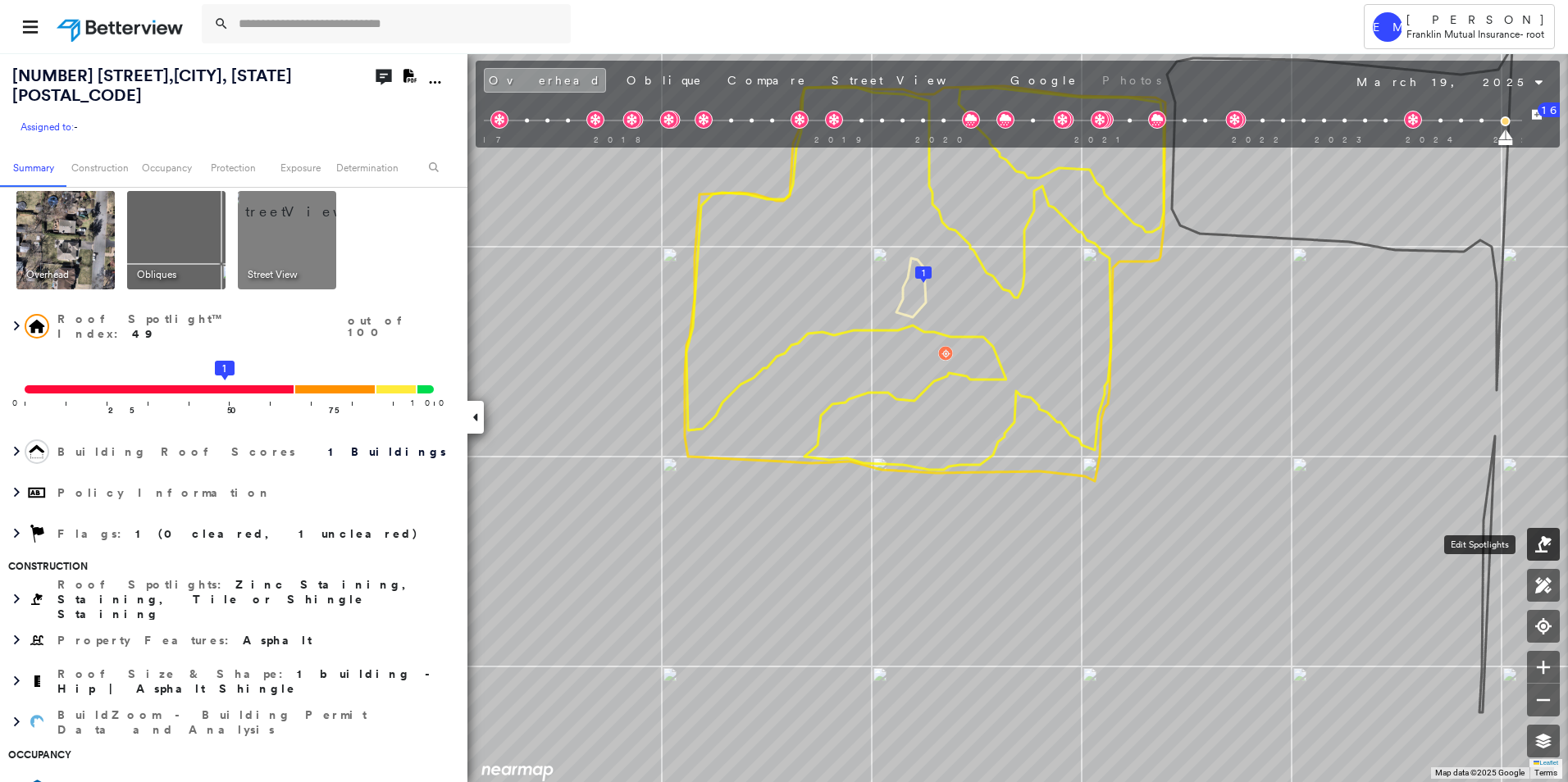 click 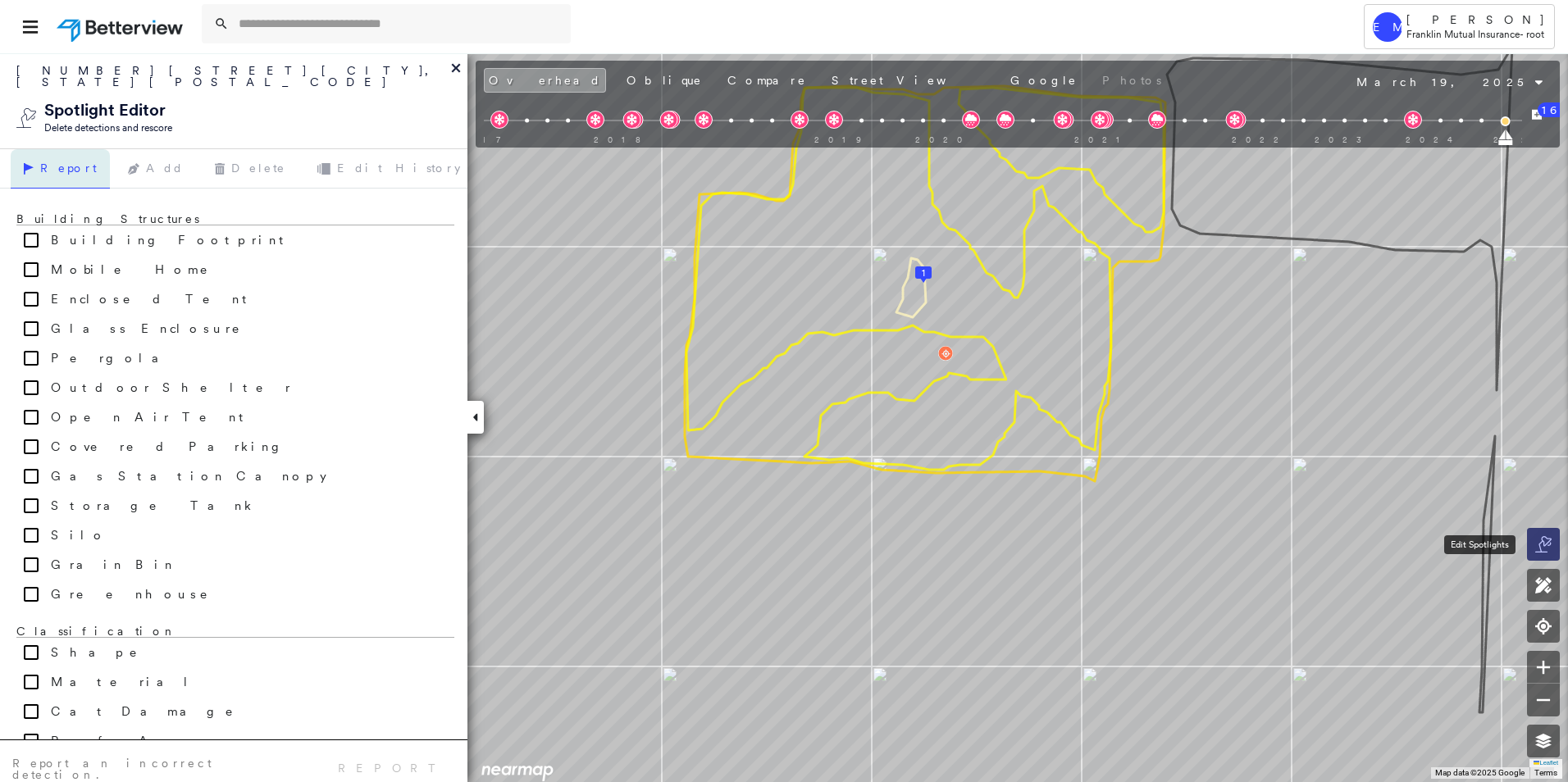 click 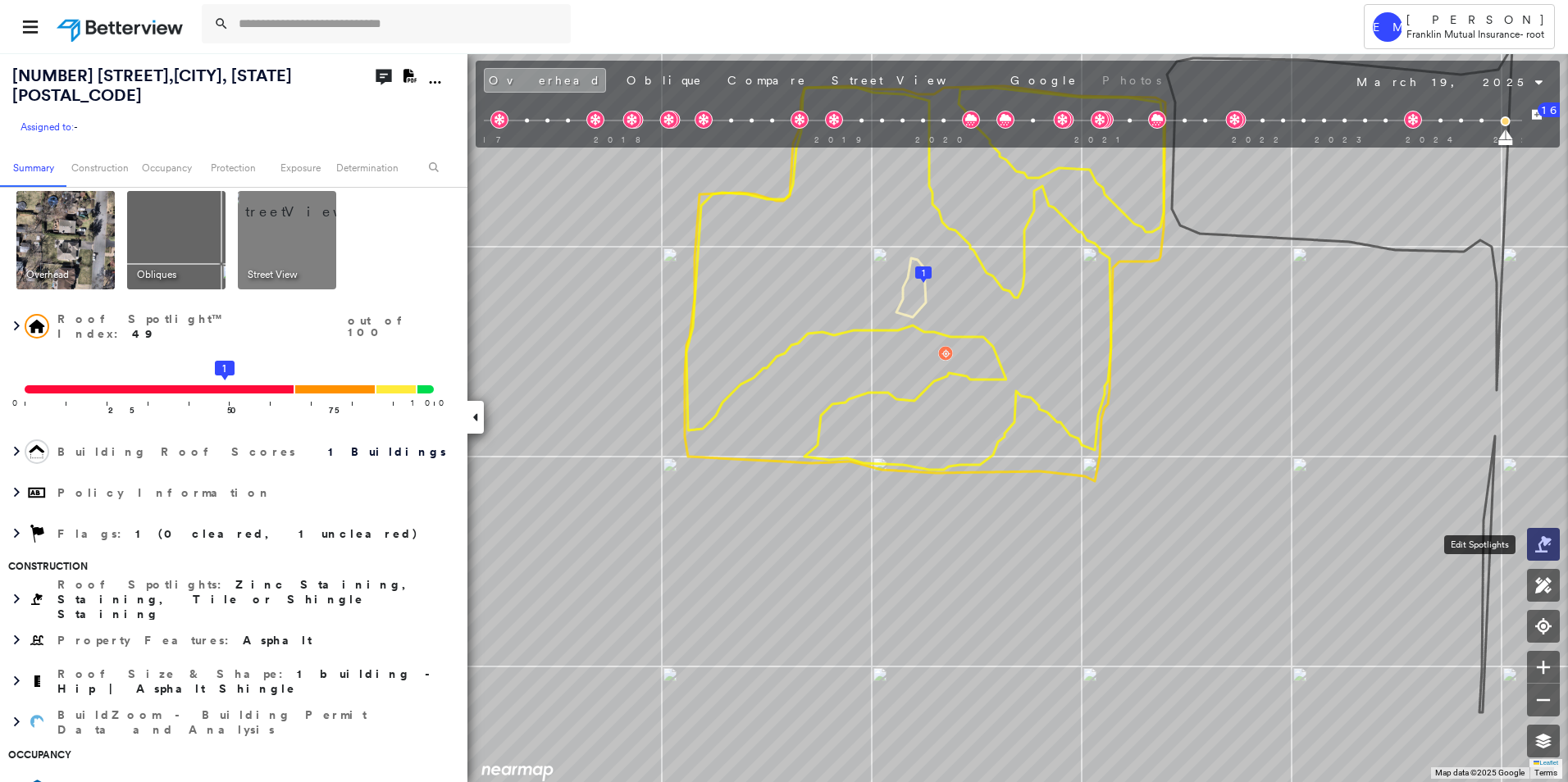click at bounding box center (1543, 544) 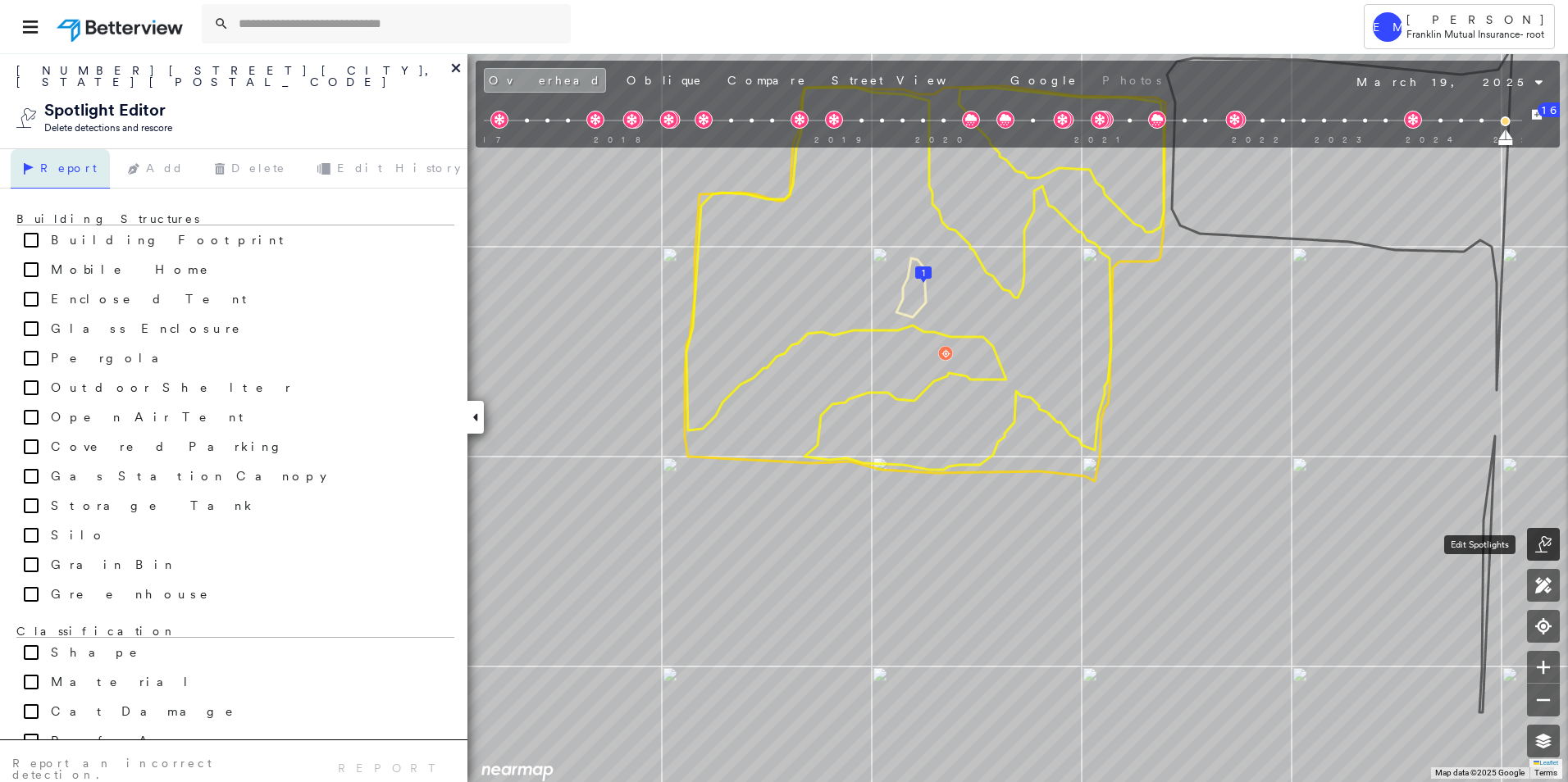 click at bounding box center (1543, 544) 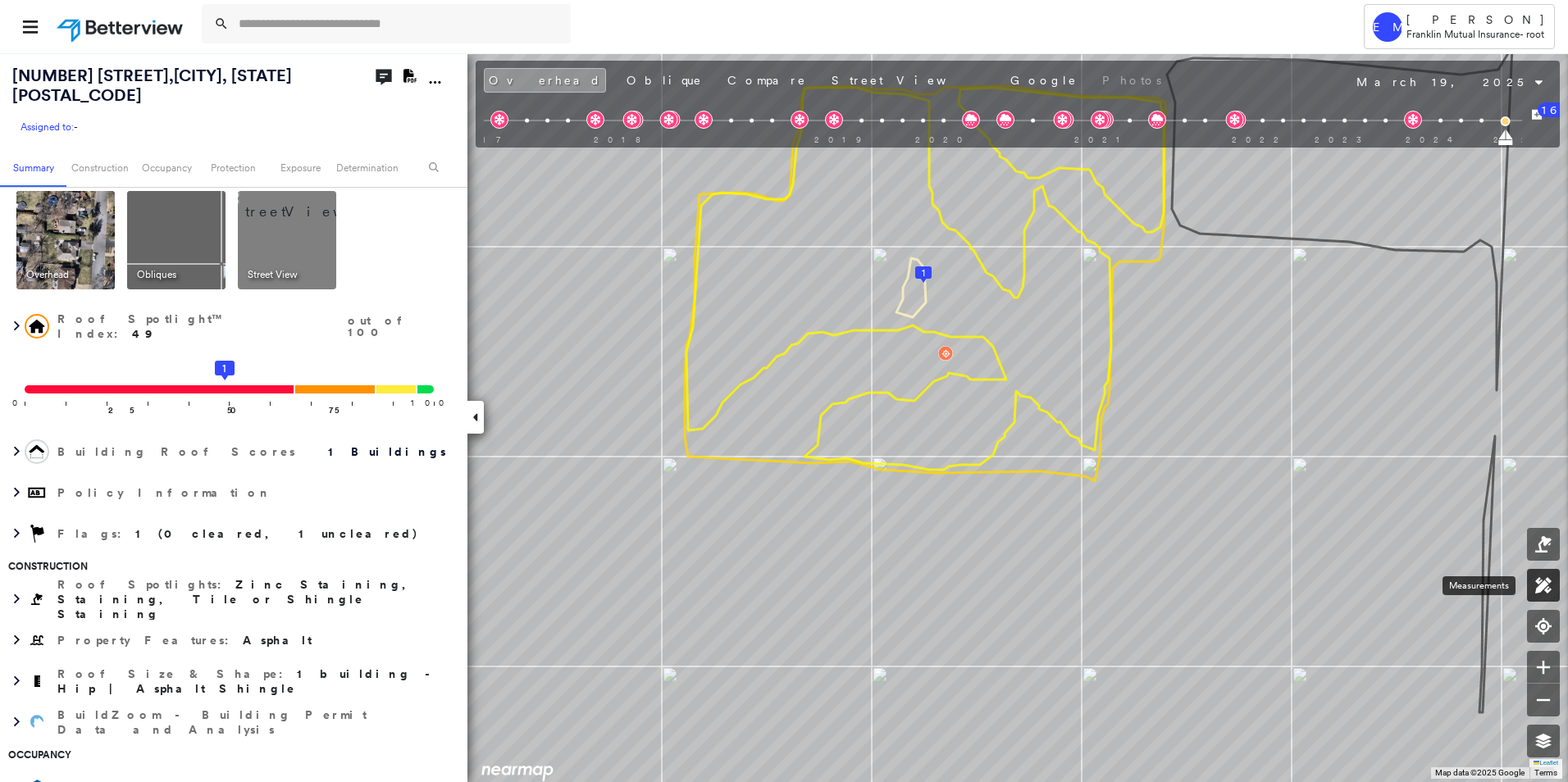 click 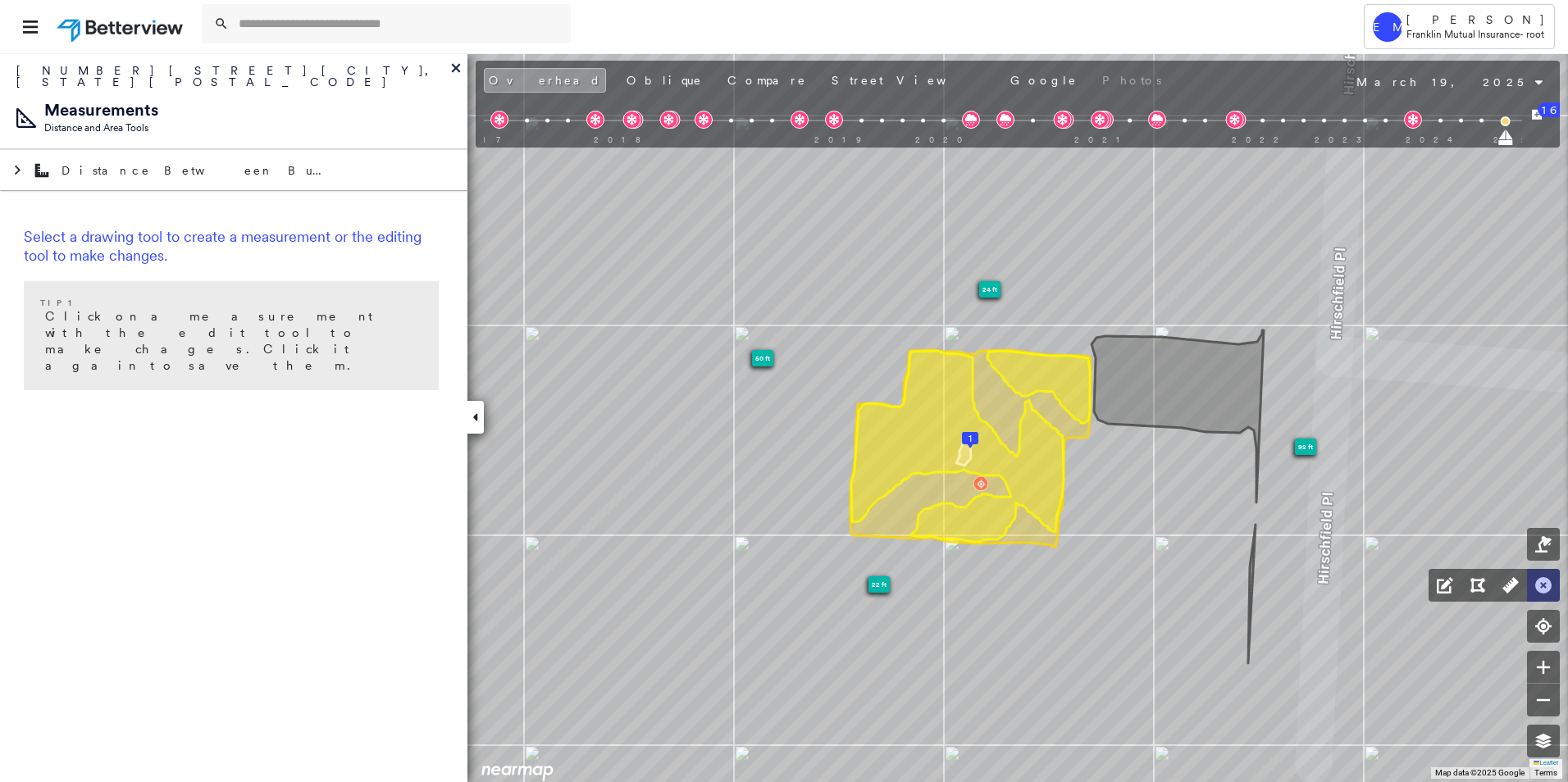 click 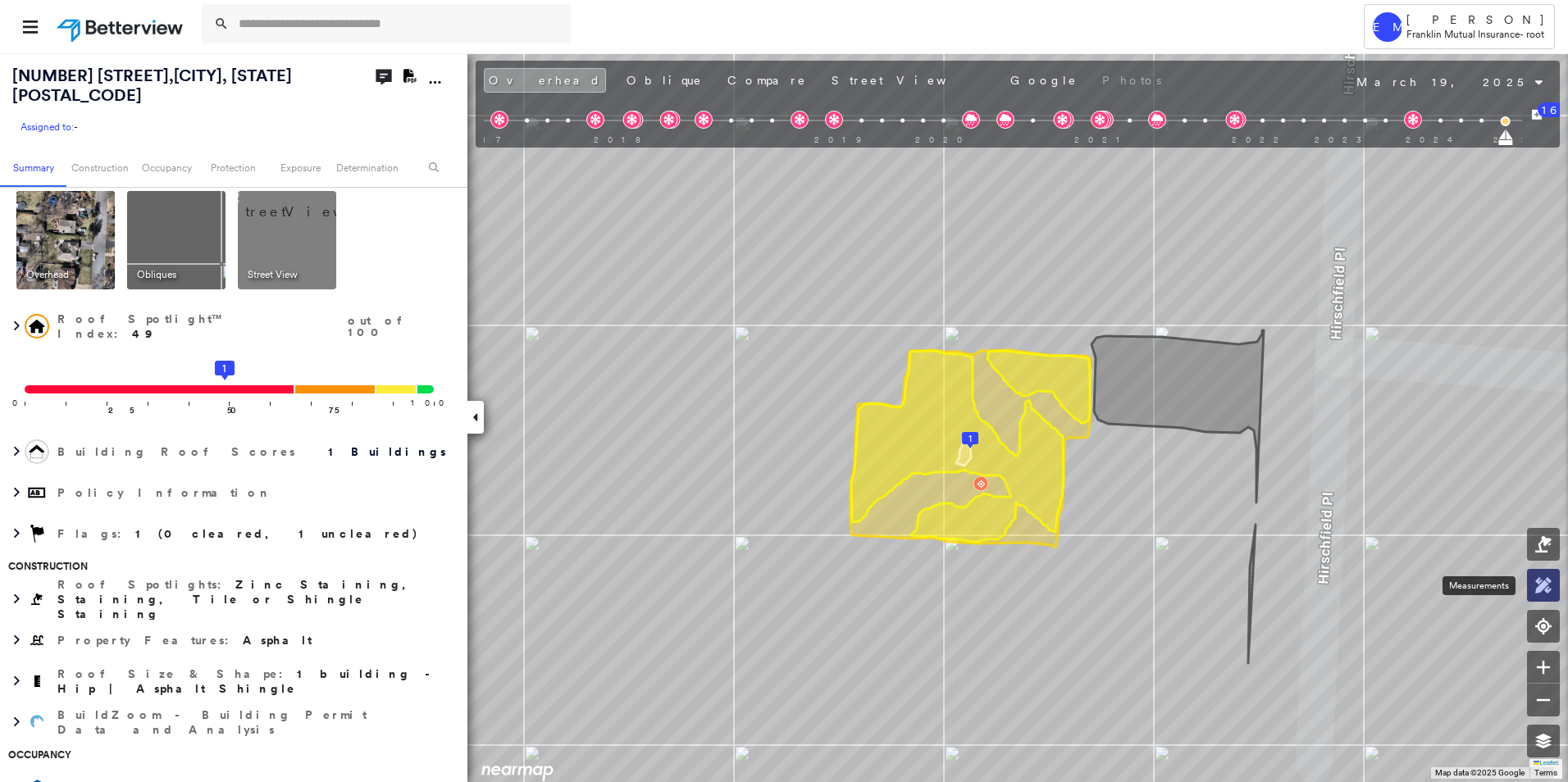 click at bounding box center [1543, 585] 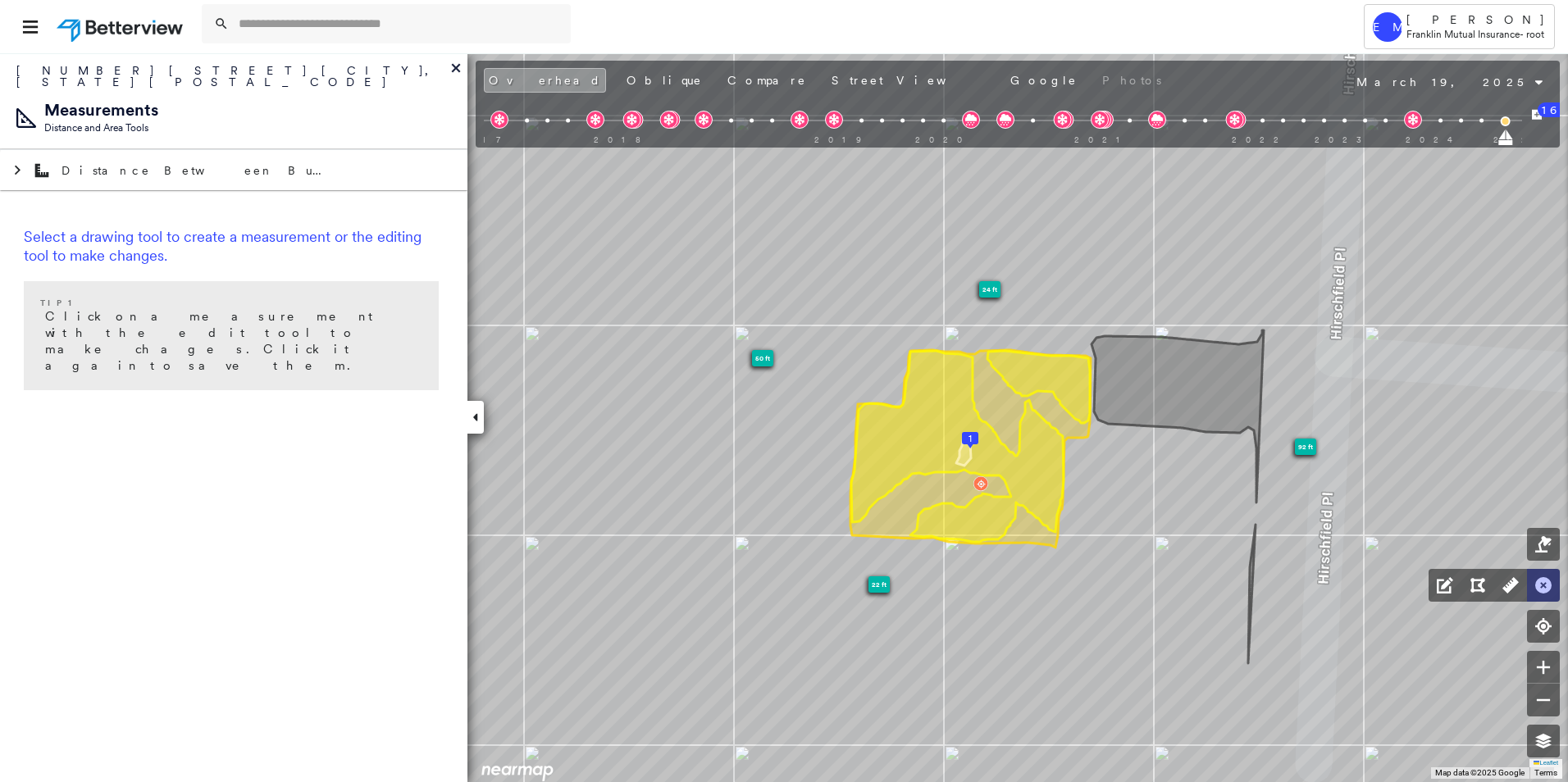 click 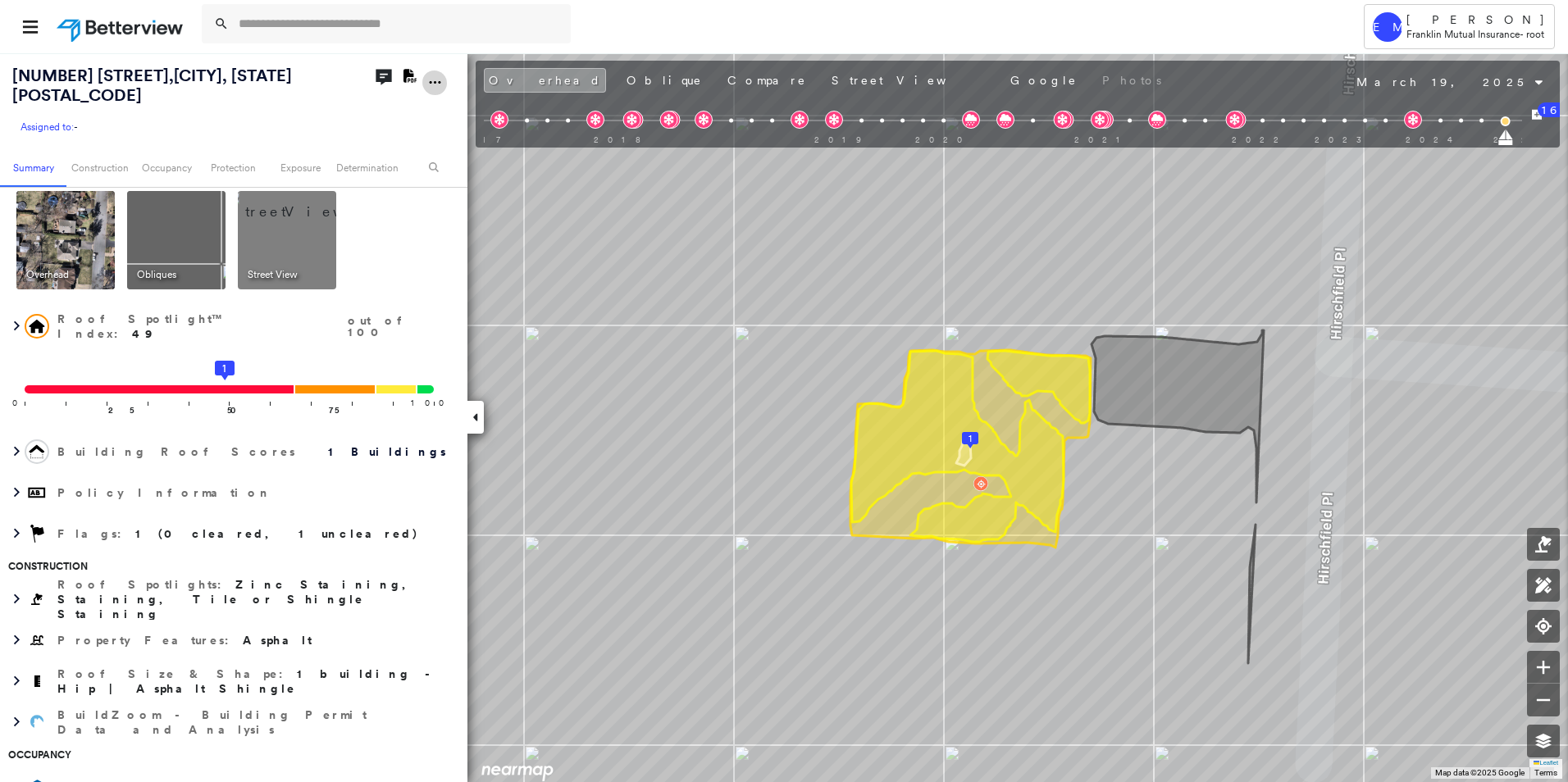 click 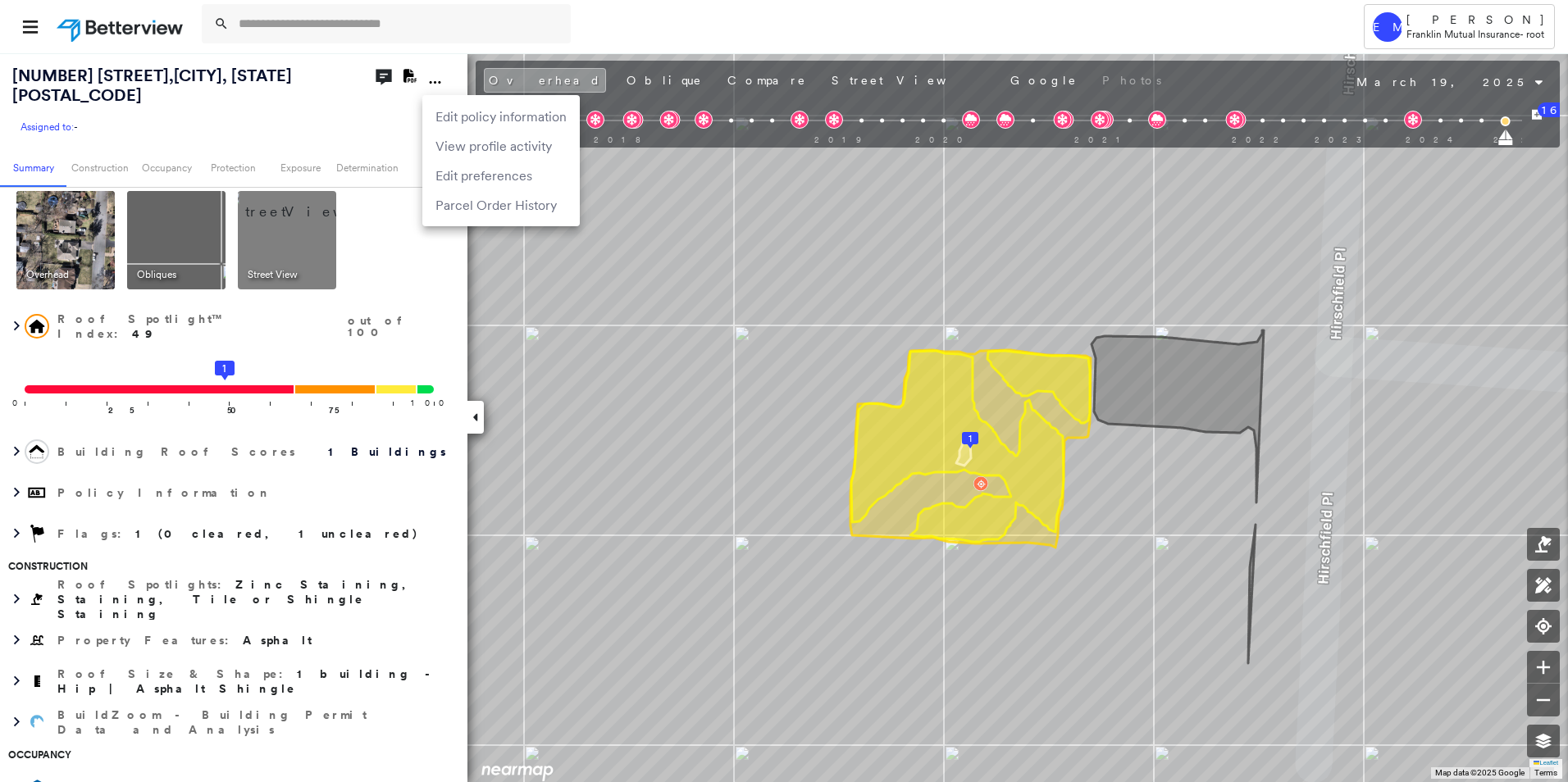 click at bounding box center [784, 391] 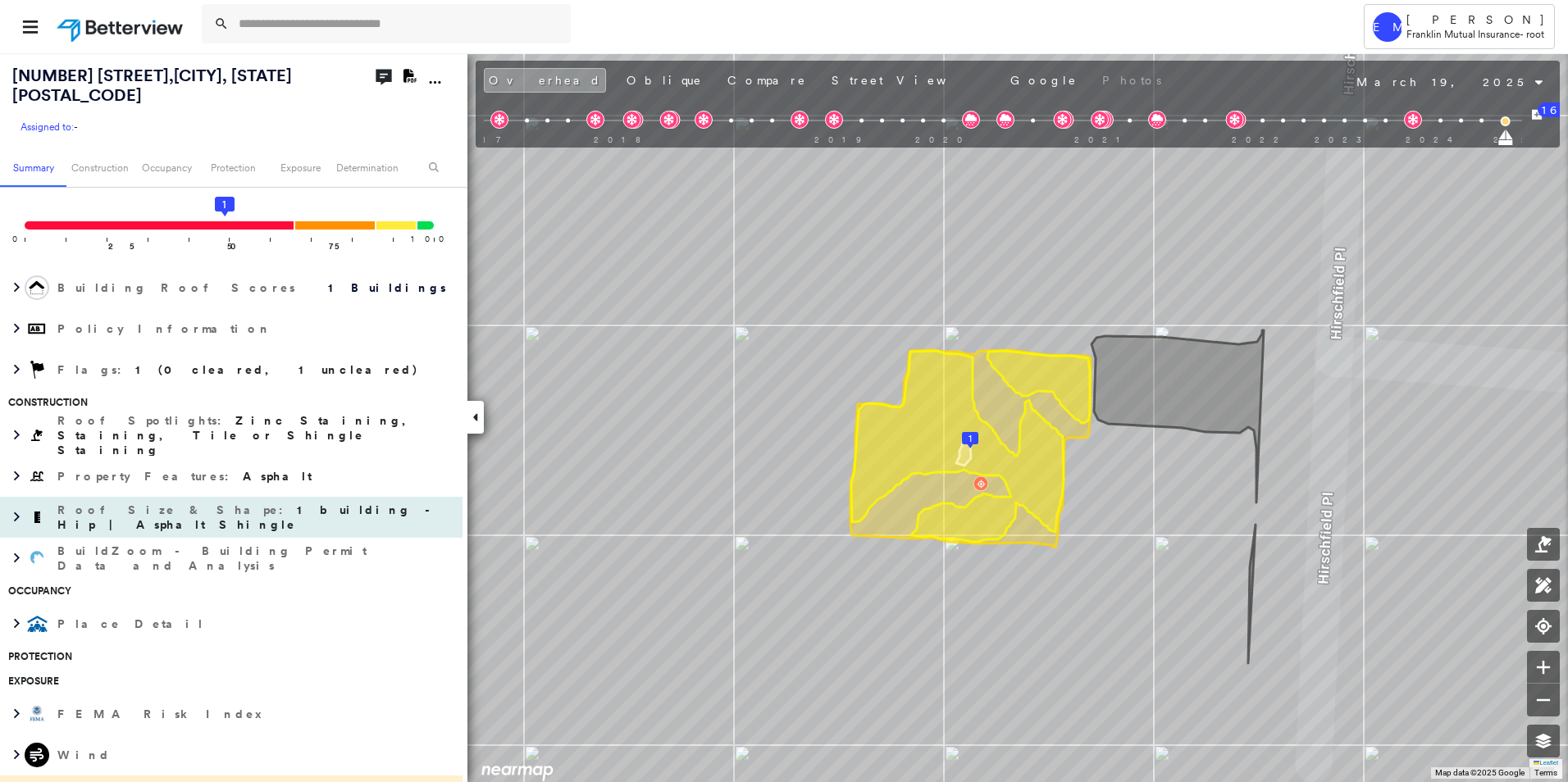 scroll, scrollTop: 255, scrollLeft: 0, axis: vertical 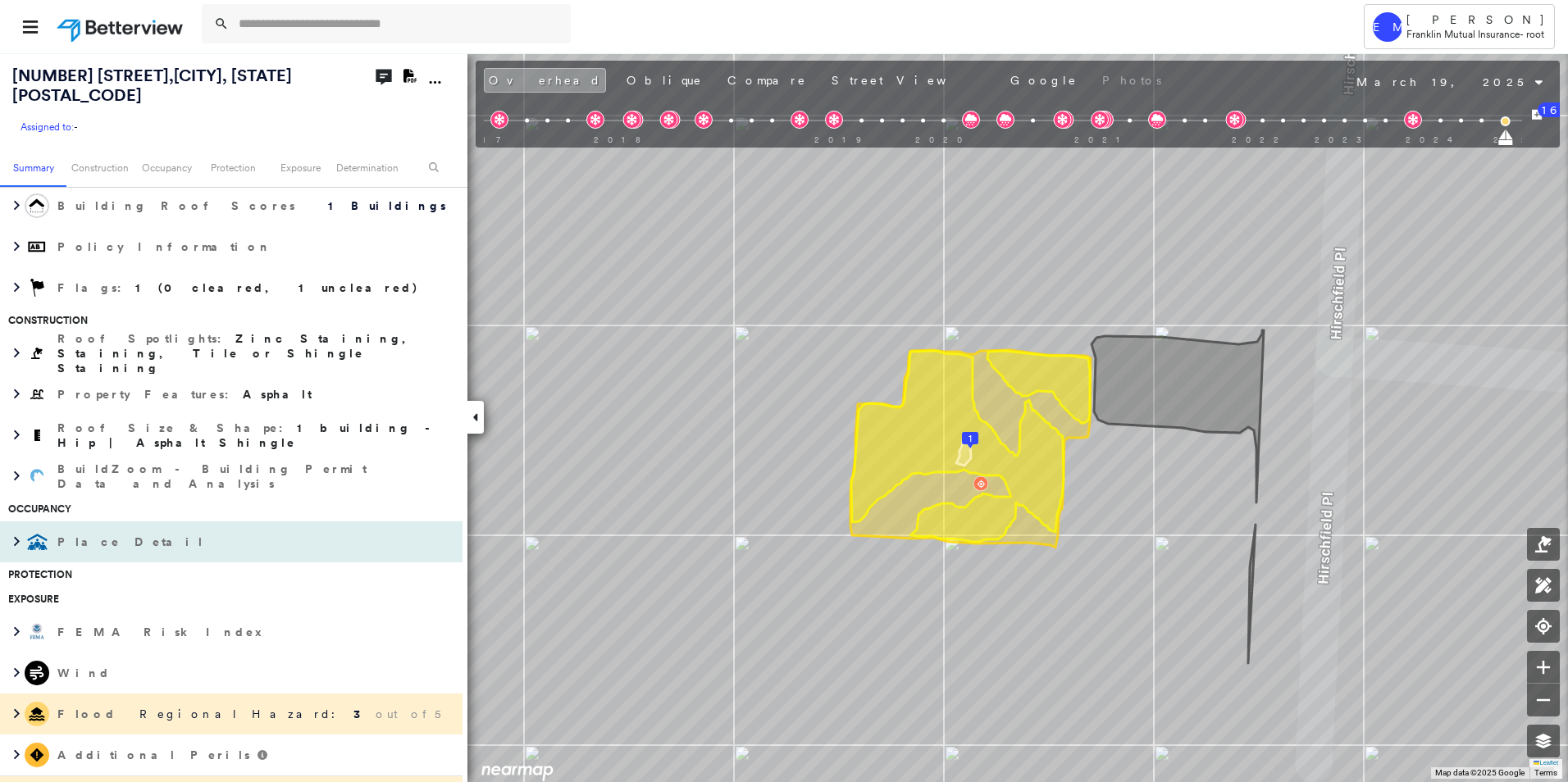 click on "Place Detail" at bounding box center [215, 542] 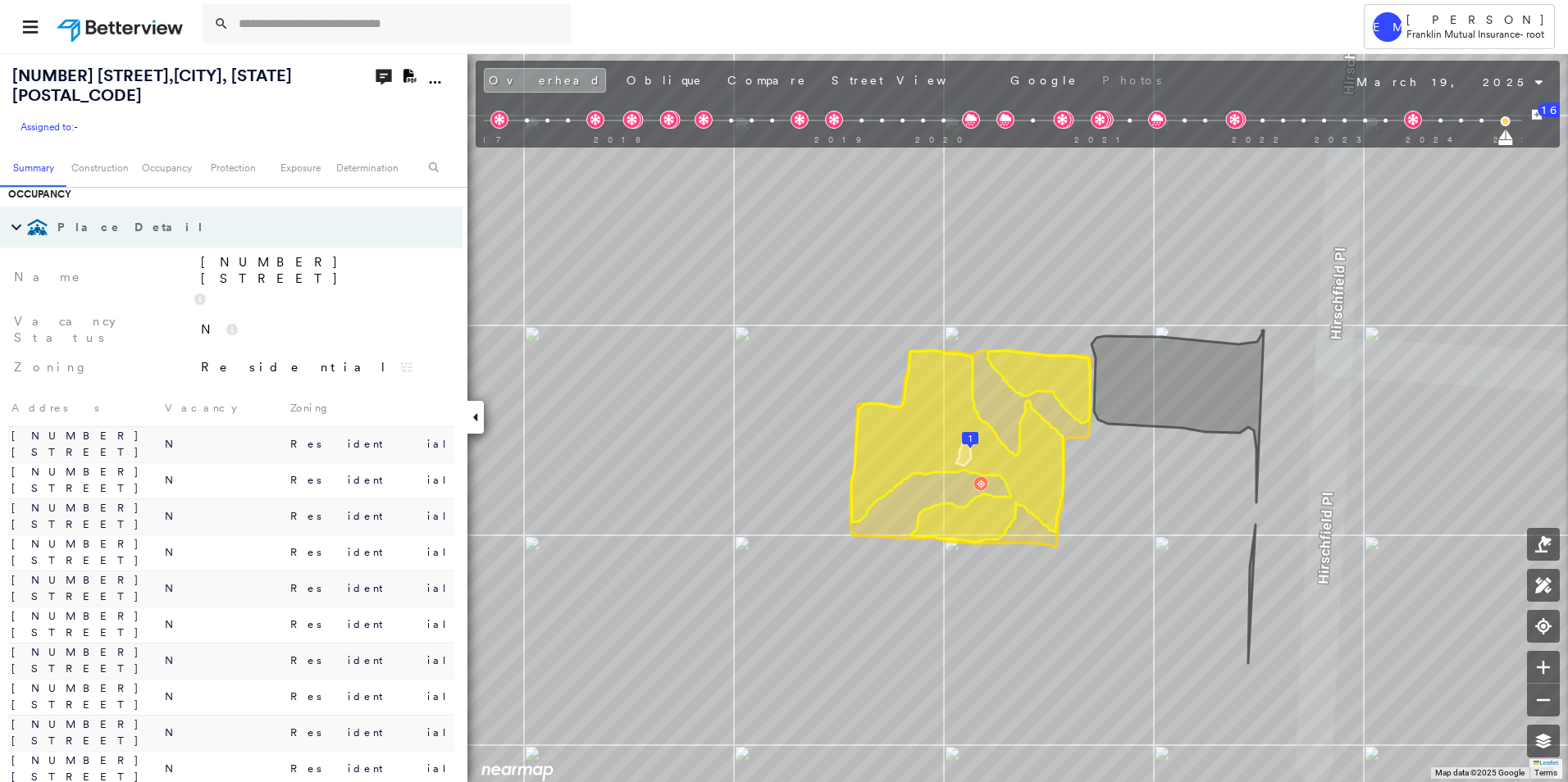 scroll, scrollTop: 583, scrollLeft: 0, axis: vertical 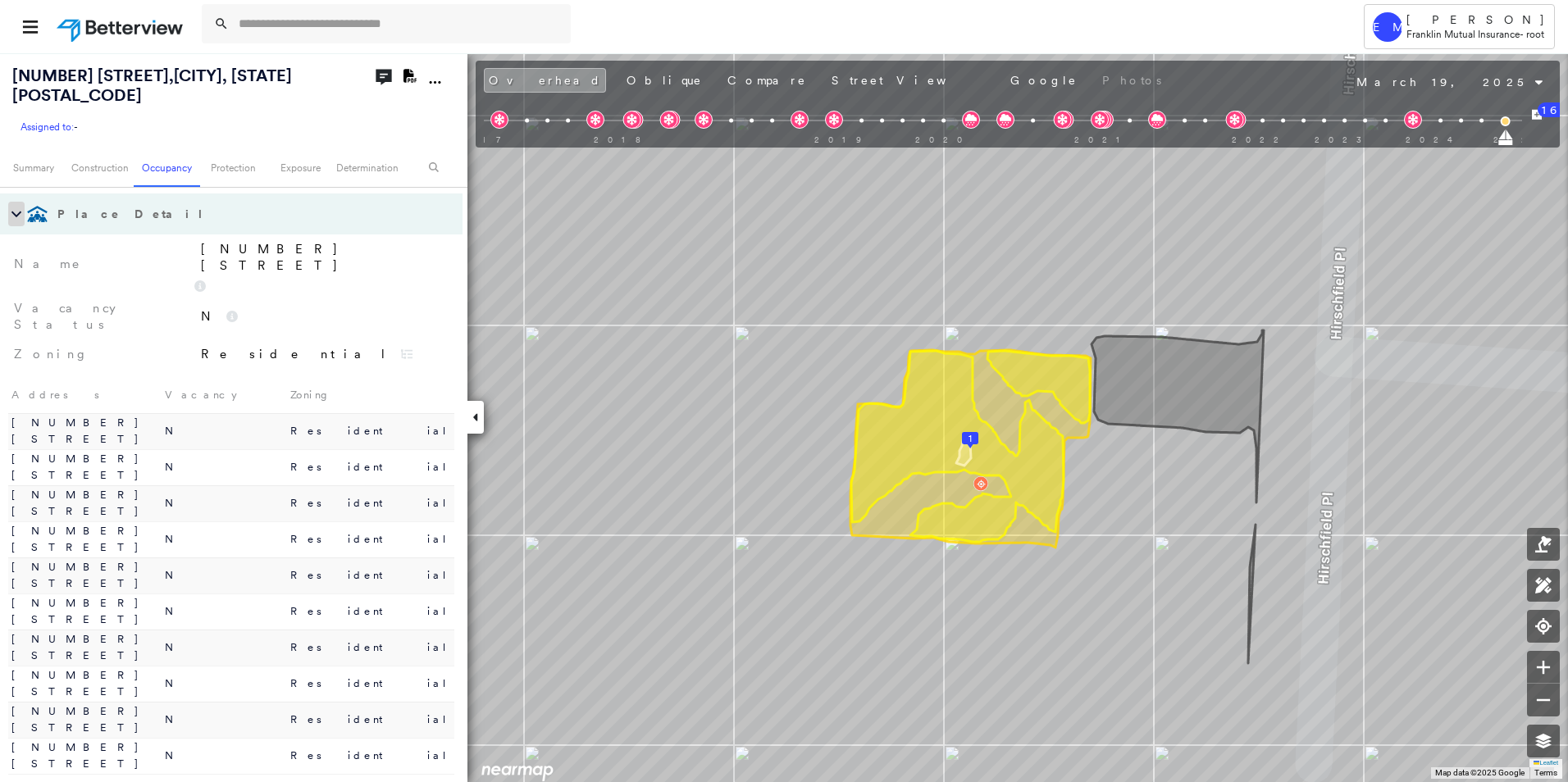 click 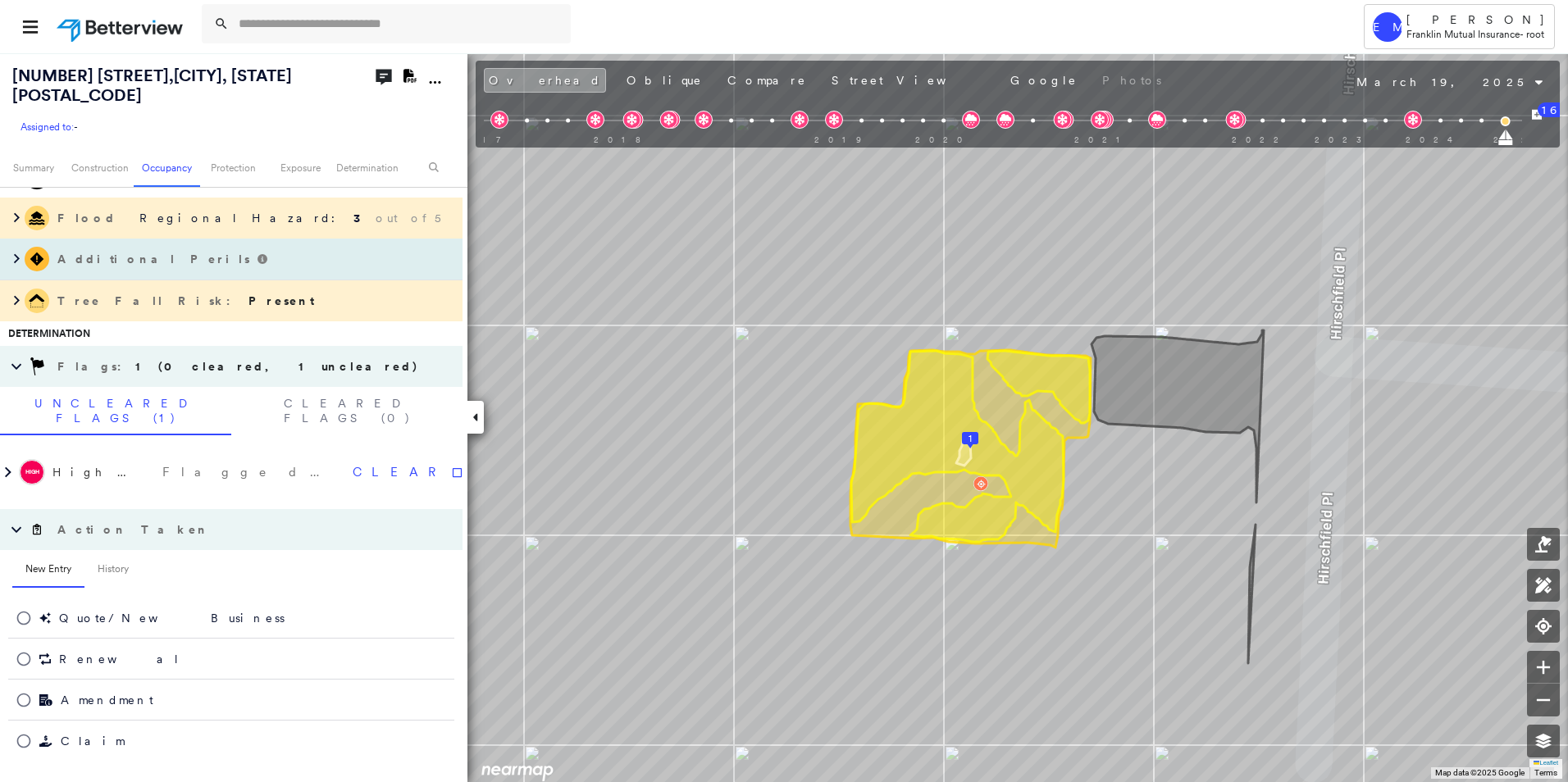 scroll, scrollTop: 878, scrollLeft: 0, axis: vertical 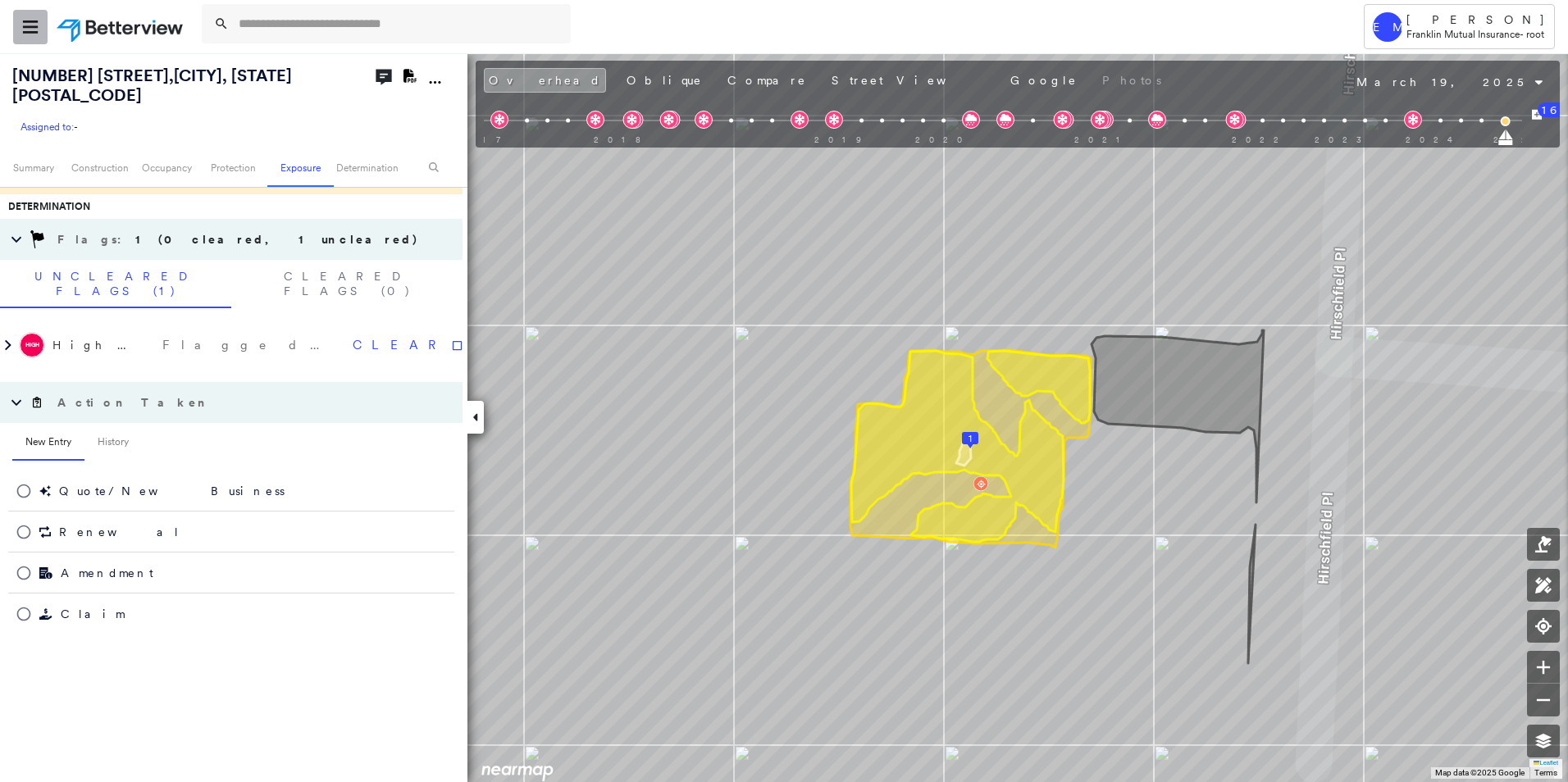 click at bounding box center (30, 27) 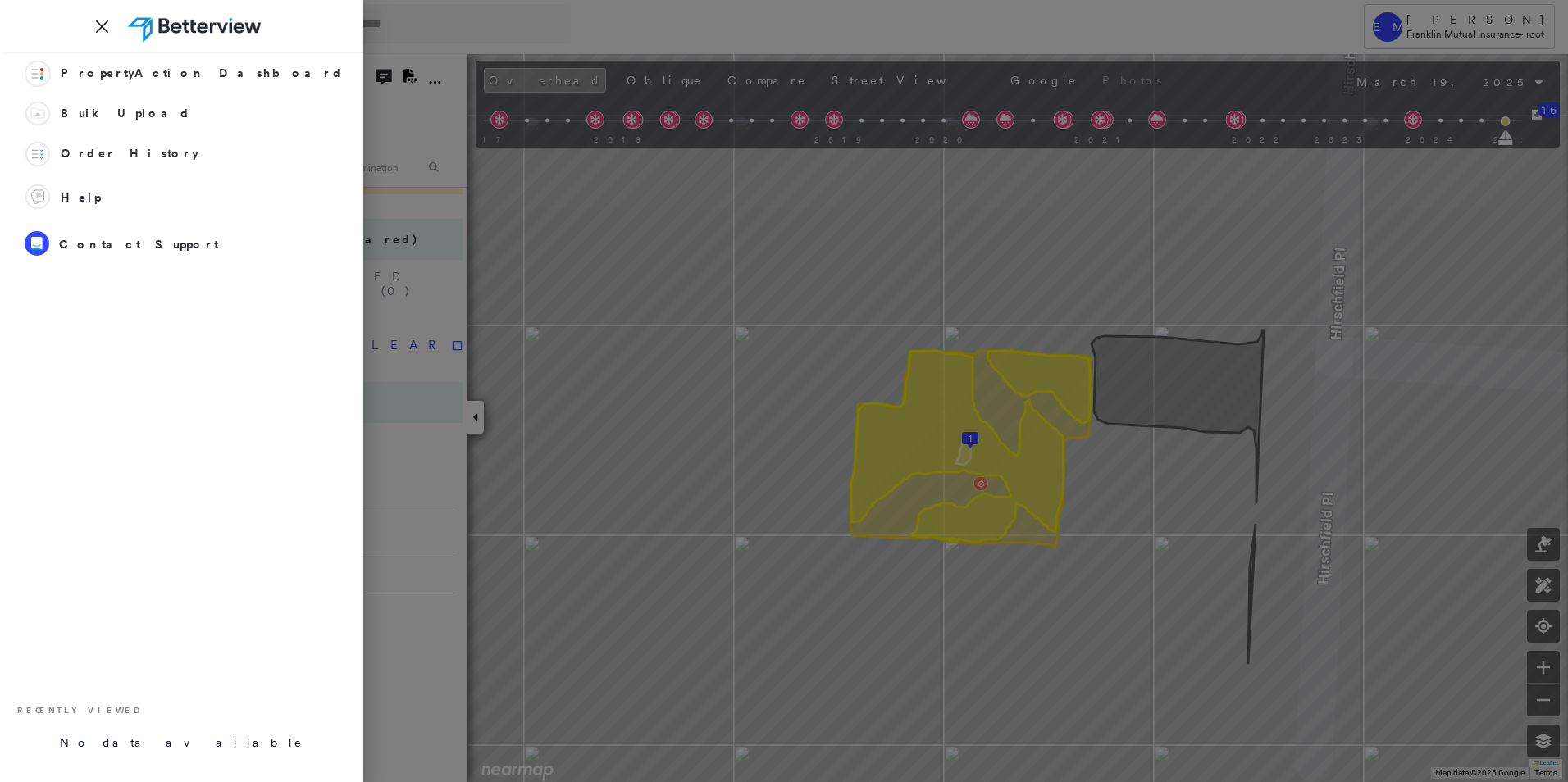 click at bounding box center (784, 391) 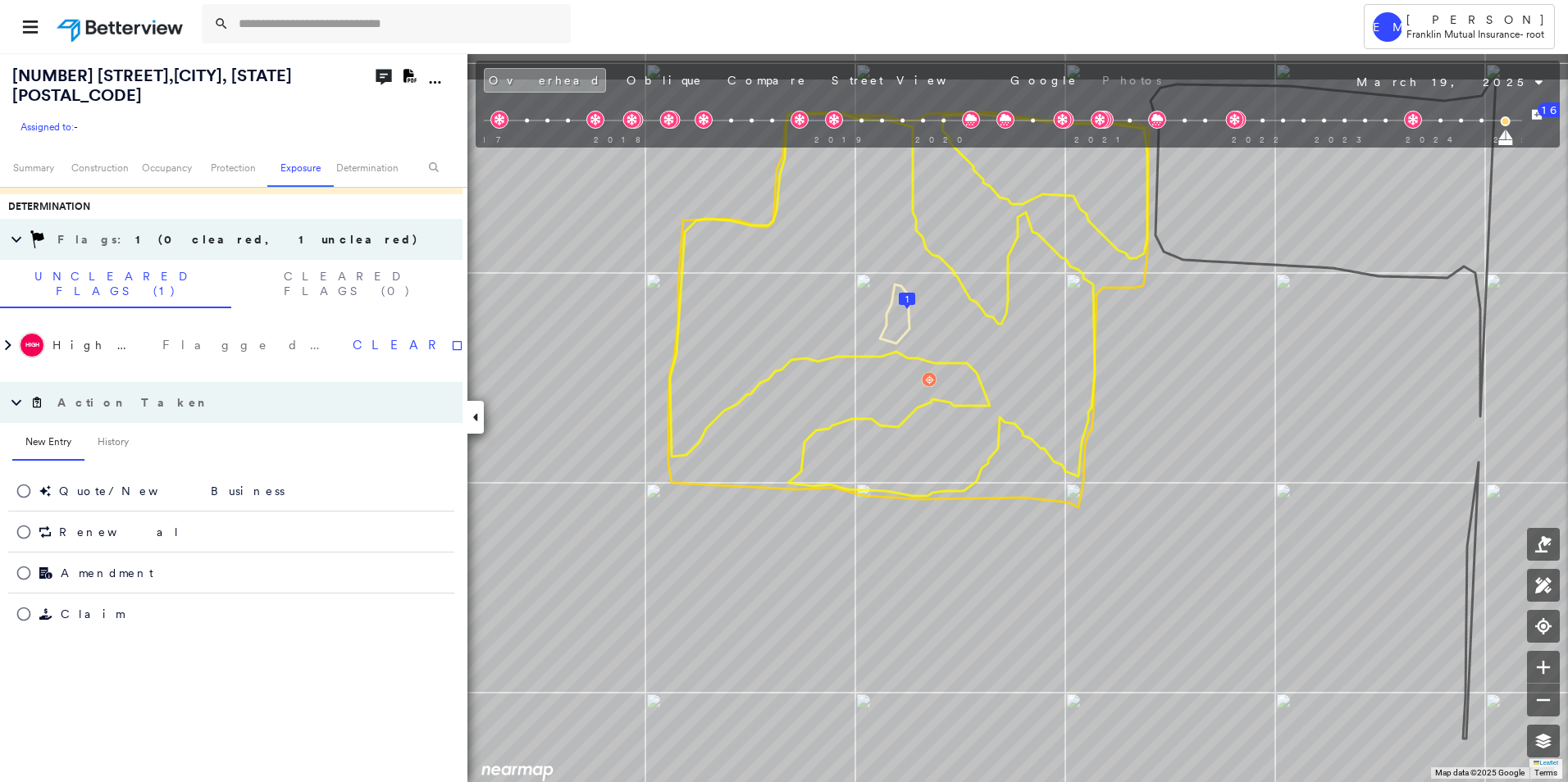 click on "302  Hirschfeld Pl ,  New Milford, NJ 07646 Assigned to:  - Assigned to:  - Assigned to:  - Open Comments Download PDF Report Summary Construction Occupancy Protection Exposure Determination Overhead Obliques Street View Roof Spotlight™ Index :  49 out of 100 0 100 25 50 1 75 Building Roof Scores 1 Buildings Policy Information Flags :  1 (0 cleared, 1 uncleared) Construction Roof Spotlights :  Zinc Staining, Staining, Tile or Shingle Staining Property Features :  Asphalt Roof Size & Shape :  1 building  - Hip | Asphalt Shingle BuildZoom - Building Permit Data and Analysis Occupancy Place Detail Protection Exposure FEMA Risk Index Wind Flood Regional Hazard: 3   out of  5 Additional Perils Tree Fall Risk:  Present   Determination Flags :  1 (0 cleared, 1 uncleared) Uncleared Flags (1) Cleared Flags  (0) HIGH High Priority Flagged 08/04/25 Clear Action Taken New Entry History Quote/New Business Terms & Conditions Added ACV Endorsement Added Cosmetic Endorsement Inspection/Loss Control General Save Renewal 16" at bounding box center (784, 417) 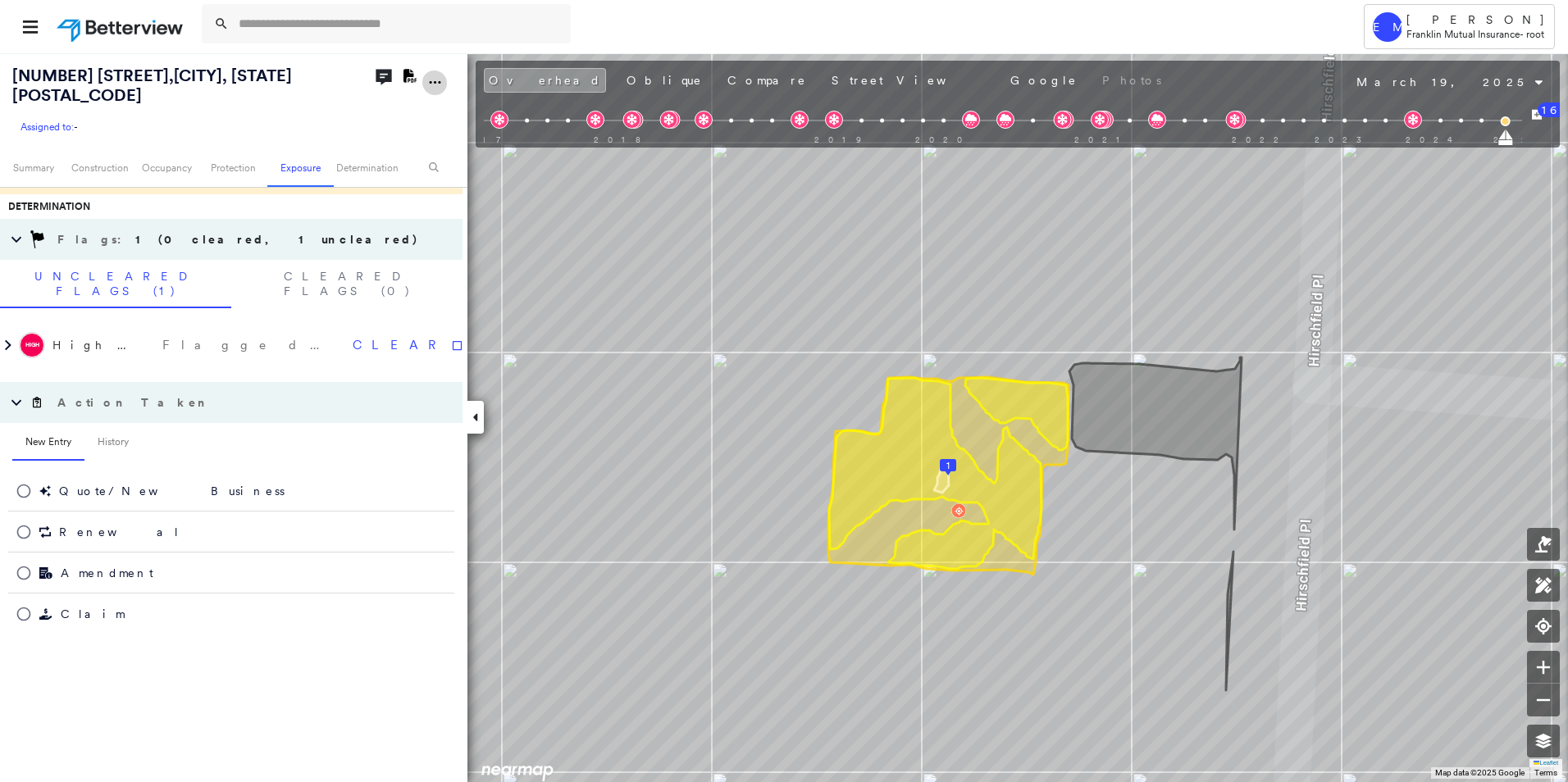 click 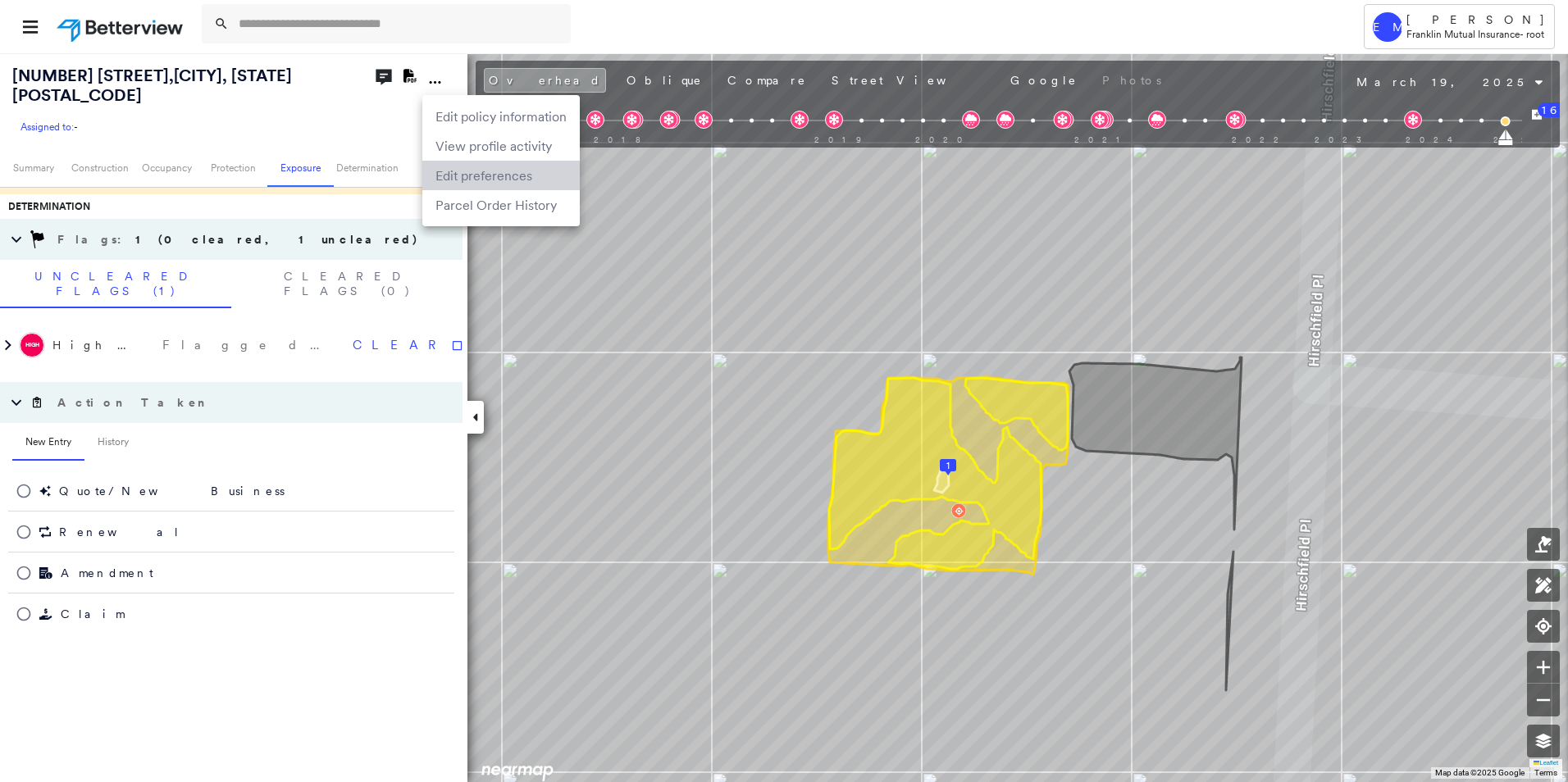 click on "Edit preferences" at bounding box center [501, 175] 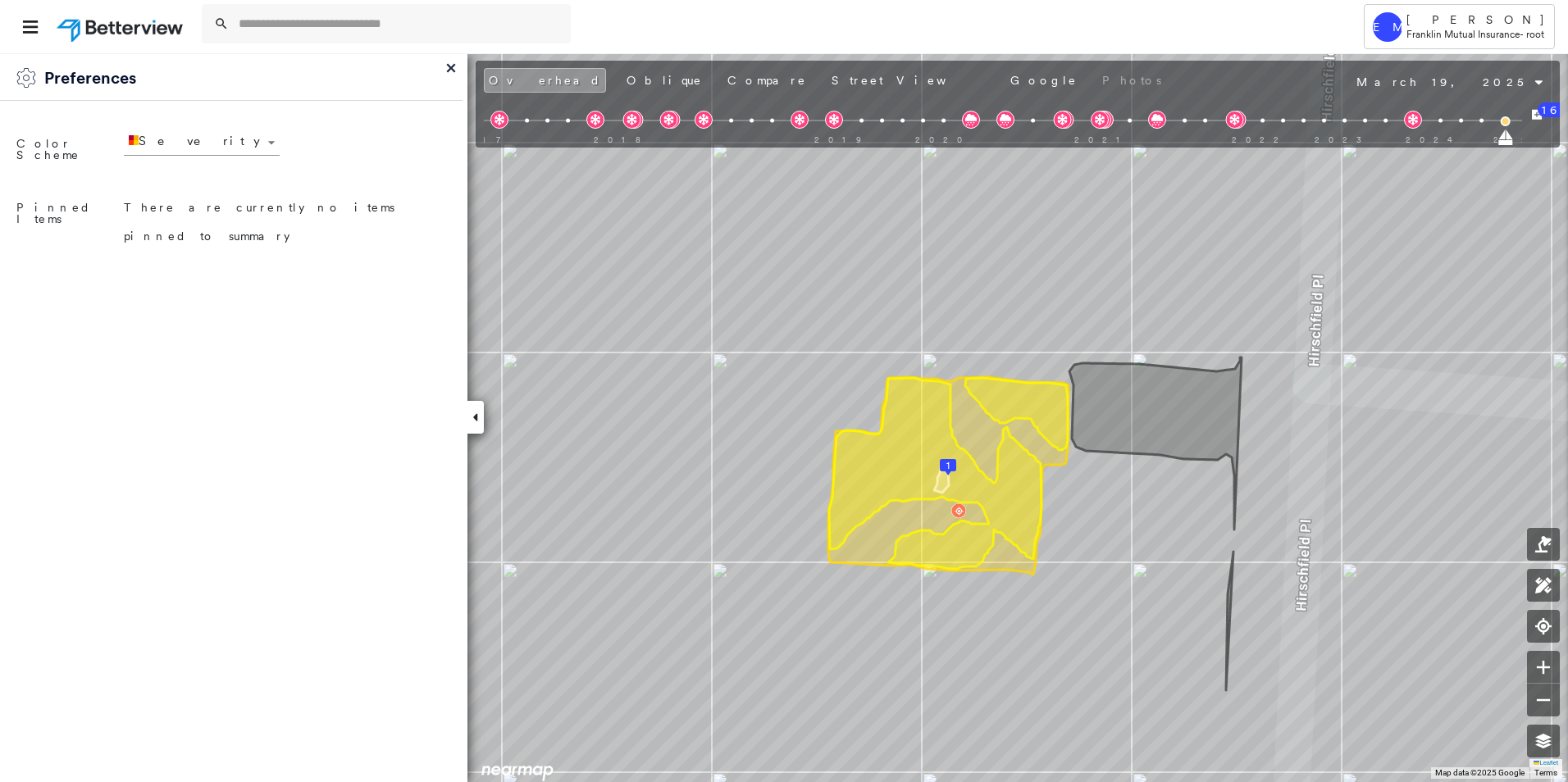 click on "Tower EM Erika McCarty Franklin Mutual Insurance  -   root 302  Hirschfeld Pl ,  New Milford, NJ 07646 Assigned to:  - Assigned to:  - Assigned to:  - Open Comments Download PDF Report Summary Construction Occupancy Protection Exposure Determination Overhead Obliques Street View Roof Spotlight™ Index :  49 out of 100 0 100 25 50 1 75 Building Roof Scores 1 Buildings Policy Information Flags :  1 (0 cleared, 1 uncleared) Construction Roof Spotlights :  Zinc Staining, Staining, Tile or Shingle Staining Property Features :  Asphalt Roof Size & Shape :  1 building  - Hip | Asphalt Shingle BuildZoom - Building Permit Data and Analysis Occupancy Place Detail Protection Exposure FEMA Risk Index Wind Flood Regional Hazard: 3   out of  5 Additional Perils Tree Fall Risk:  Present   Determination Flags :  1 (0 cleared, 1 uncleared) Uncleared Flags (1) Cleared Flags  (0) HIGH High Priority Flagged 08/04/25 Clear Action Taken New Entry History Quote/New Business Terms & Conditions Added ACV Endorsement General Save 16" at bounding box center (784, 391) 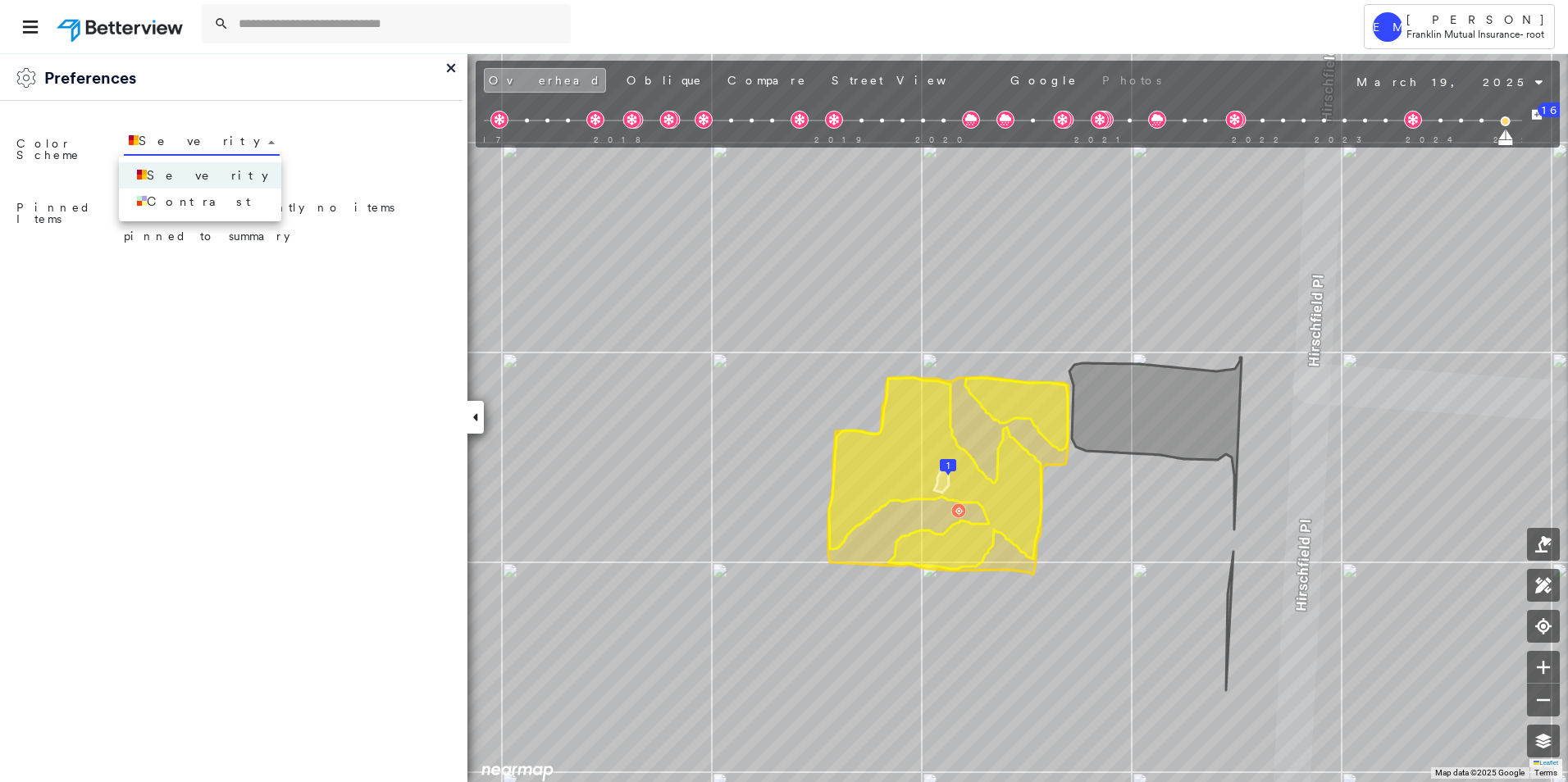 click at bounding box center [784, 391] 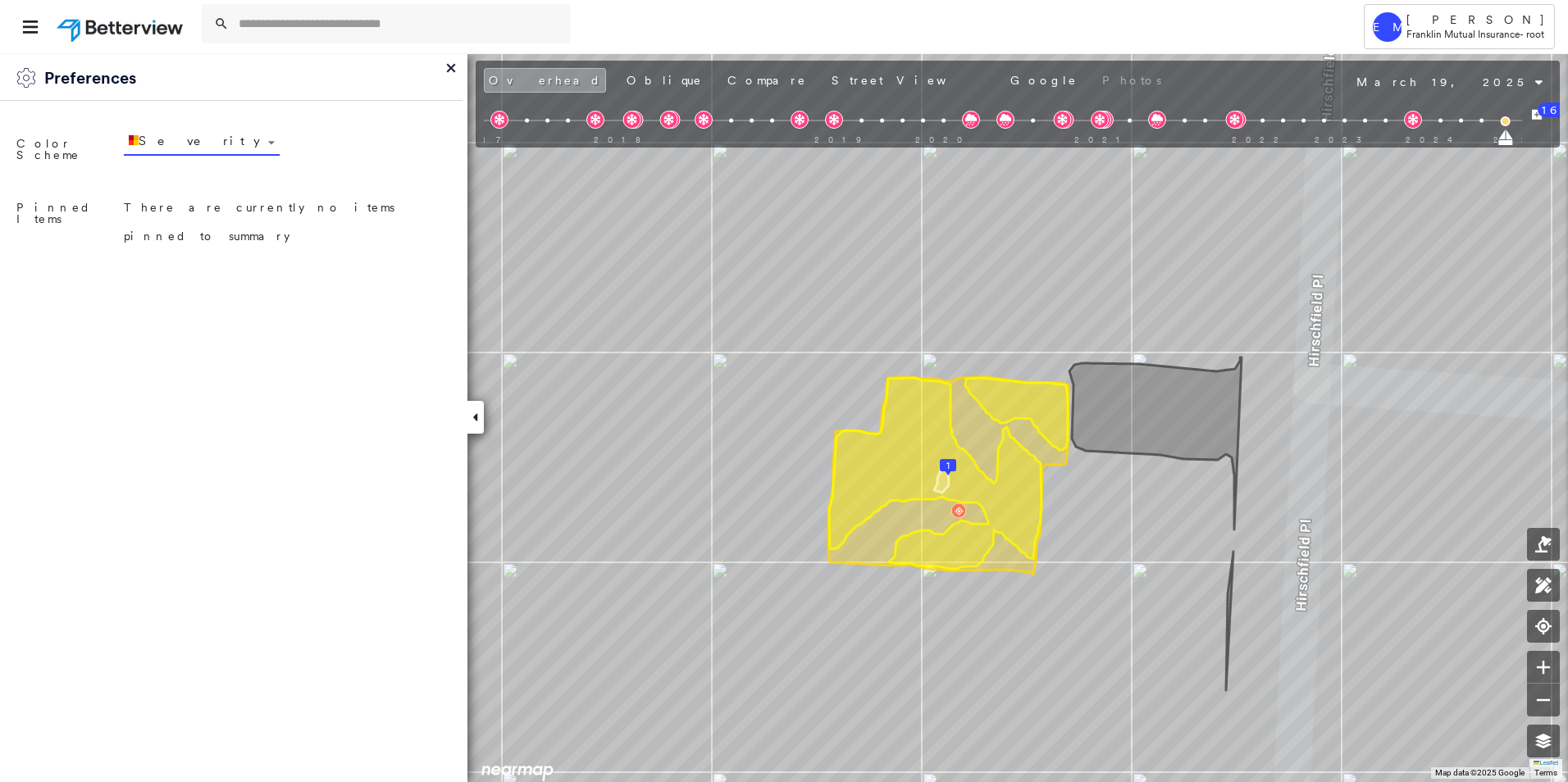 click 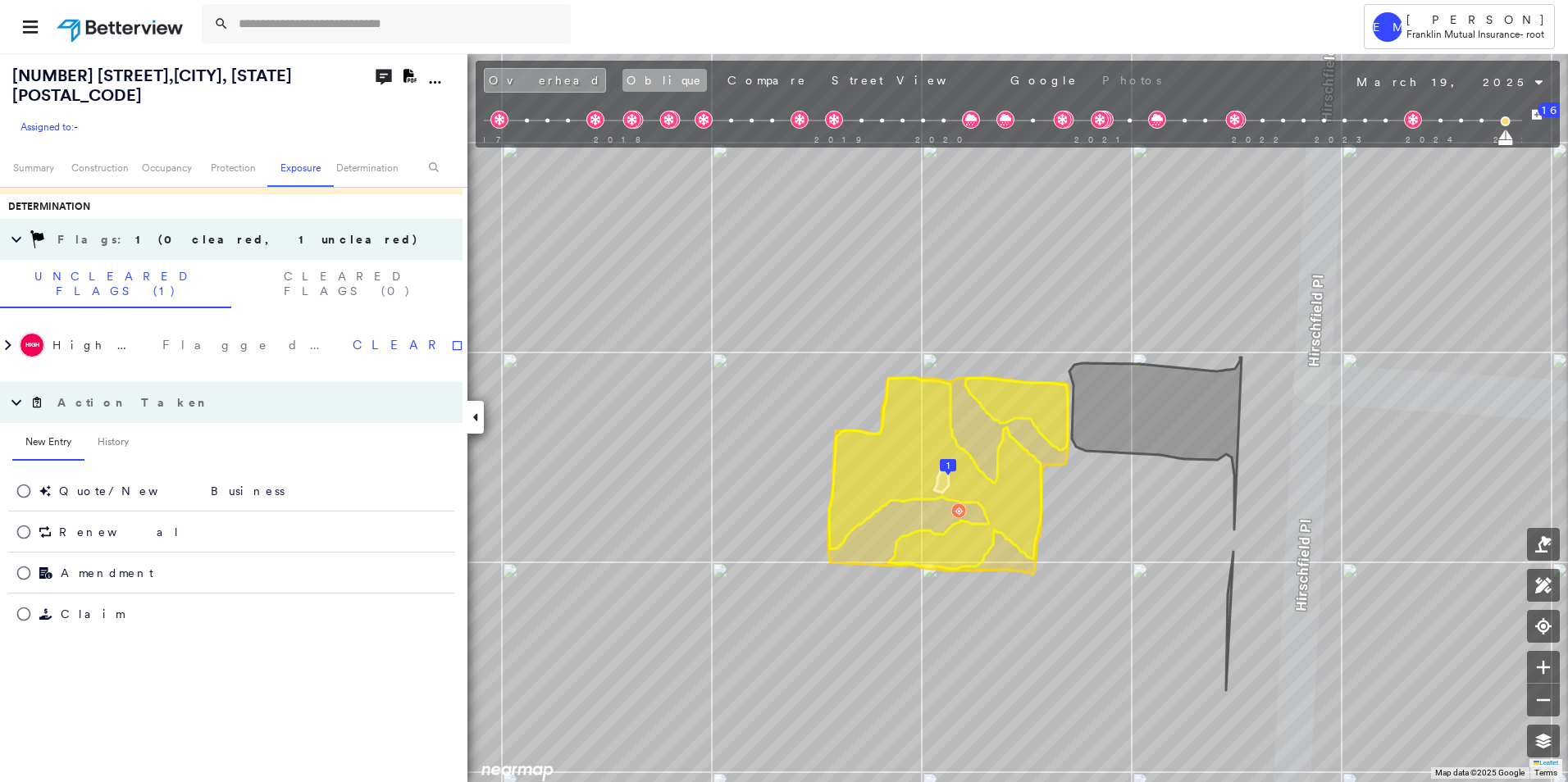 click on "Oblique" at bounding box center [664, 80] 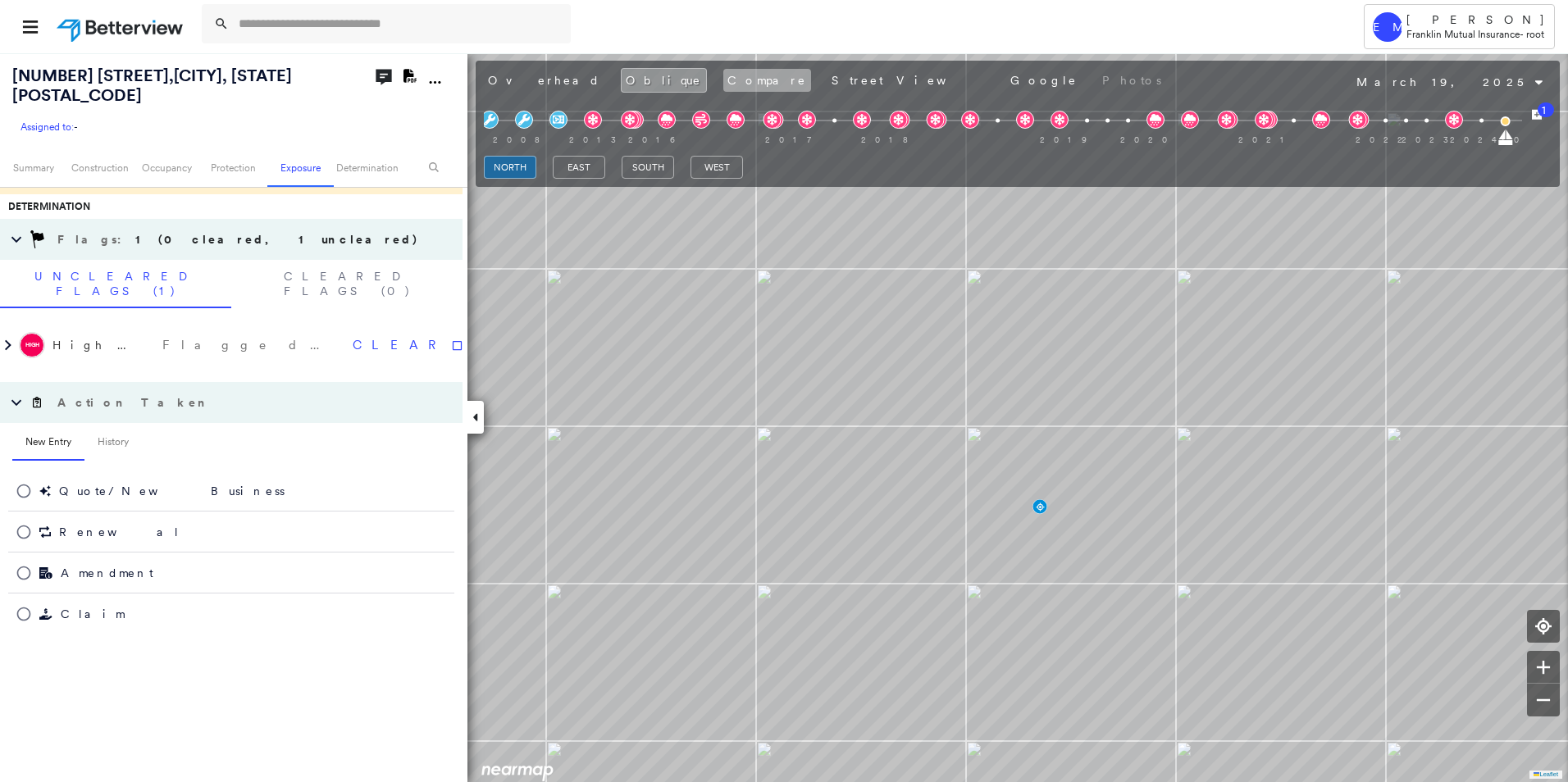 click on "Compare" at bounding box center [767, 80] 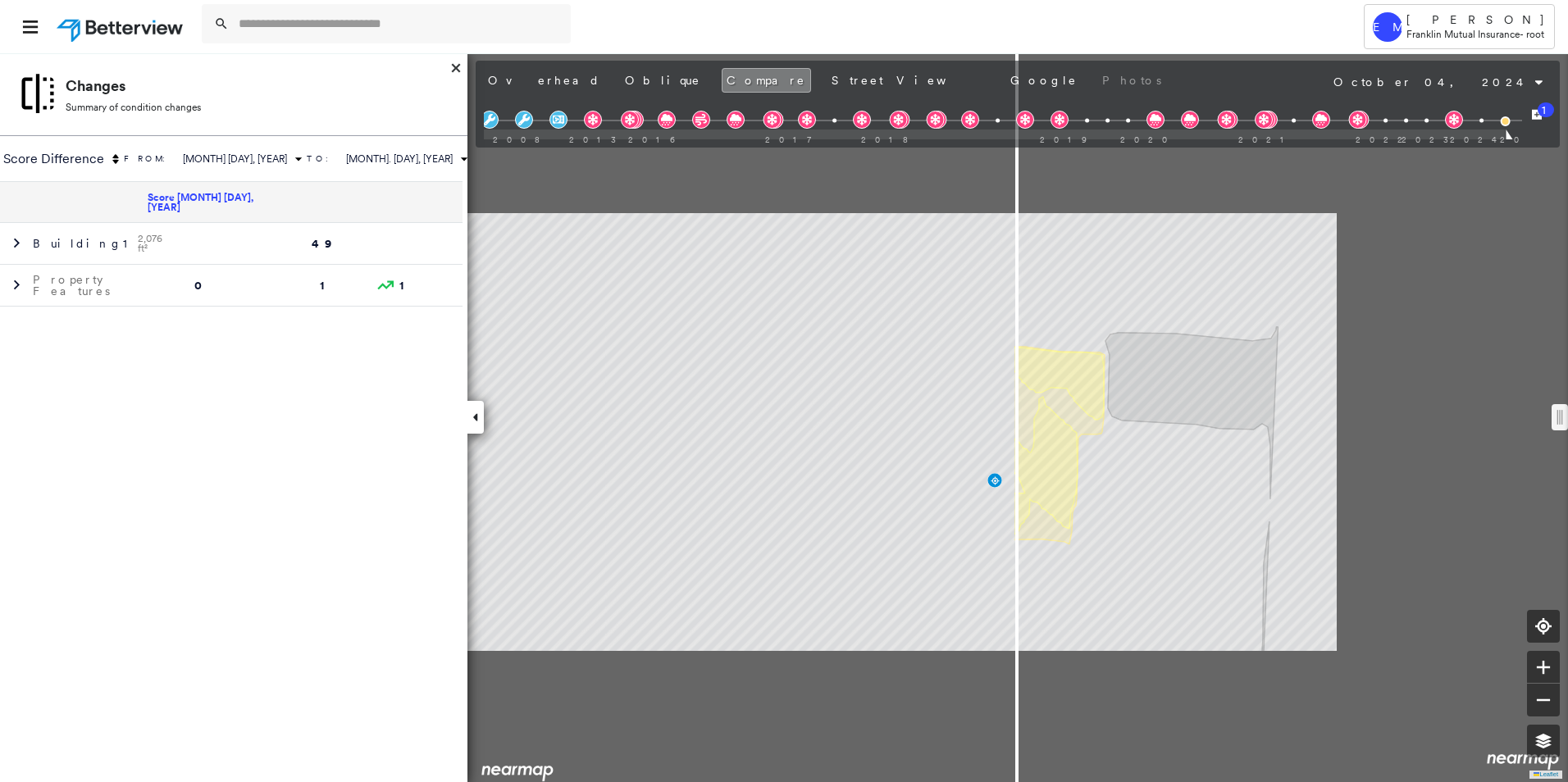 scroll, scrollTop: 713, scrollLeft: 0, axis: vertical 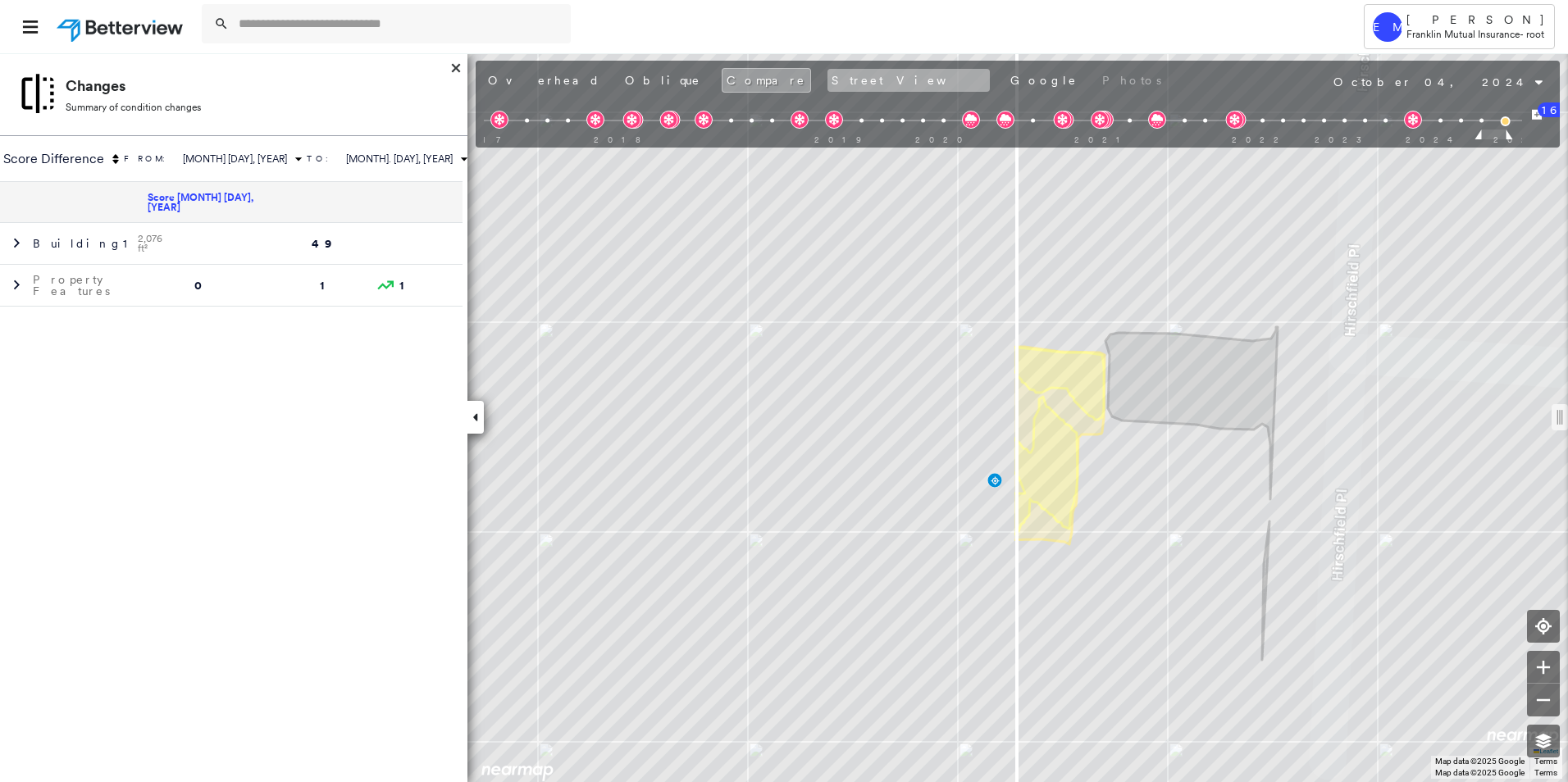 click on "Street View" at bounding box center (909, 80) 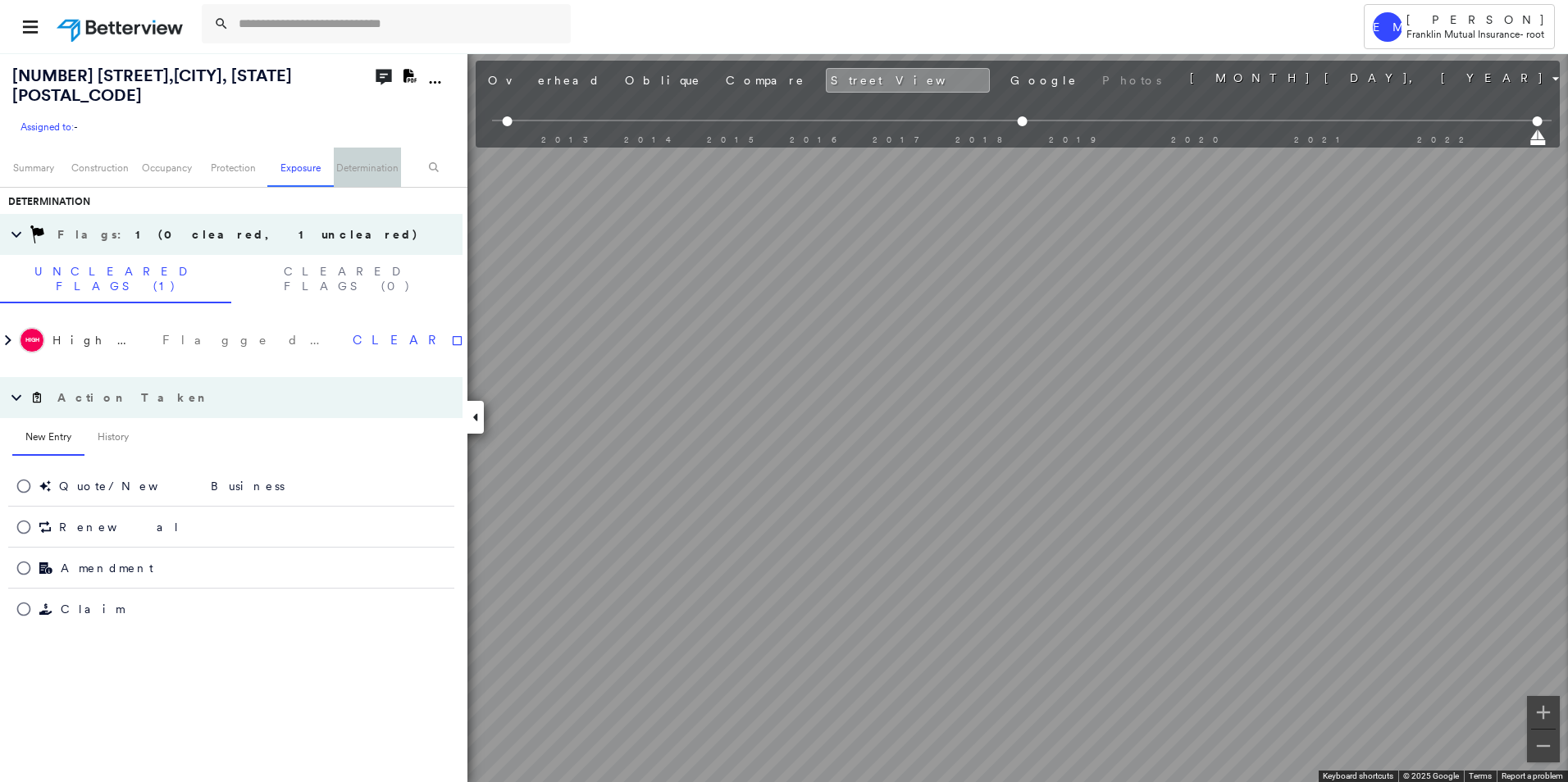 click on "Determination" at bounding box center [367, 167] 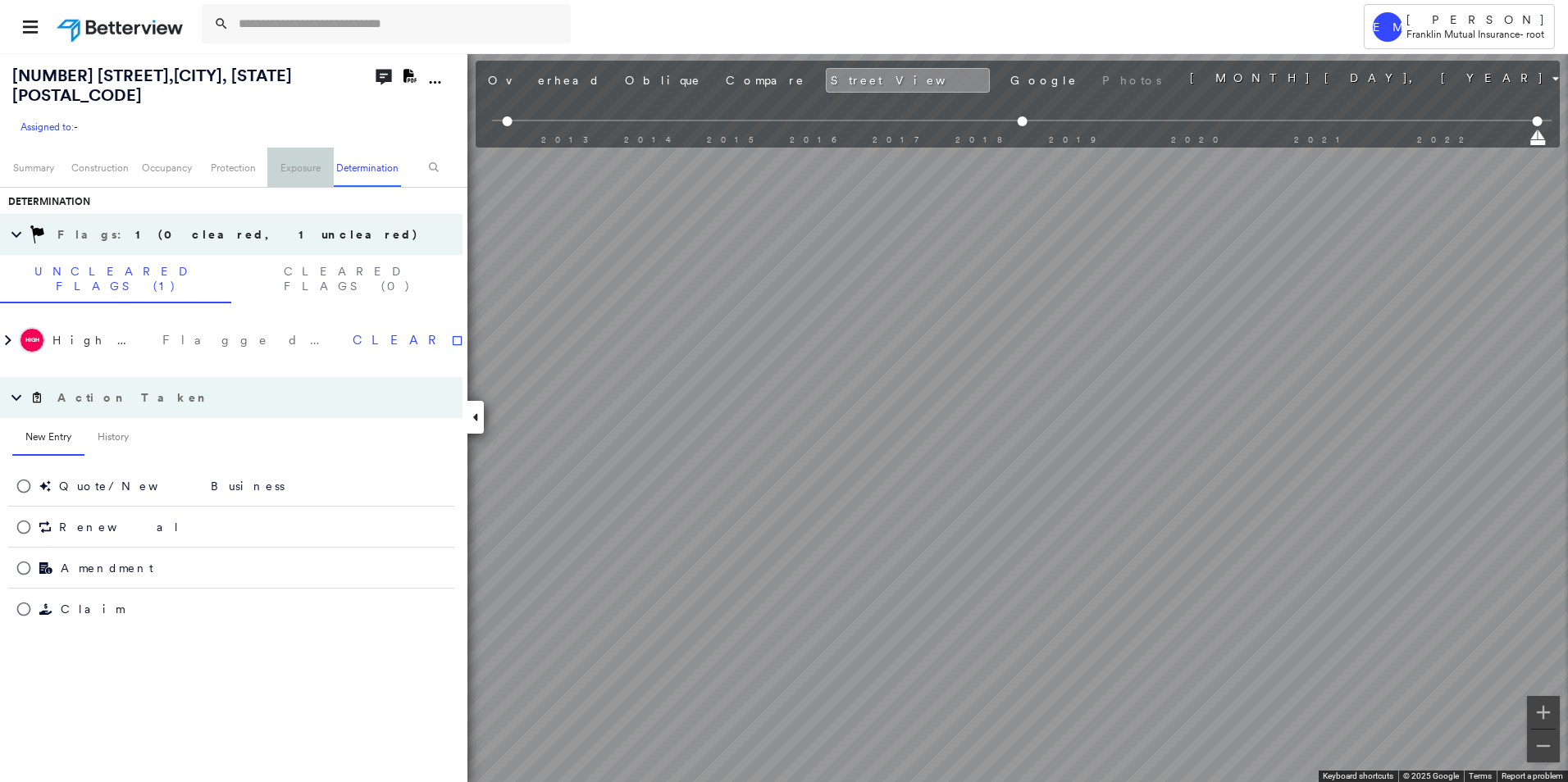 click on "Exposure" at bounding box center [300, 167] 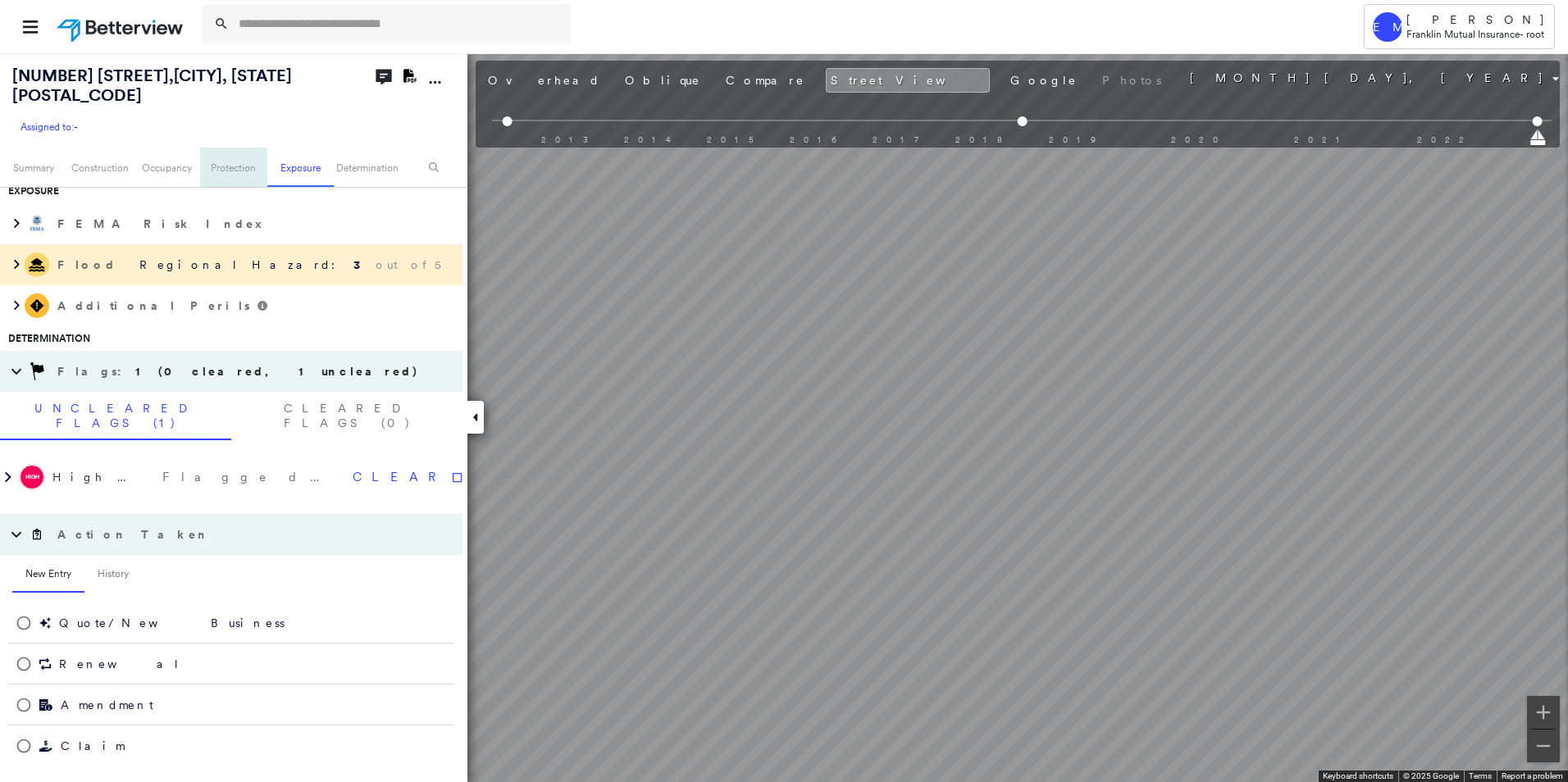click on "Protection" at bounding box center [233, 167] 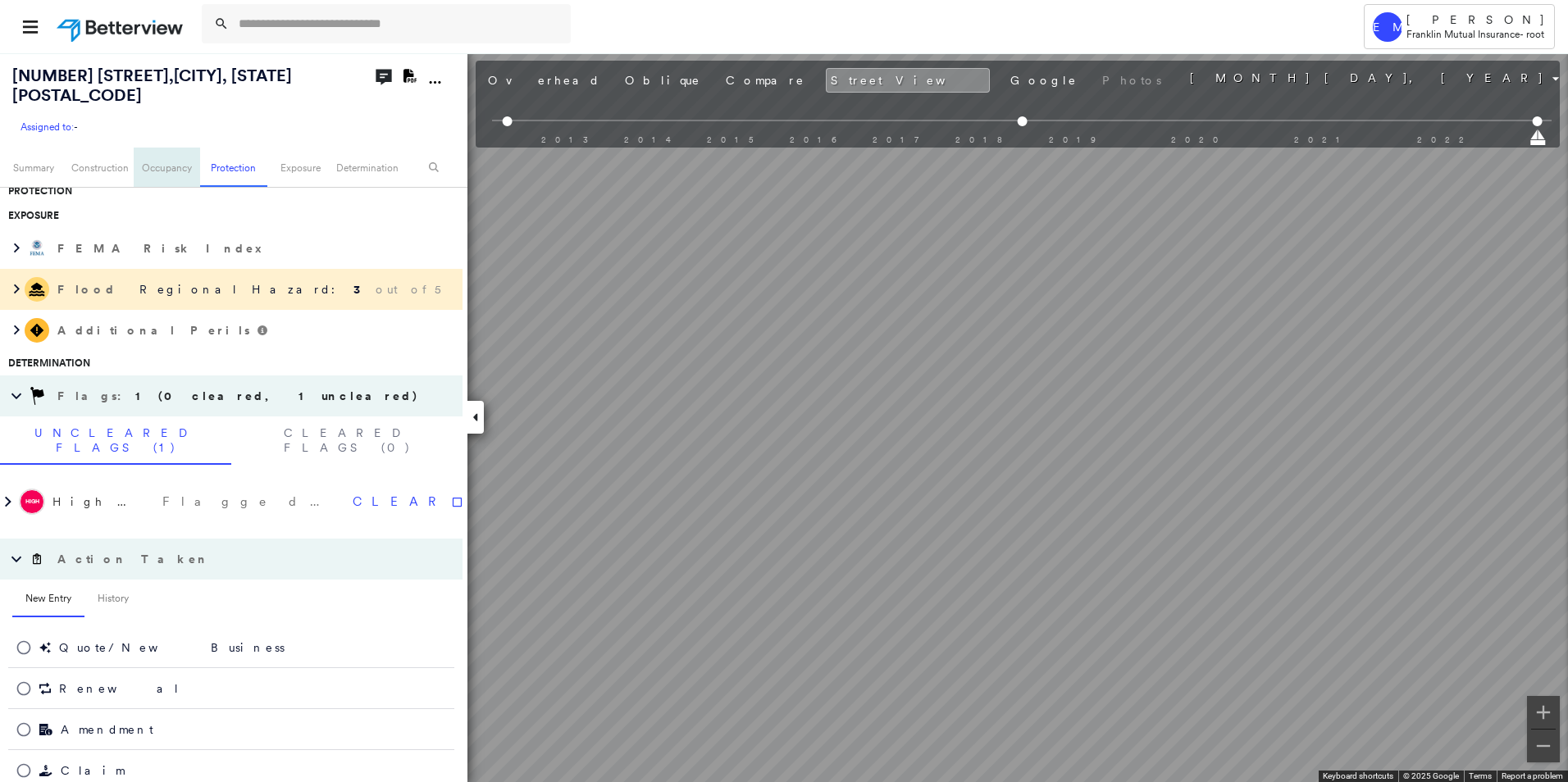 click on "Occupancy" at bounding box center (166, 167) 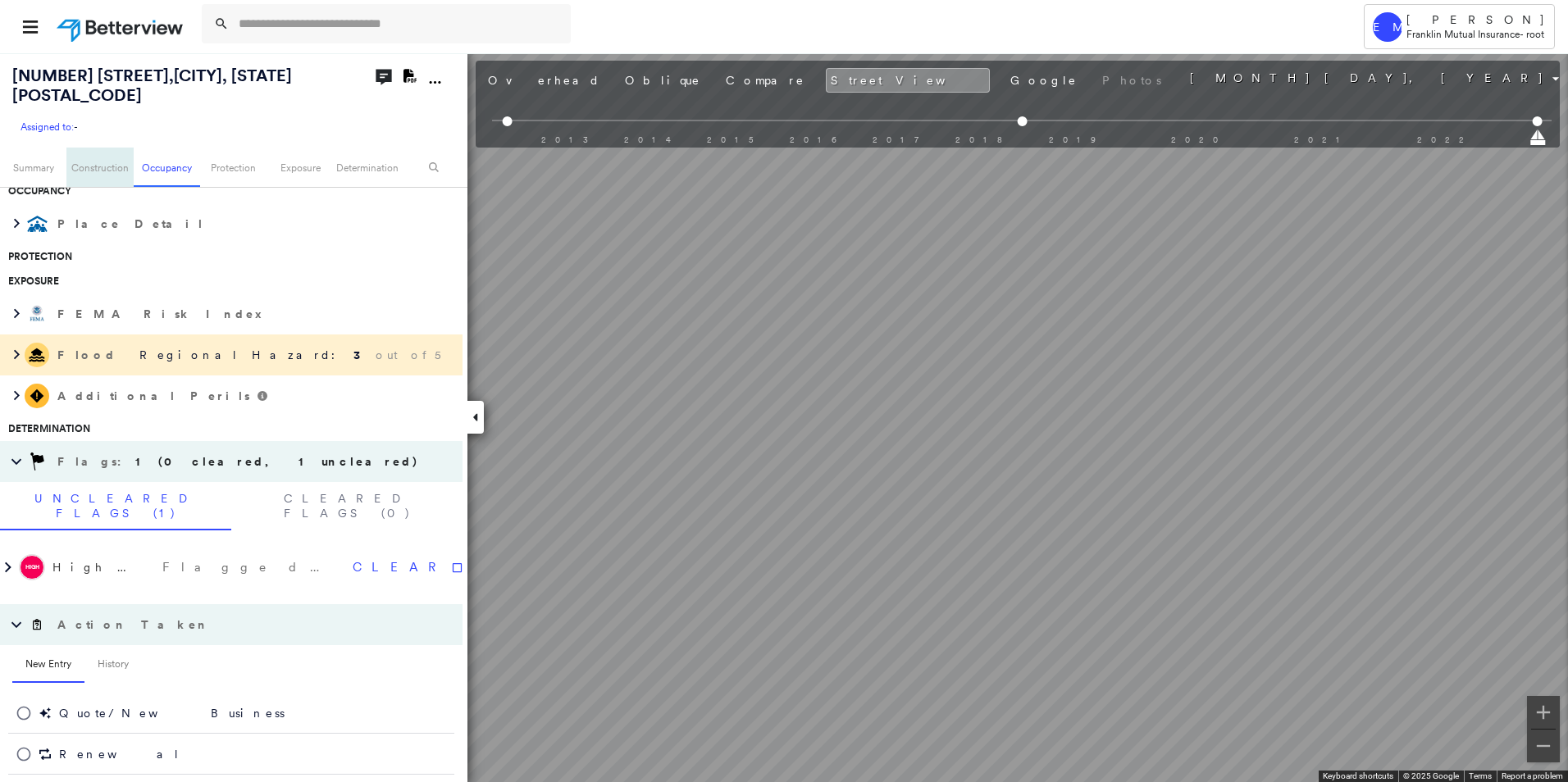 click on "Construction" at bounding box center [99, 167] 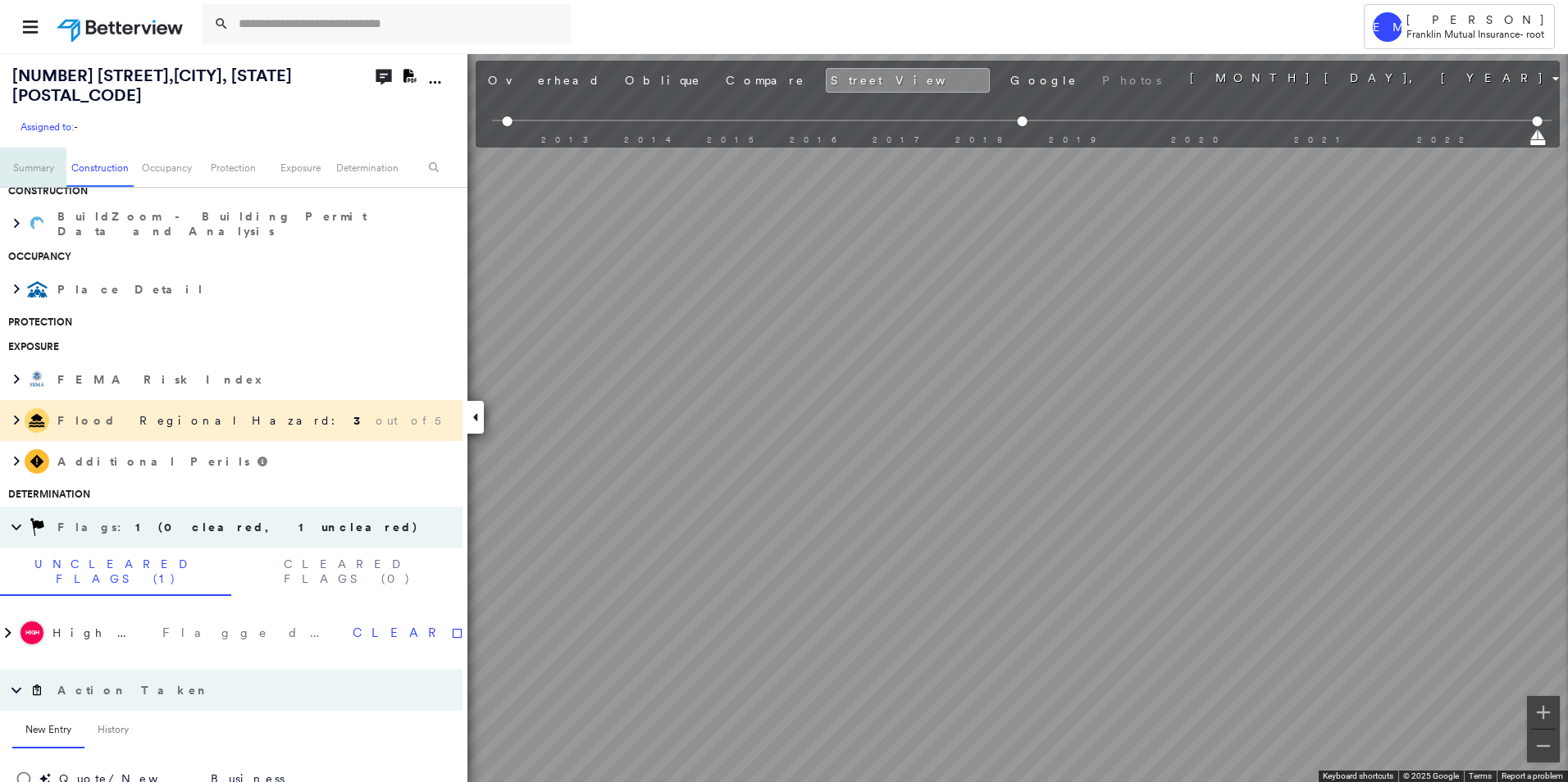 click on "Summary" at bounding box center [33, 167] 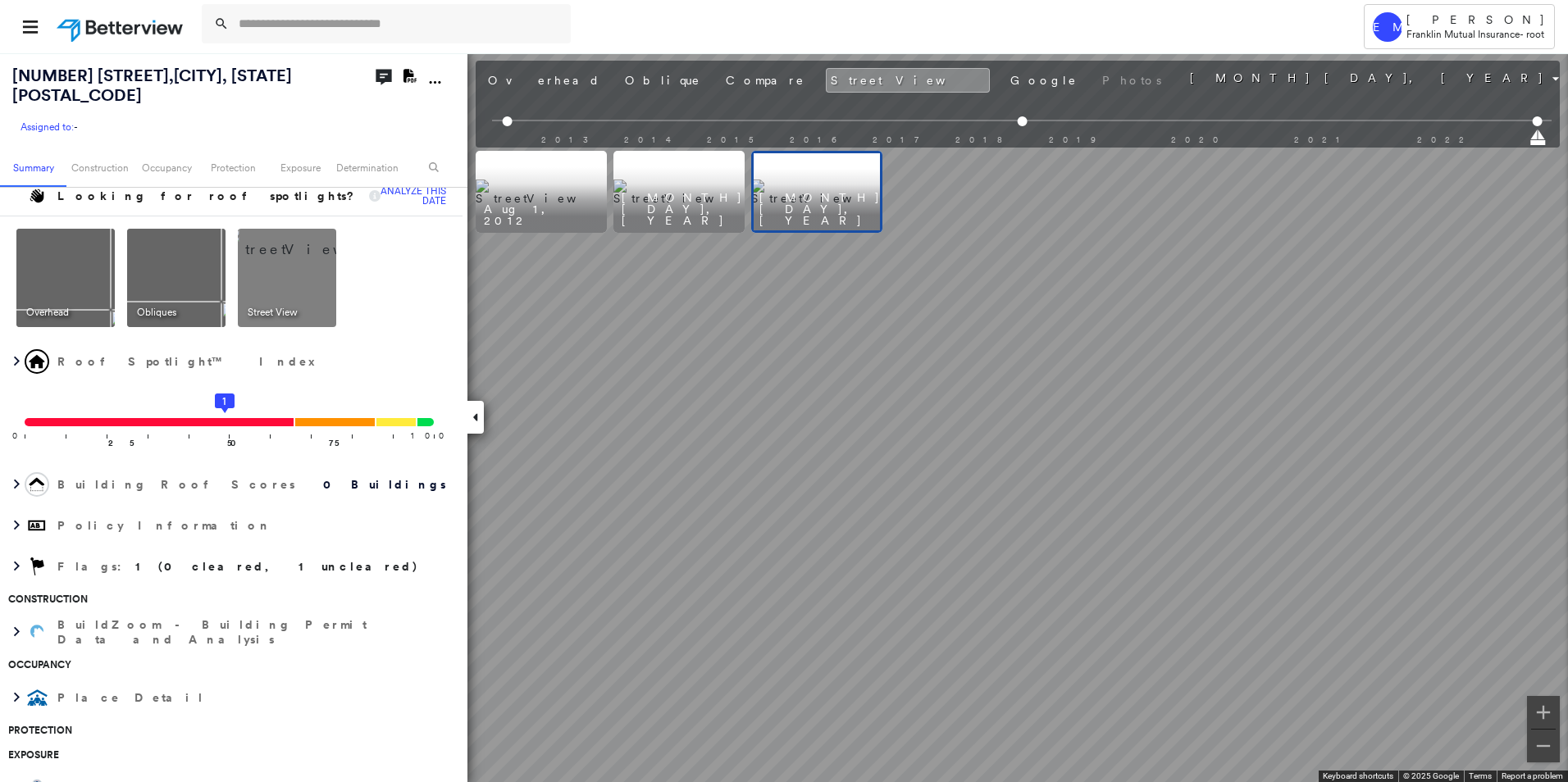 scroll, scrollTop: 9, scrollLeft: 0, axis: vertical 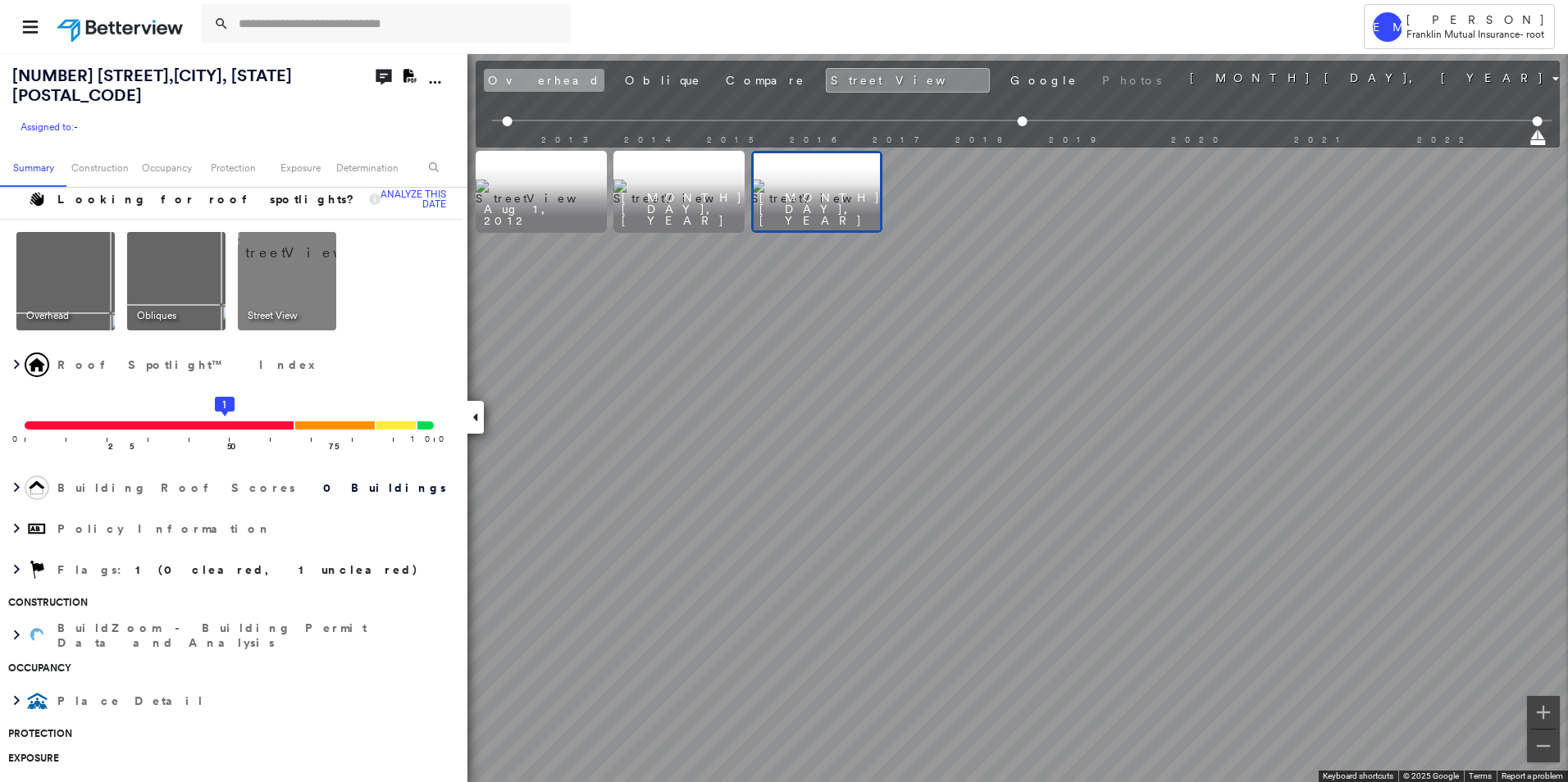 click on "Overhead" at bounding box center [544, 80] 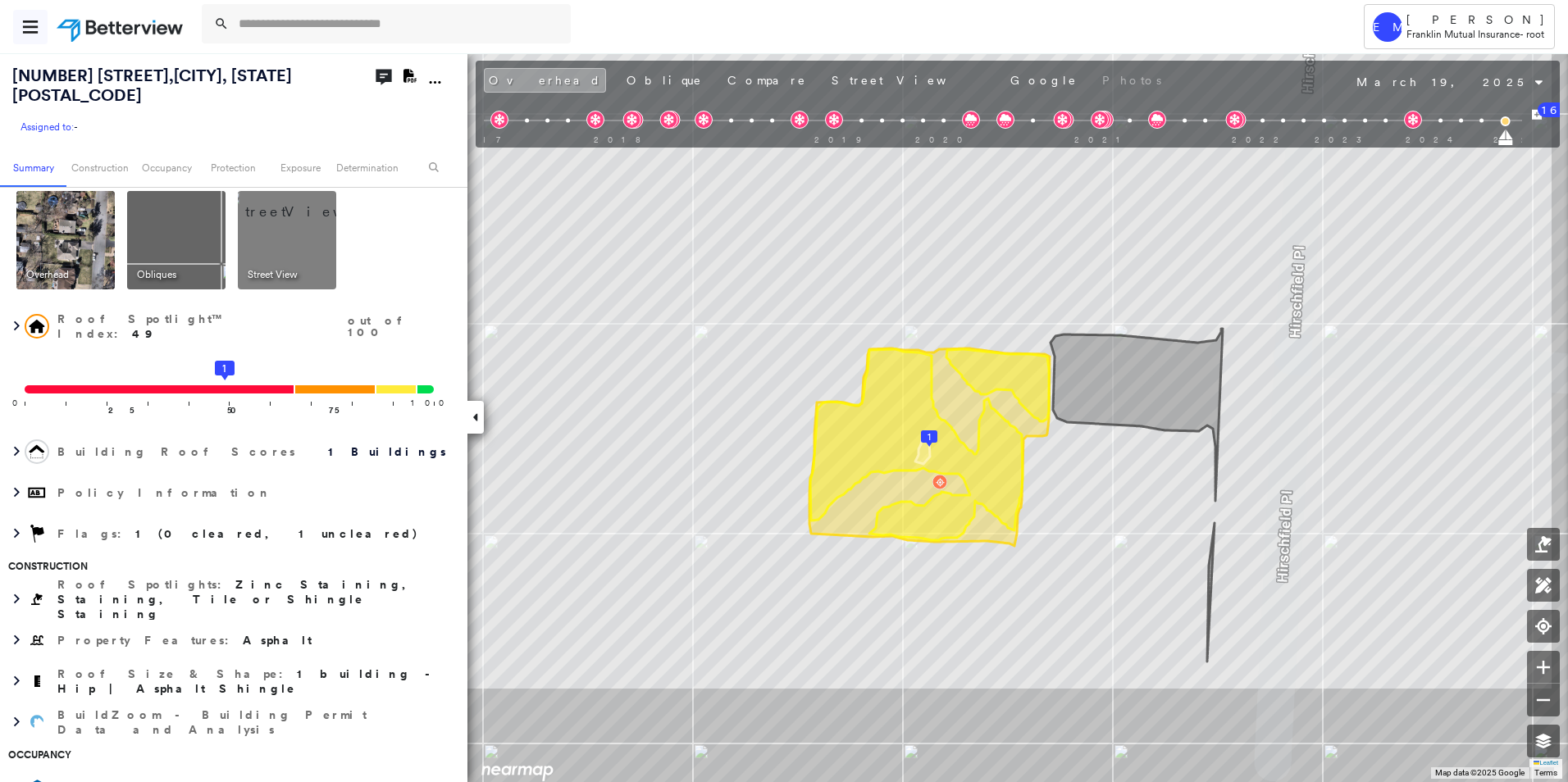 click at bounding box center [30, 27] 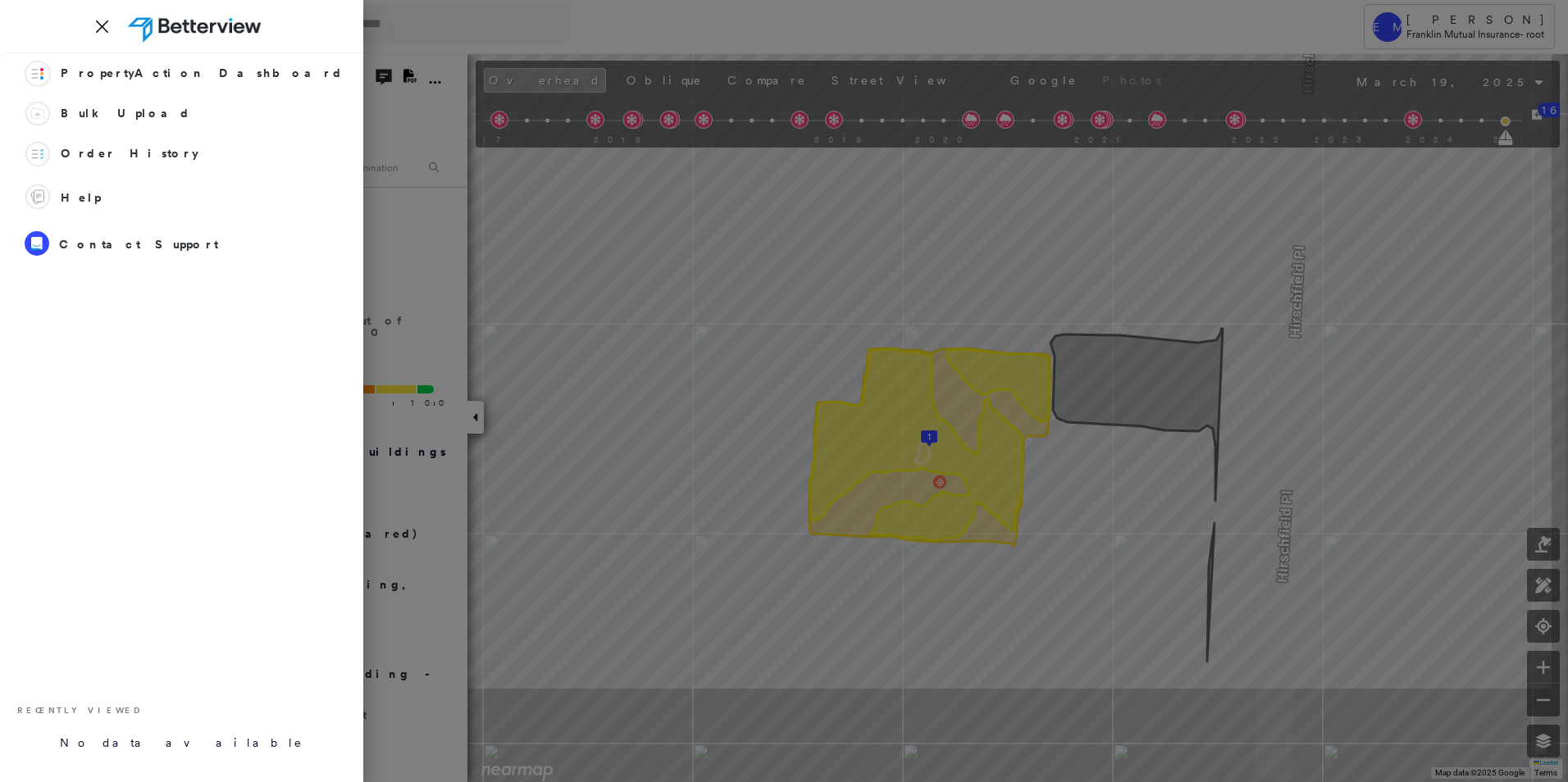 click at bounding box center (784, 391) 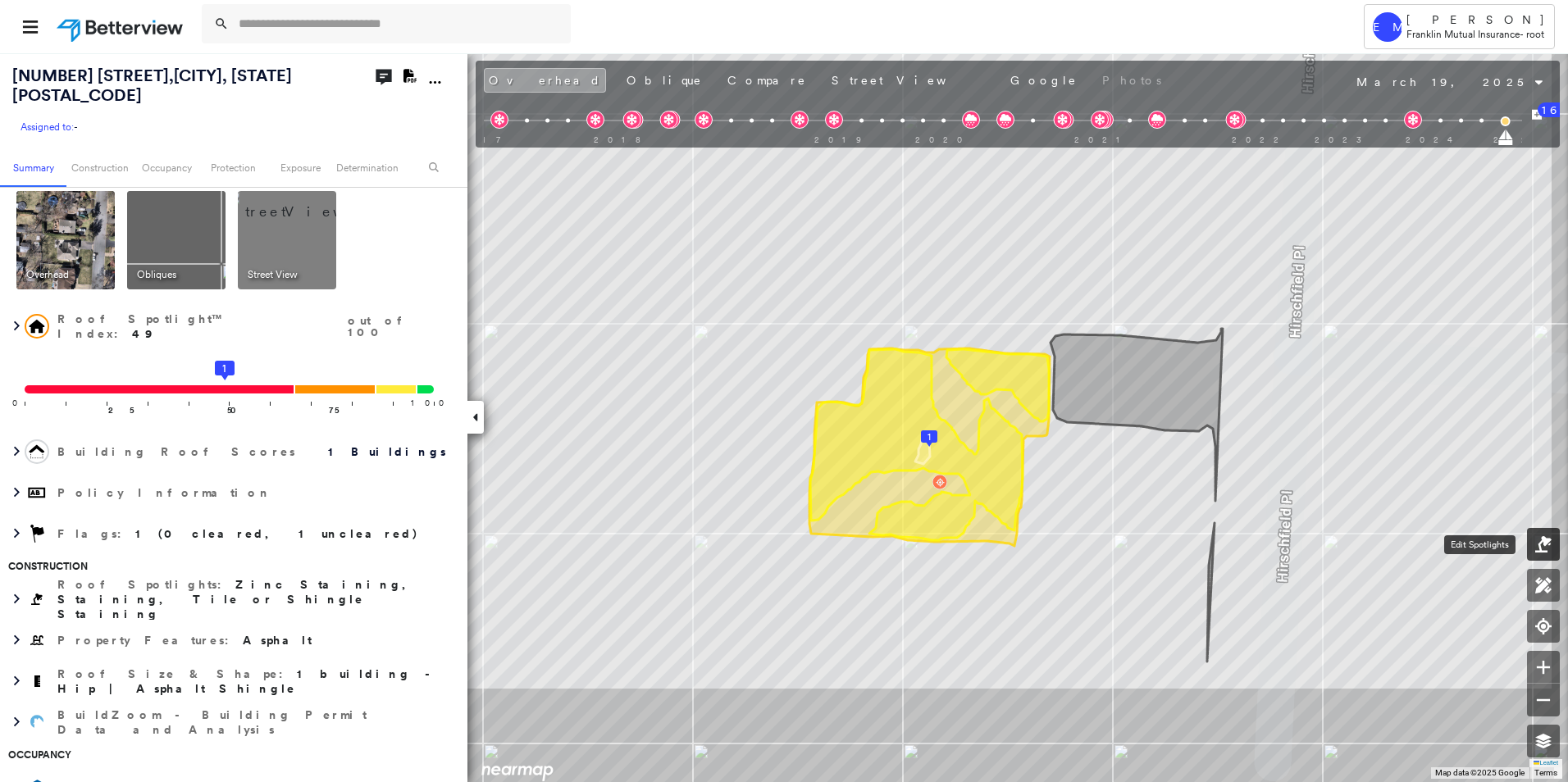 click 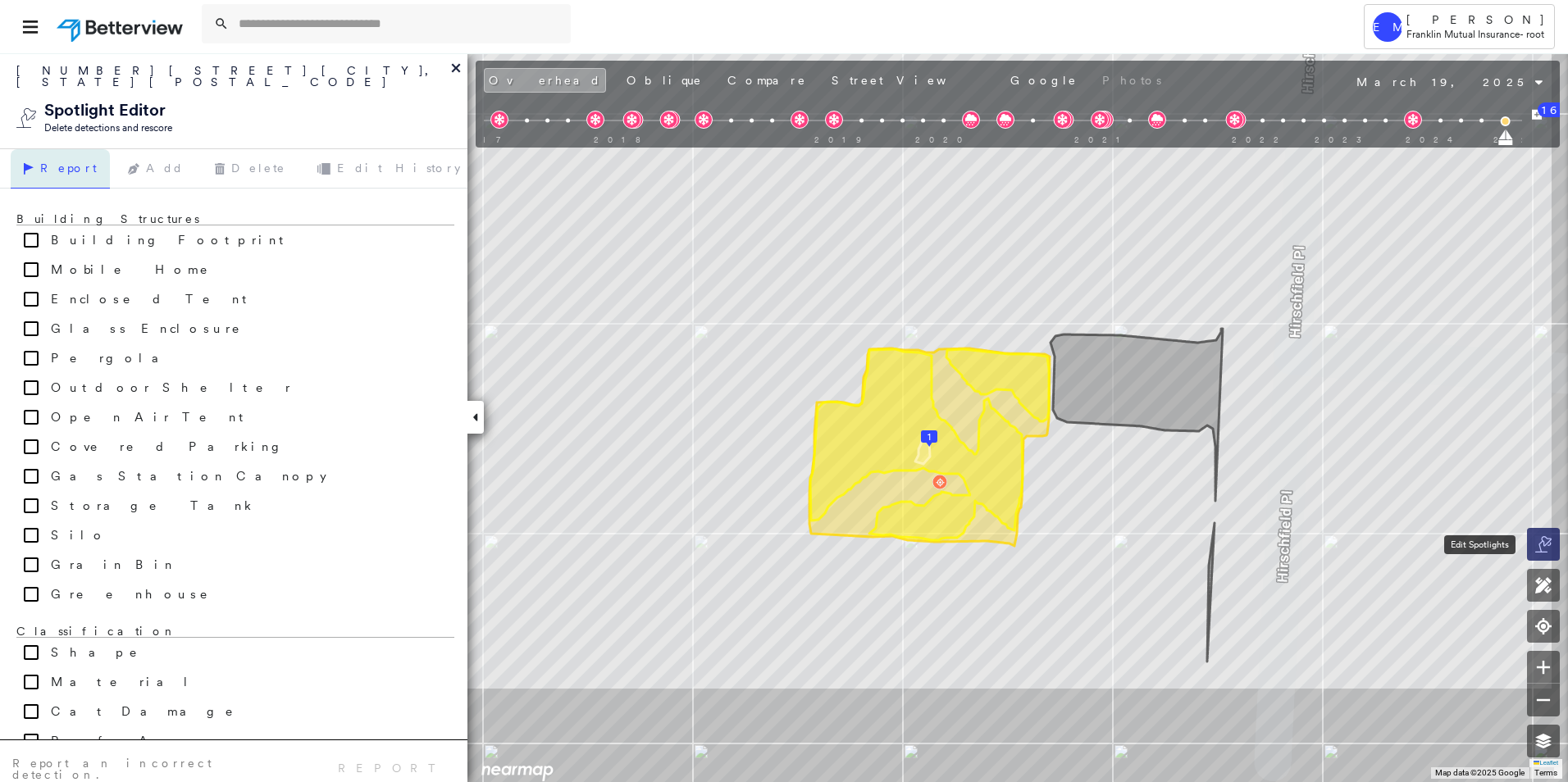click 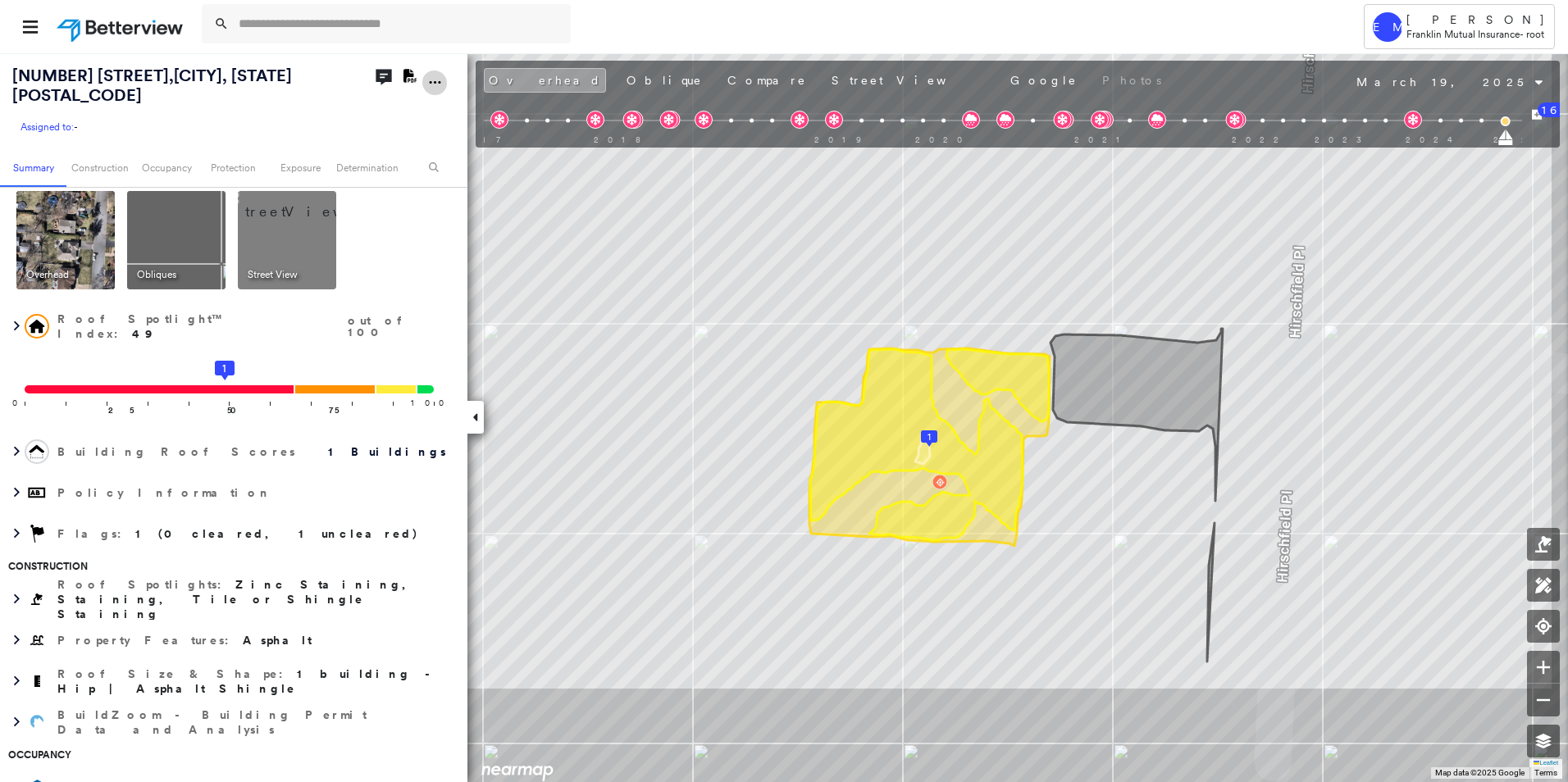 click at bounding box center [435, 82] 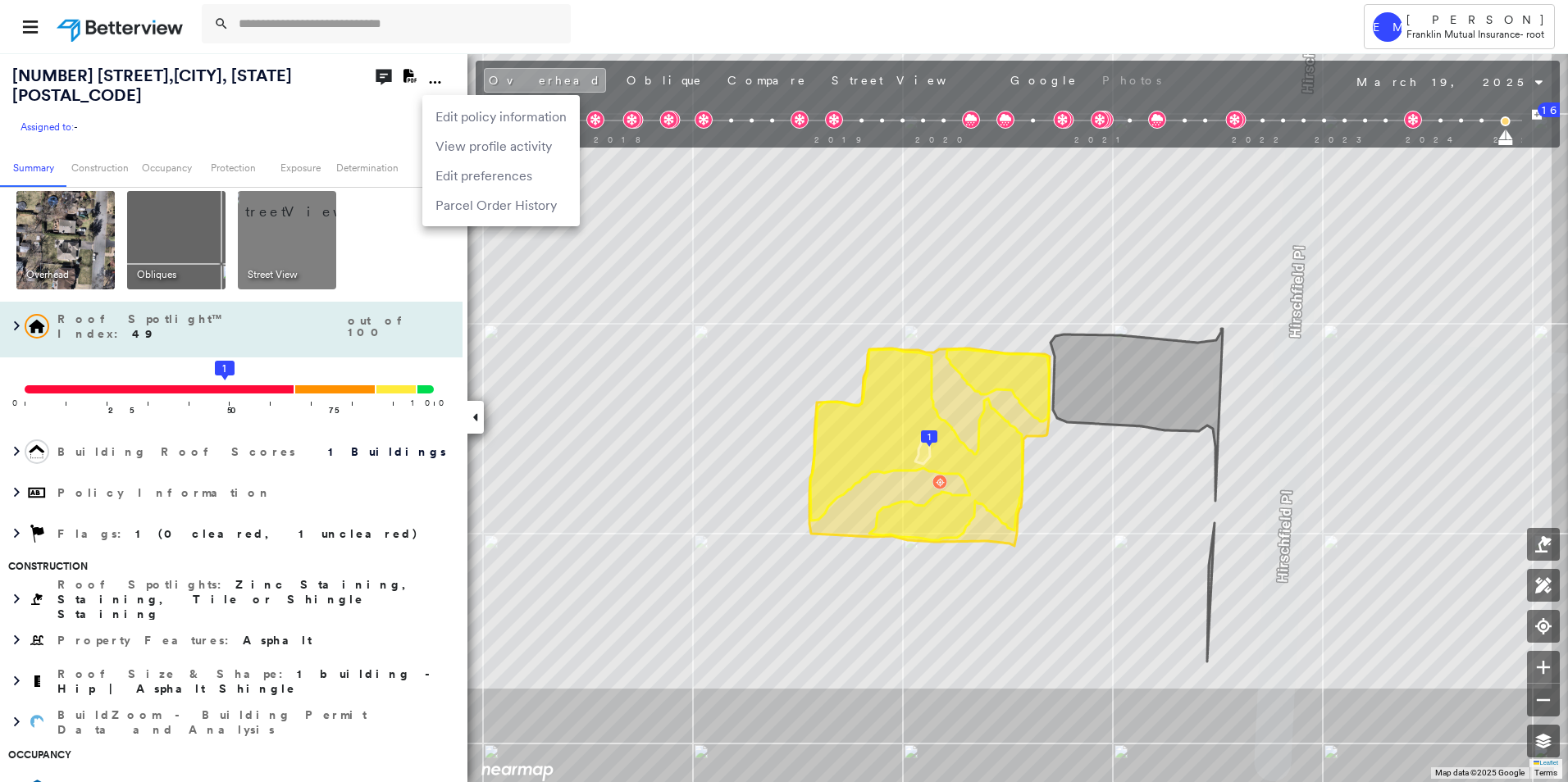 click at bounding box center (784, 391) 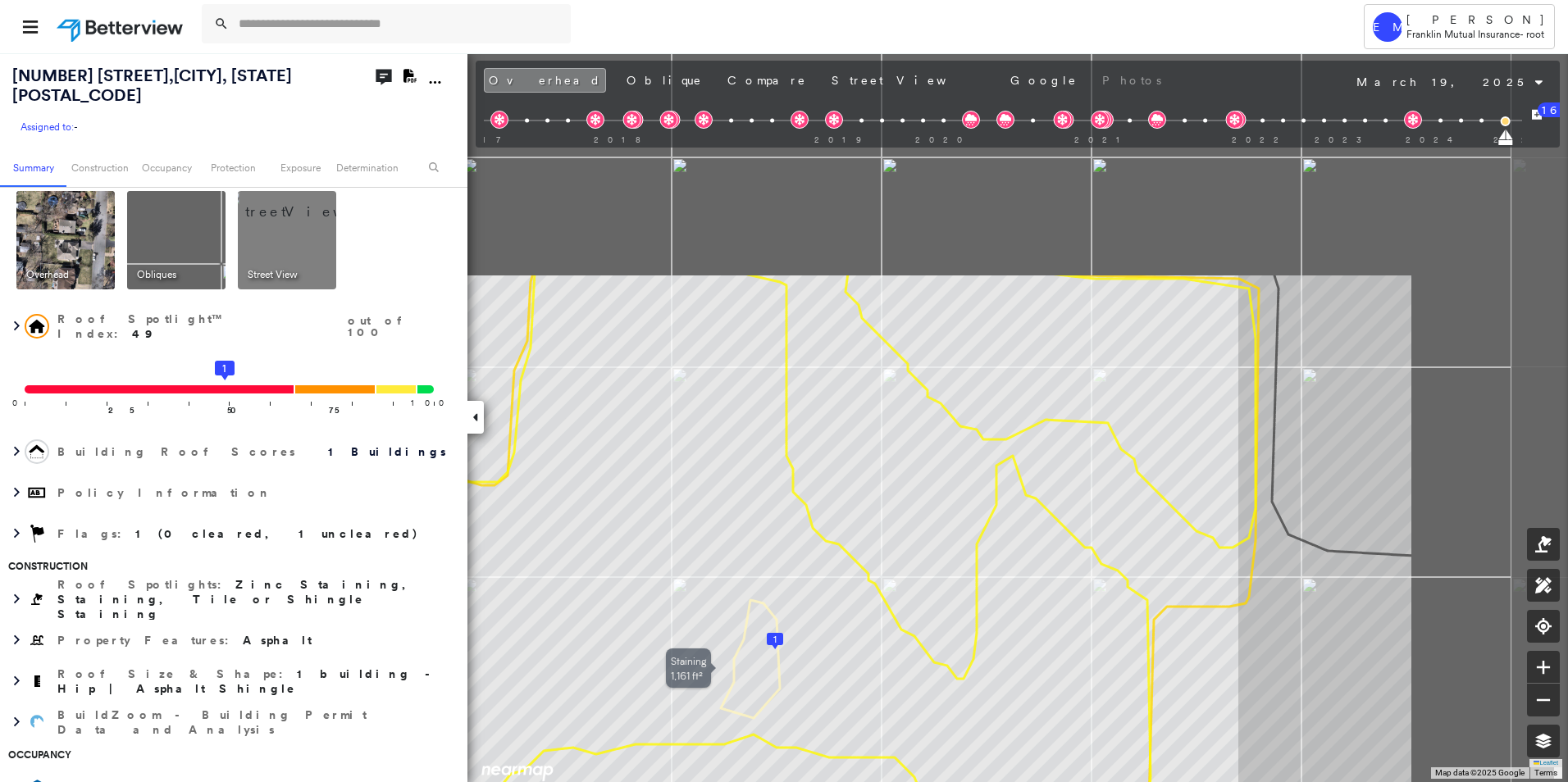 drag, startPoint x: 1154, startPoint y: 402, endPoint x: 841, endPoint y: 698, distance: 430.79578 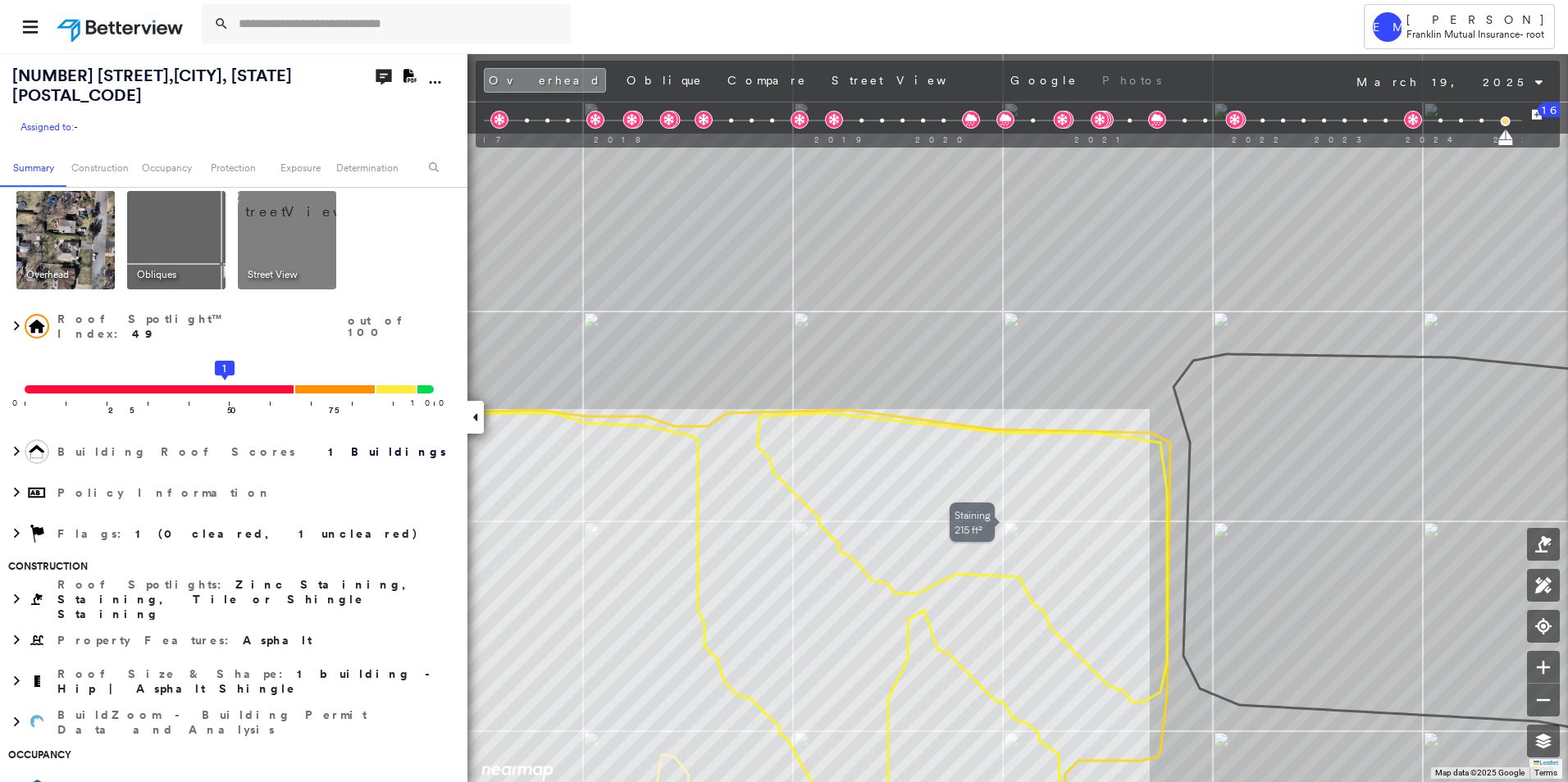 drag, startPoint x: 1192, startPoint y: 395, endPoint x: 1142, endPoint y: 504, distance: 119.92081 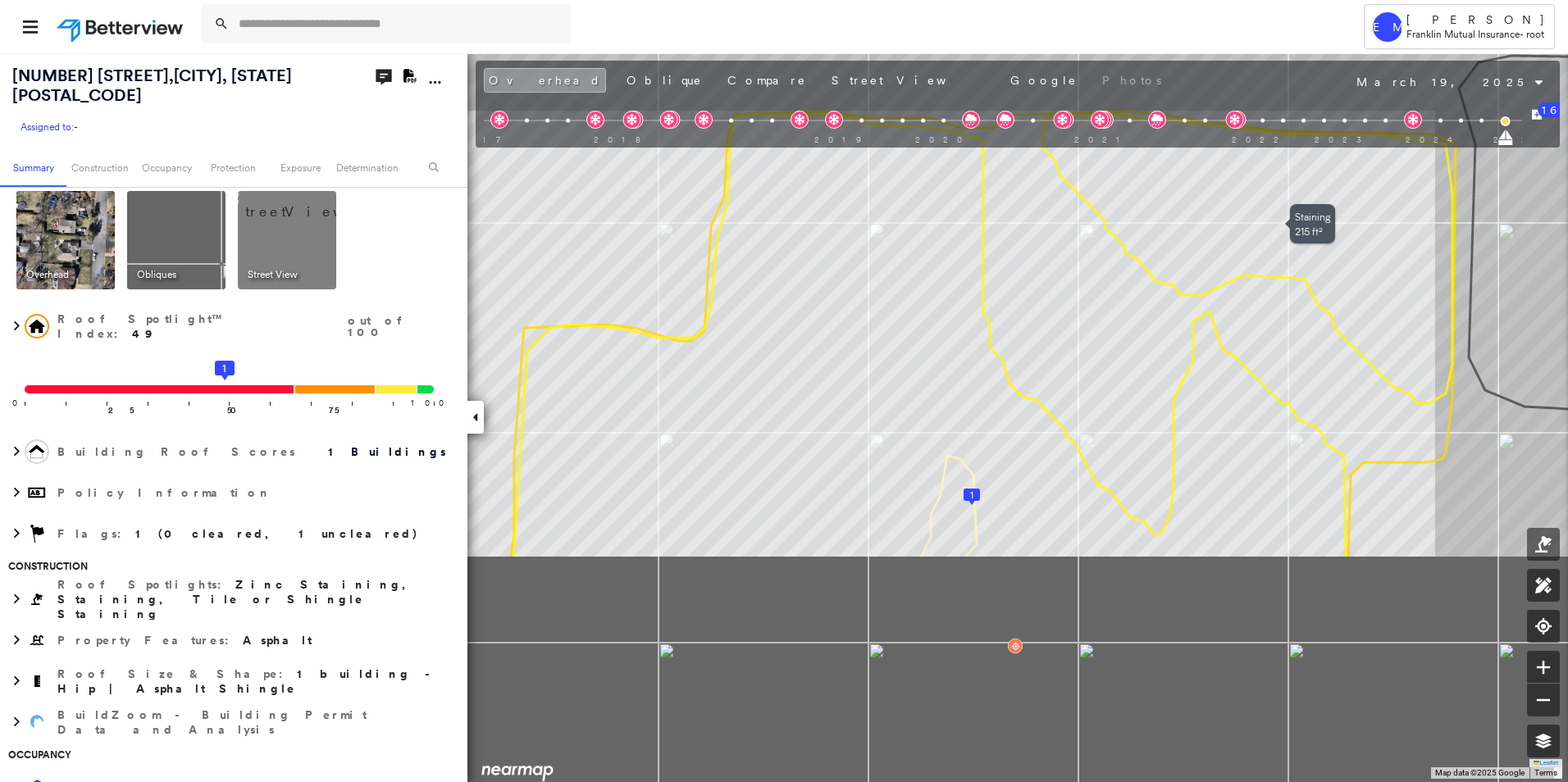 drag, startPoint x: 1005, startPoint y: 493, endPoint x: 1285, endPoint y: 218, distance: 392.46019 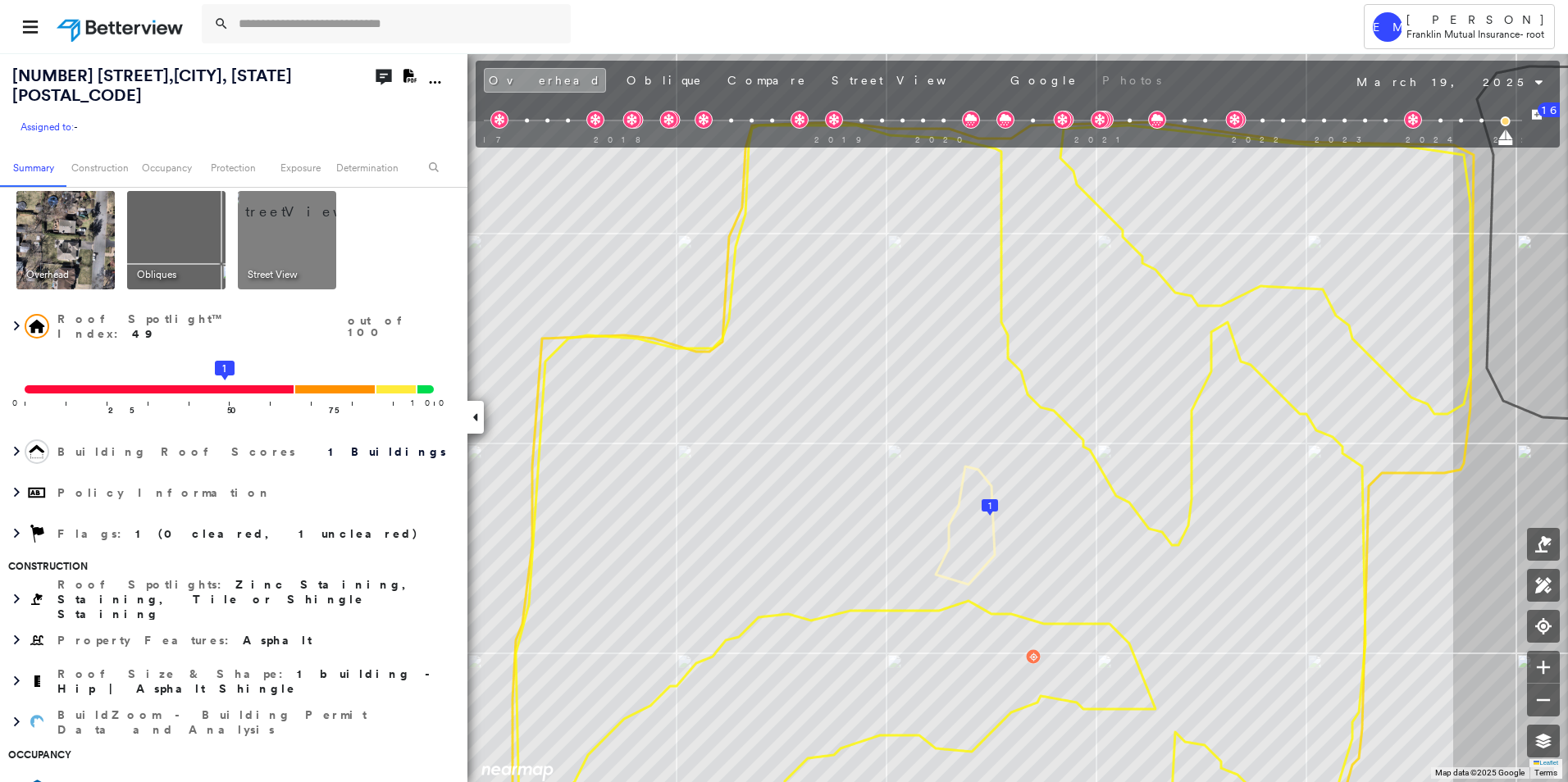 drag, startPoint x: 731, startPoint y: 80, endPoint x: 733, endPoint y: 103, distance: 23.086793 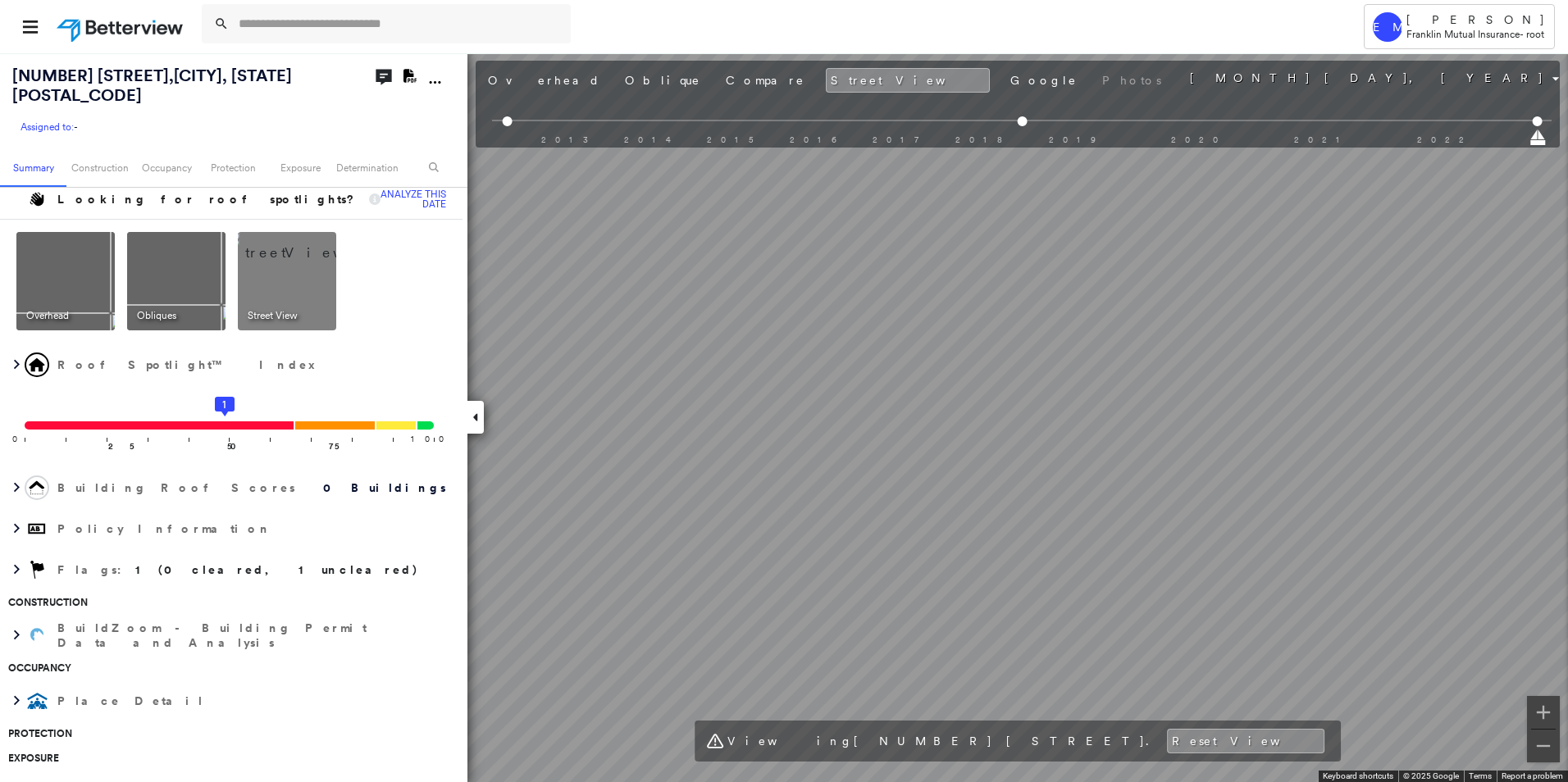 click on "Tower EM Erika McCarty Franklin Mutual Insurance  -   root 302  Hirschfeld Pl ,  New Milford, NJ 07646 Assigned to:  - Assigned to:  - Assigned to:  - Open Comments Download PDF Report Summary Construction Occupancy Protection Exposure Determination Looking for roof spotlights? Analyze this date Overhead Obliques Street View Roof Spotlight™ Index 0 100 25 50 1 75 Building Roof Scores 0 Buildings Policy Information Flags :  1 (0 cleared, 1 uncleared) Construction BuildZoom - Building Permit Data and Analysis Occupancy Place Detail Protection Exposure FEMA Risk Index Flood Regional Hazard: 3   out of  5 Additional Perils Determination Flags :  1 (0 cleared, 1 uncleared) Uncleared Flags (1) Cleared Flags  (0) HIGH High Priority Flagged 08/04/25 Clear Action Taken New Entry History Quote/New Business Terms & Conditions Added ACV Endorsement Added Cosmetic Endorsement Inspection/Loss Control Report Information Added to Inspection Survey Onsite Inspection Ordered Determined No Inspection Needed General Save Save" at bounding box center [784, 391] 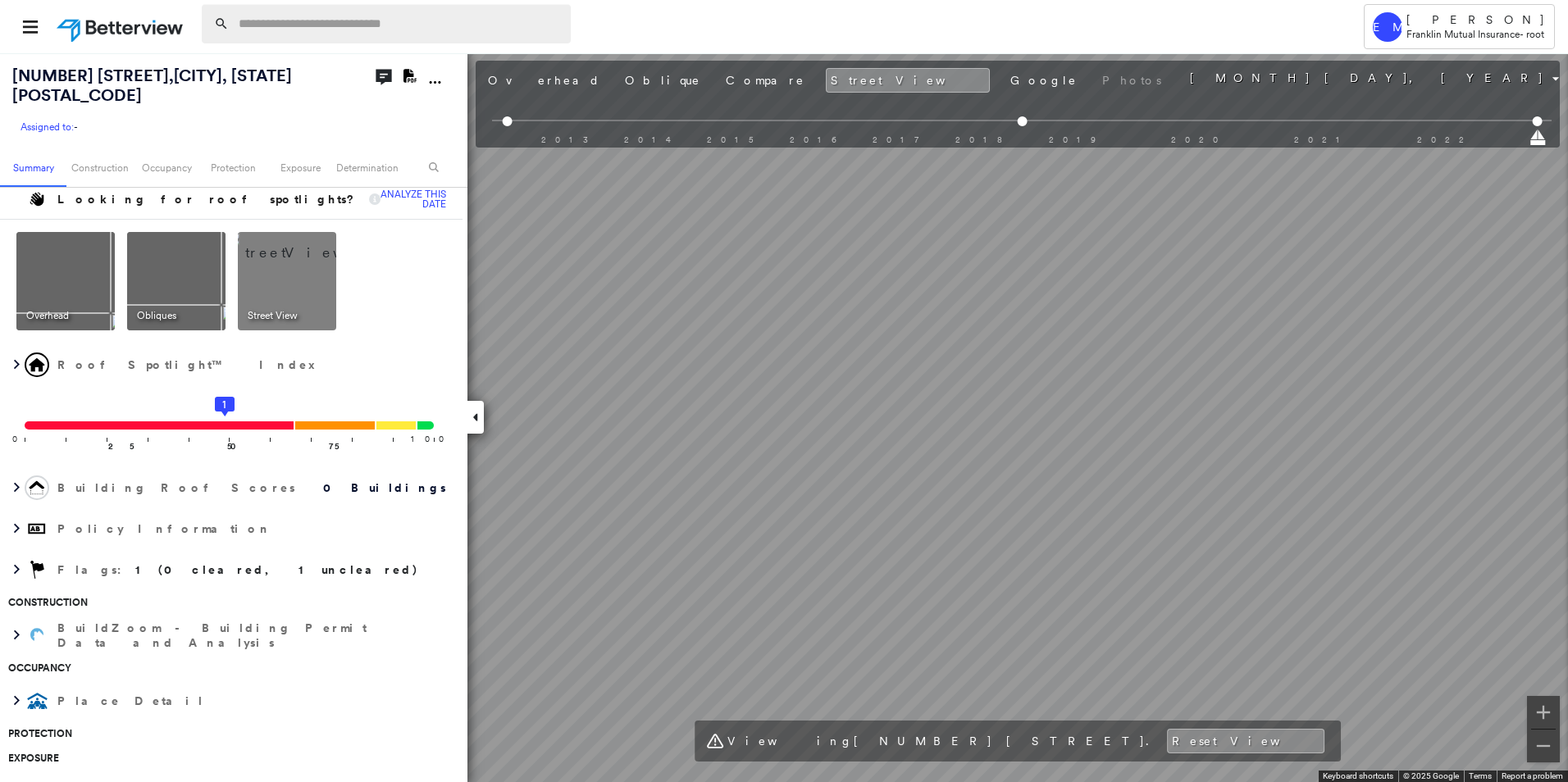 click at bounding box center [399, 24] 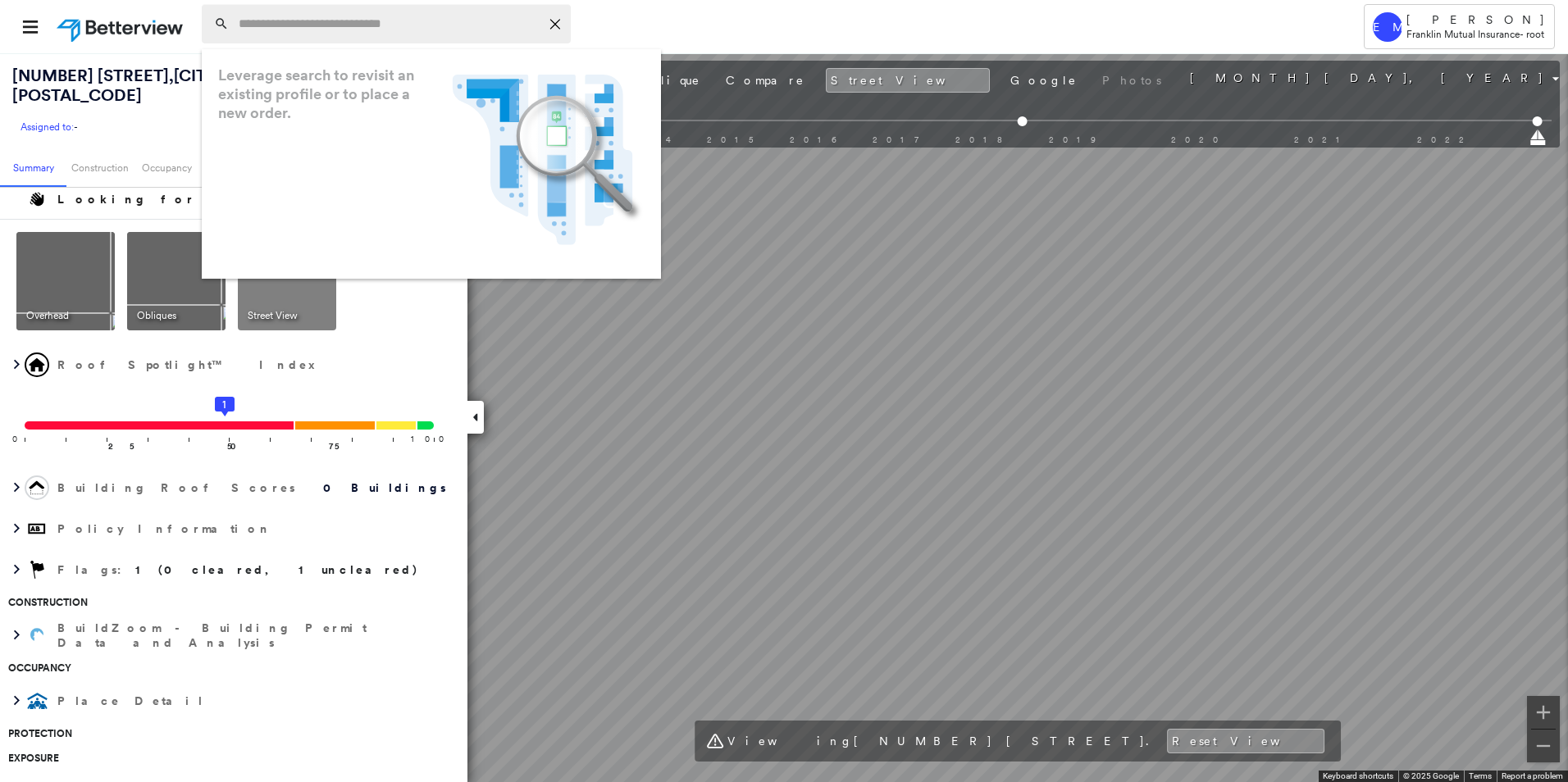 paste on "**********" 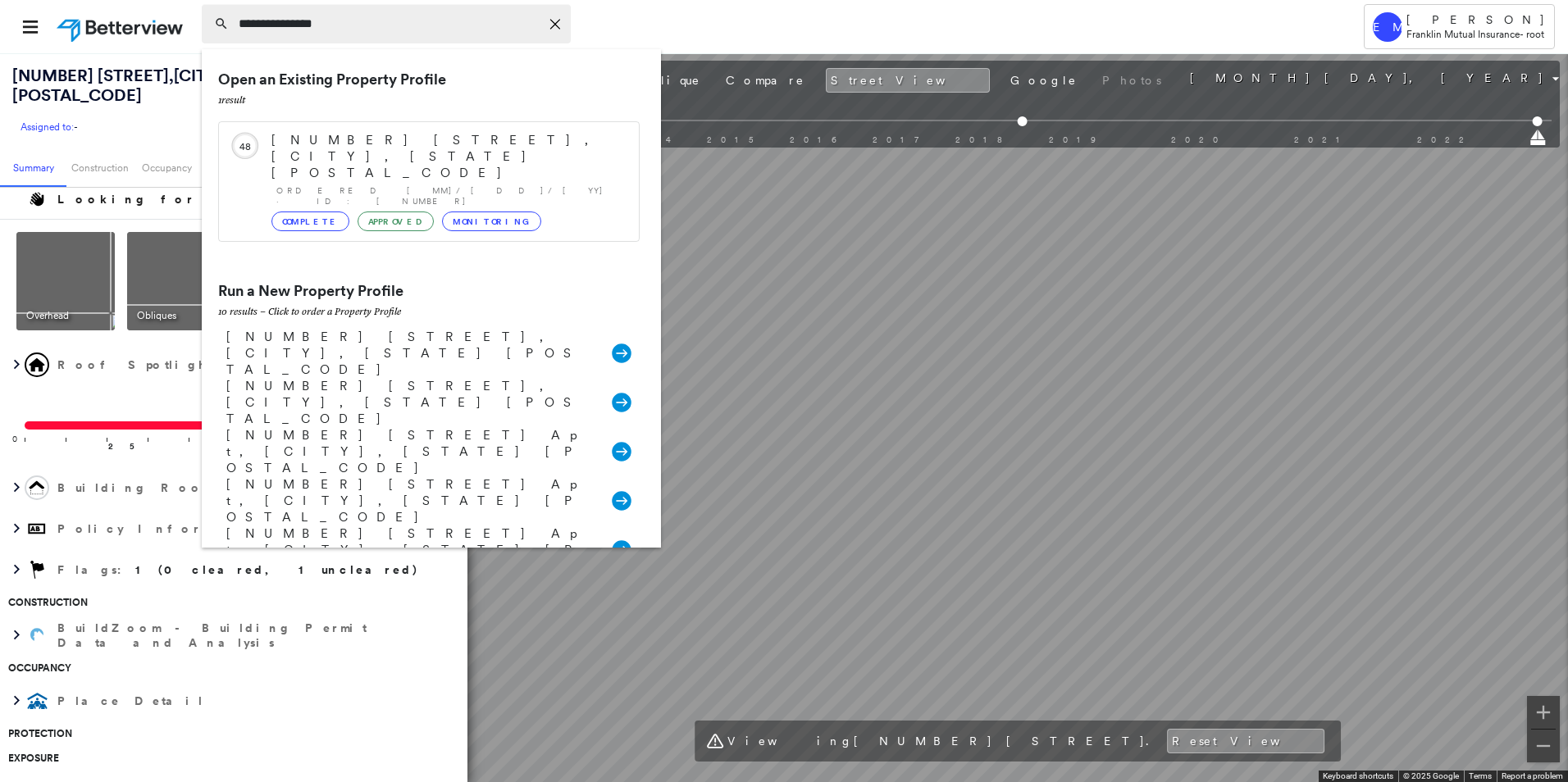 click on "**********" at bounding box center (389, 24) 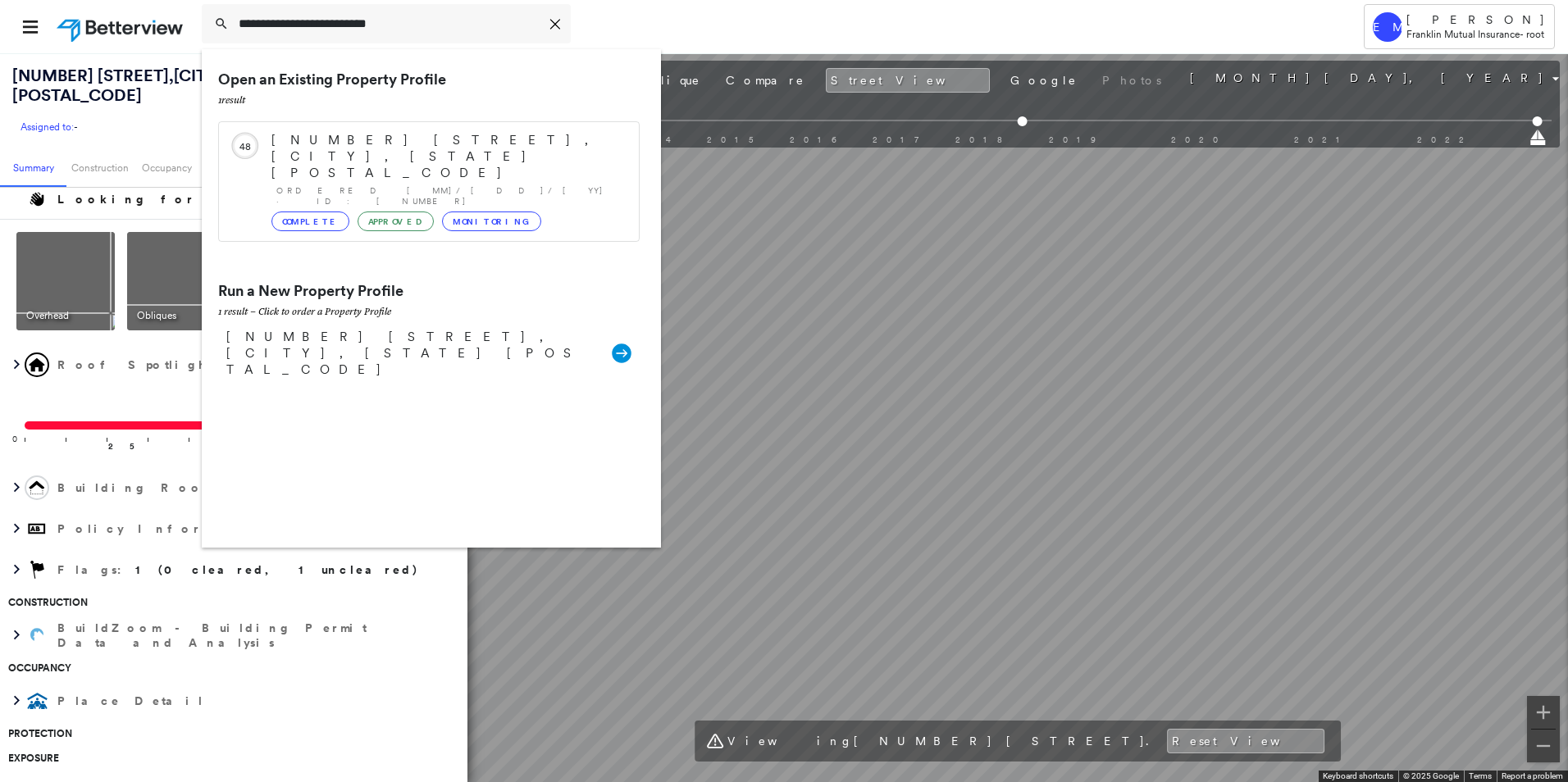 type on "**********" 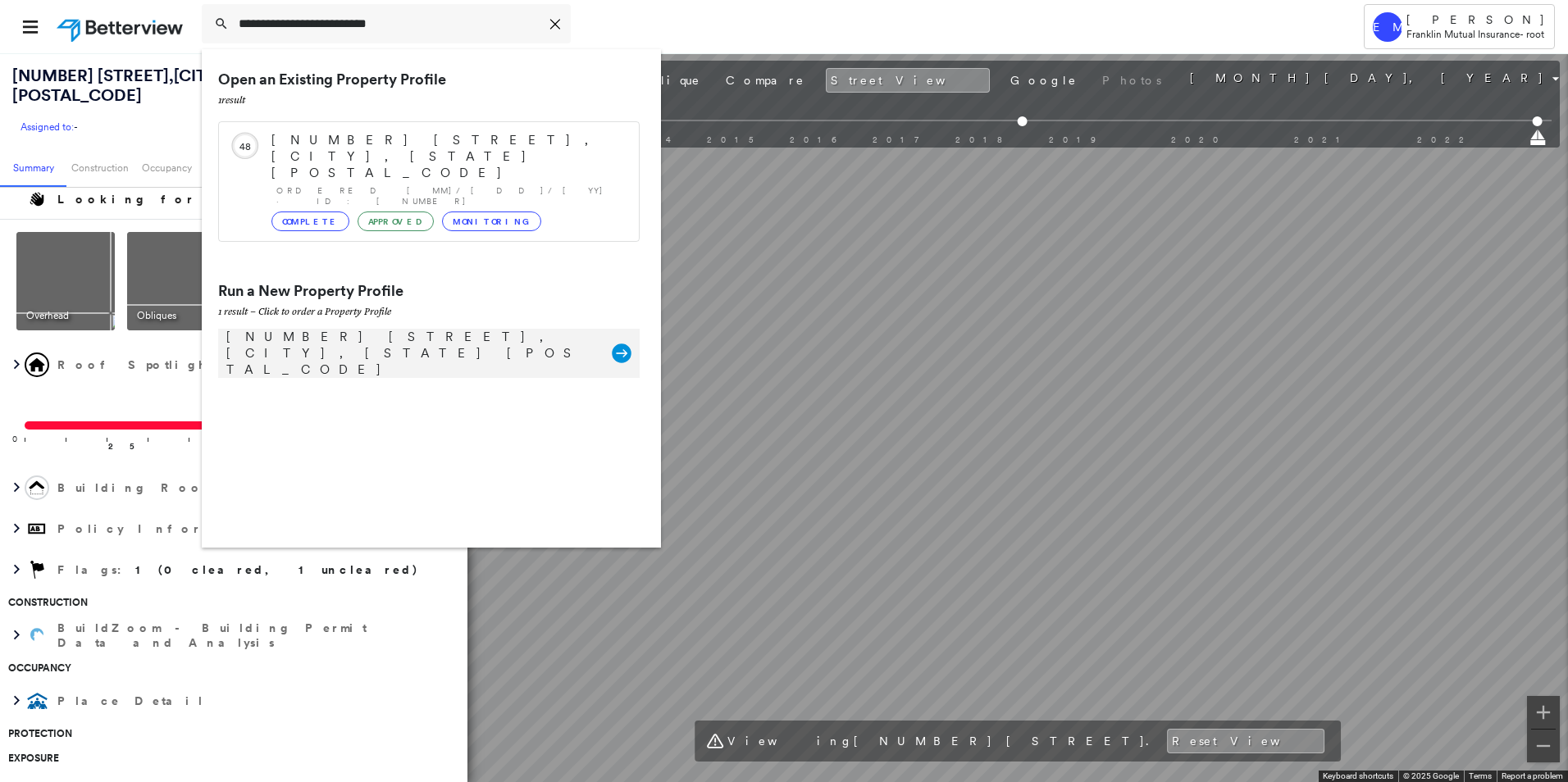 click 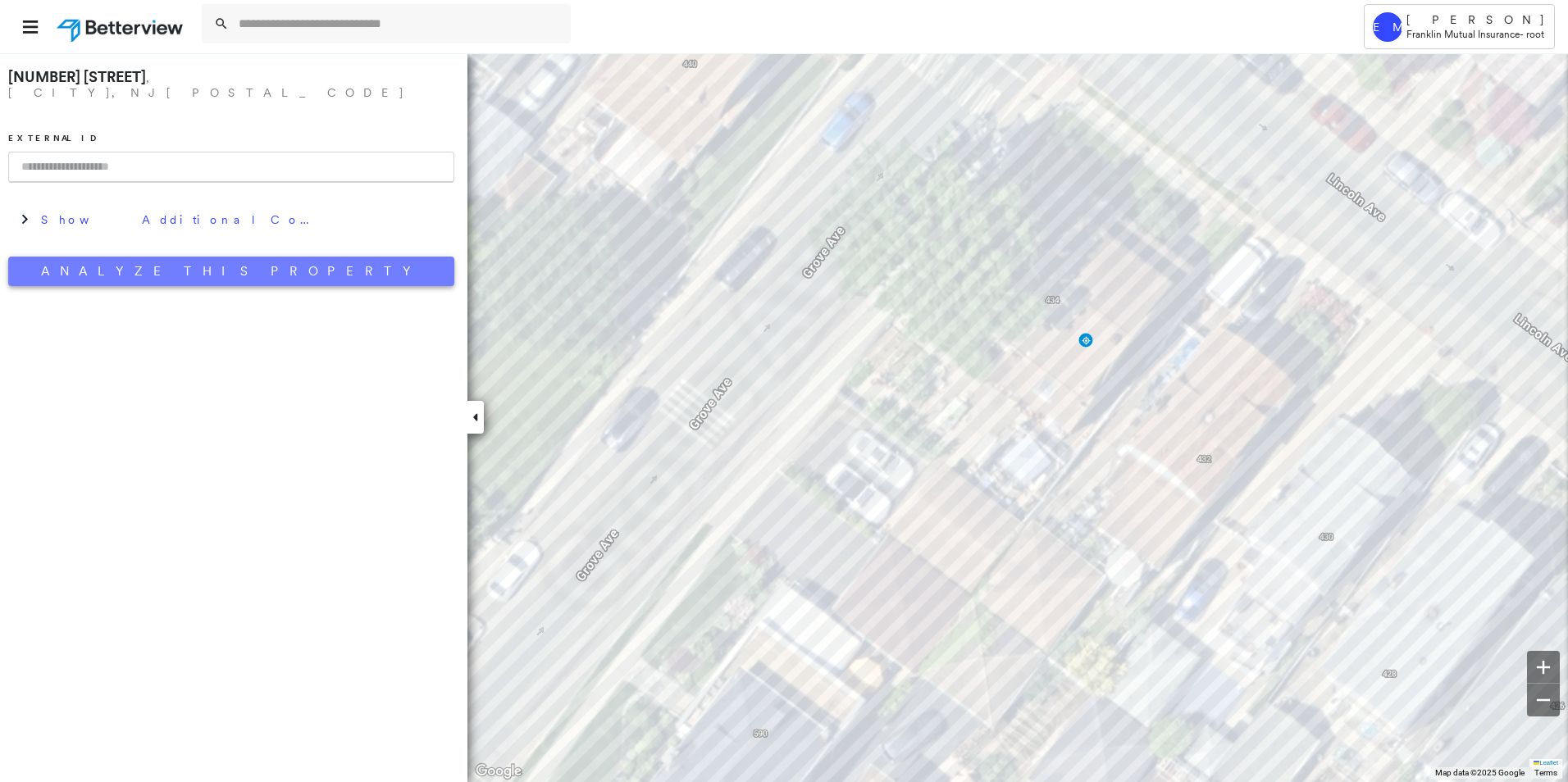 click on "Analyze This Property" at bounding box center (231, 271) 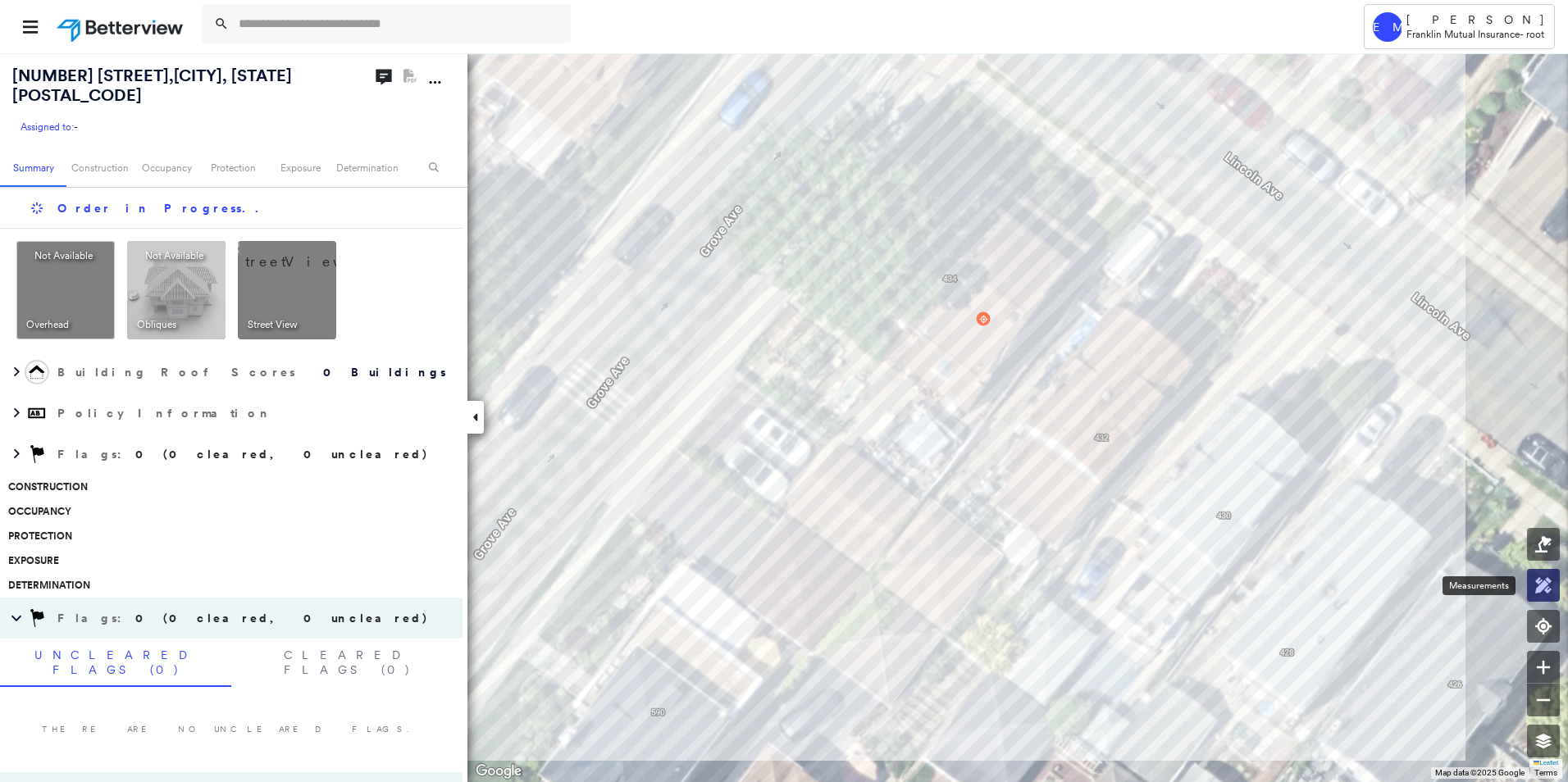 click at bounding box center [1543, 585] 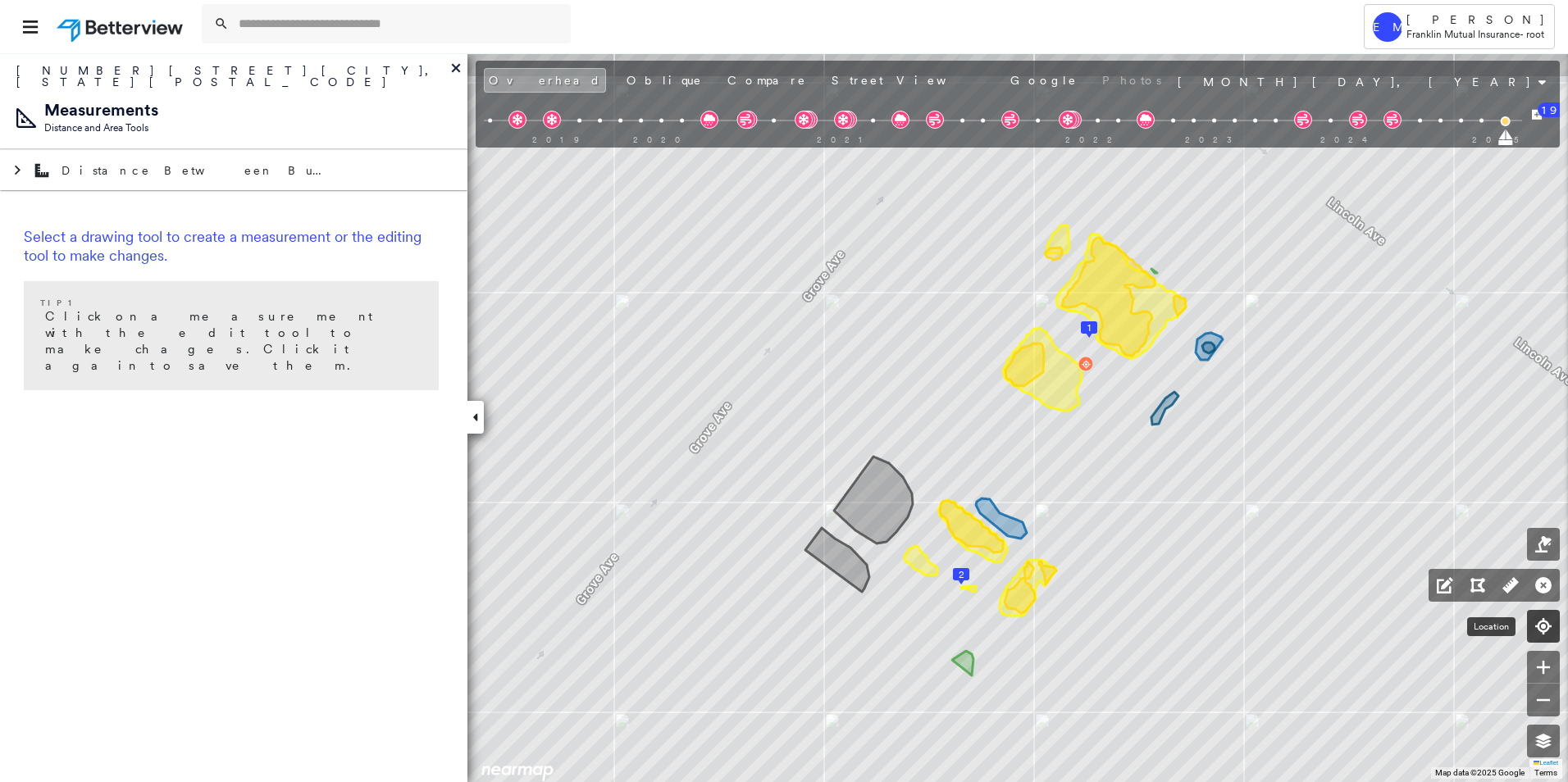 click 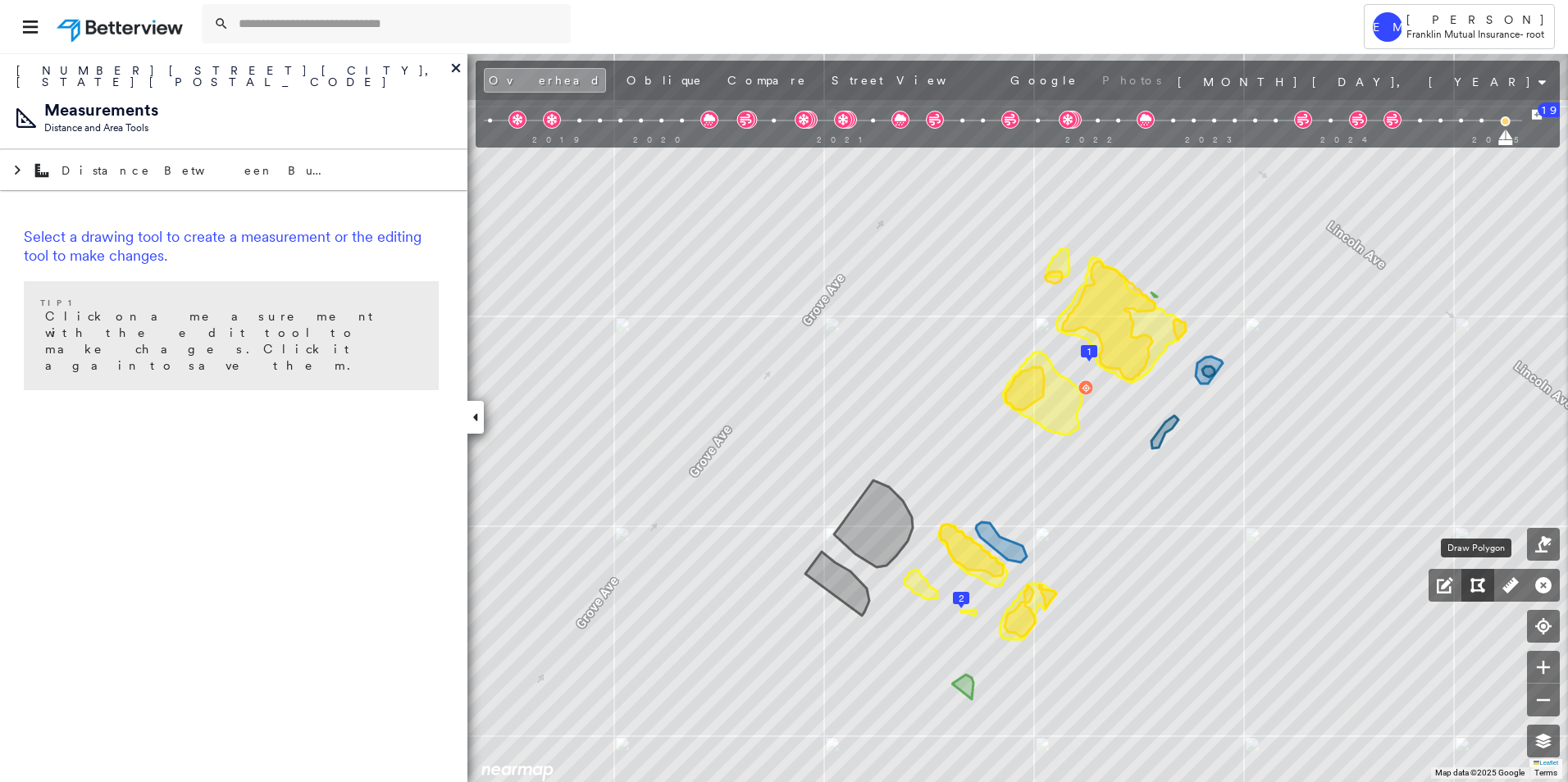 click 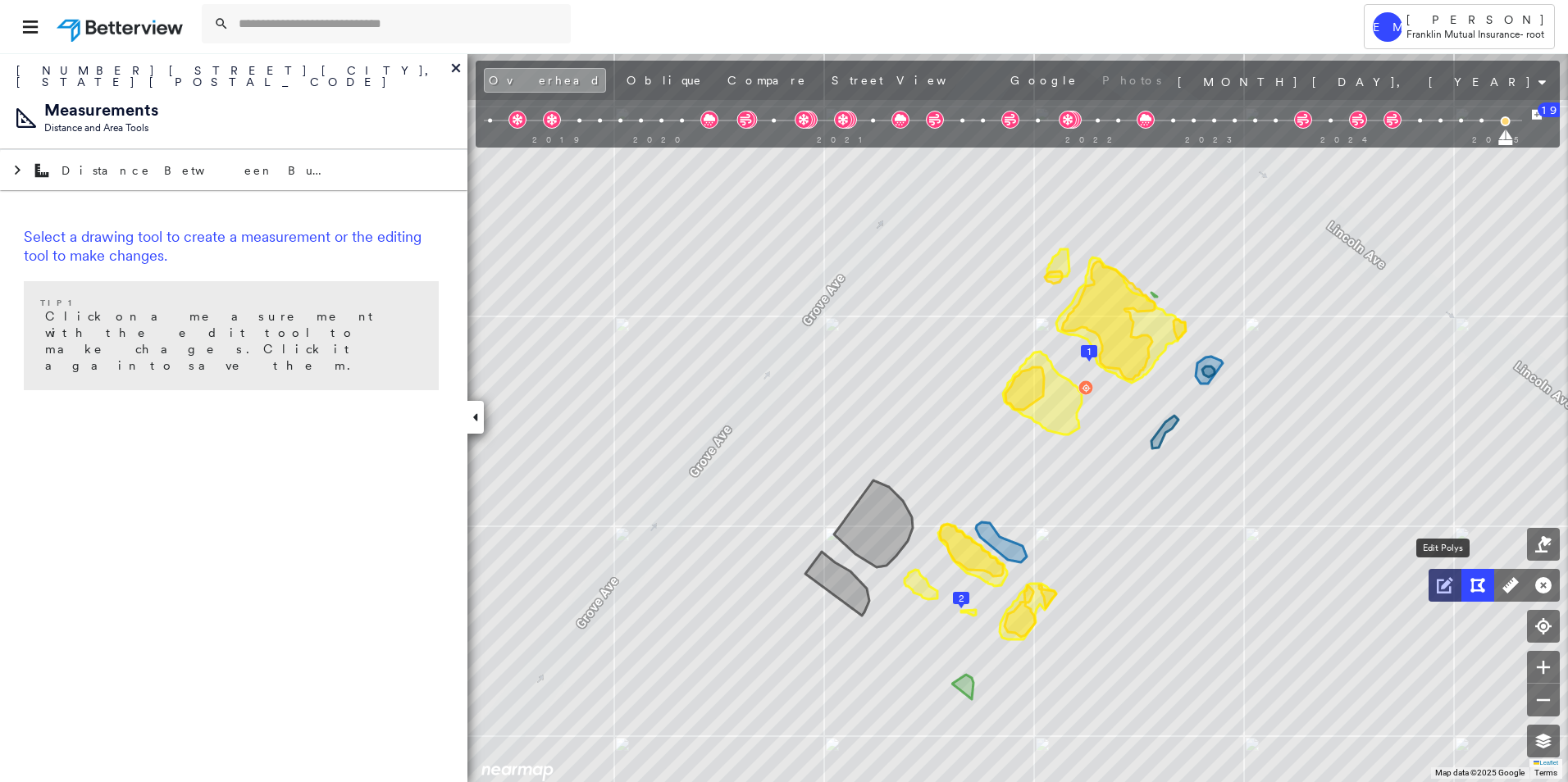 click 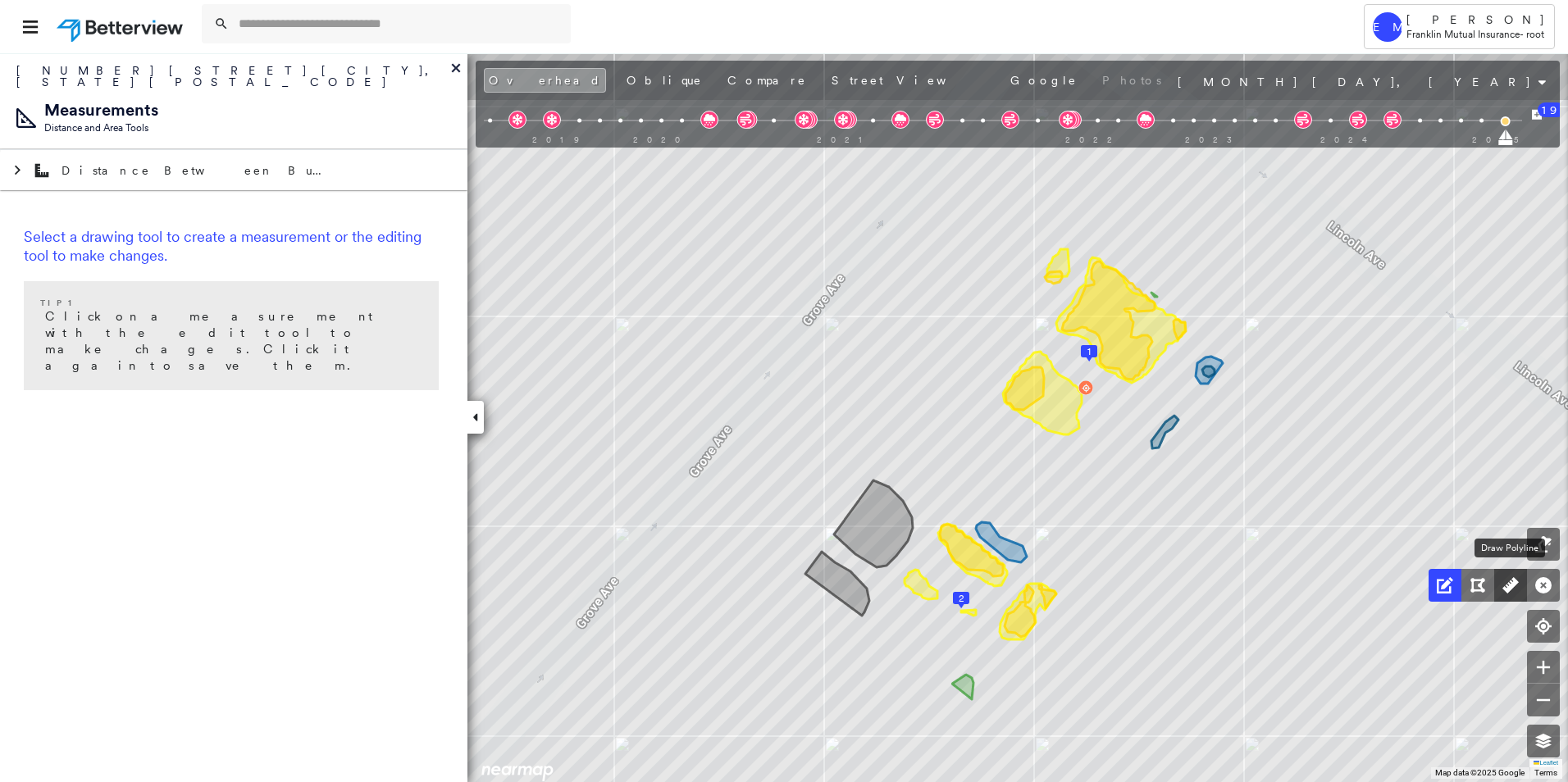 click at bounding box center (1511, 585) 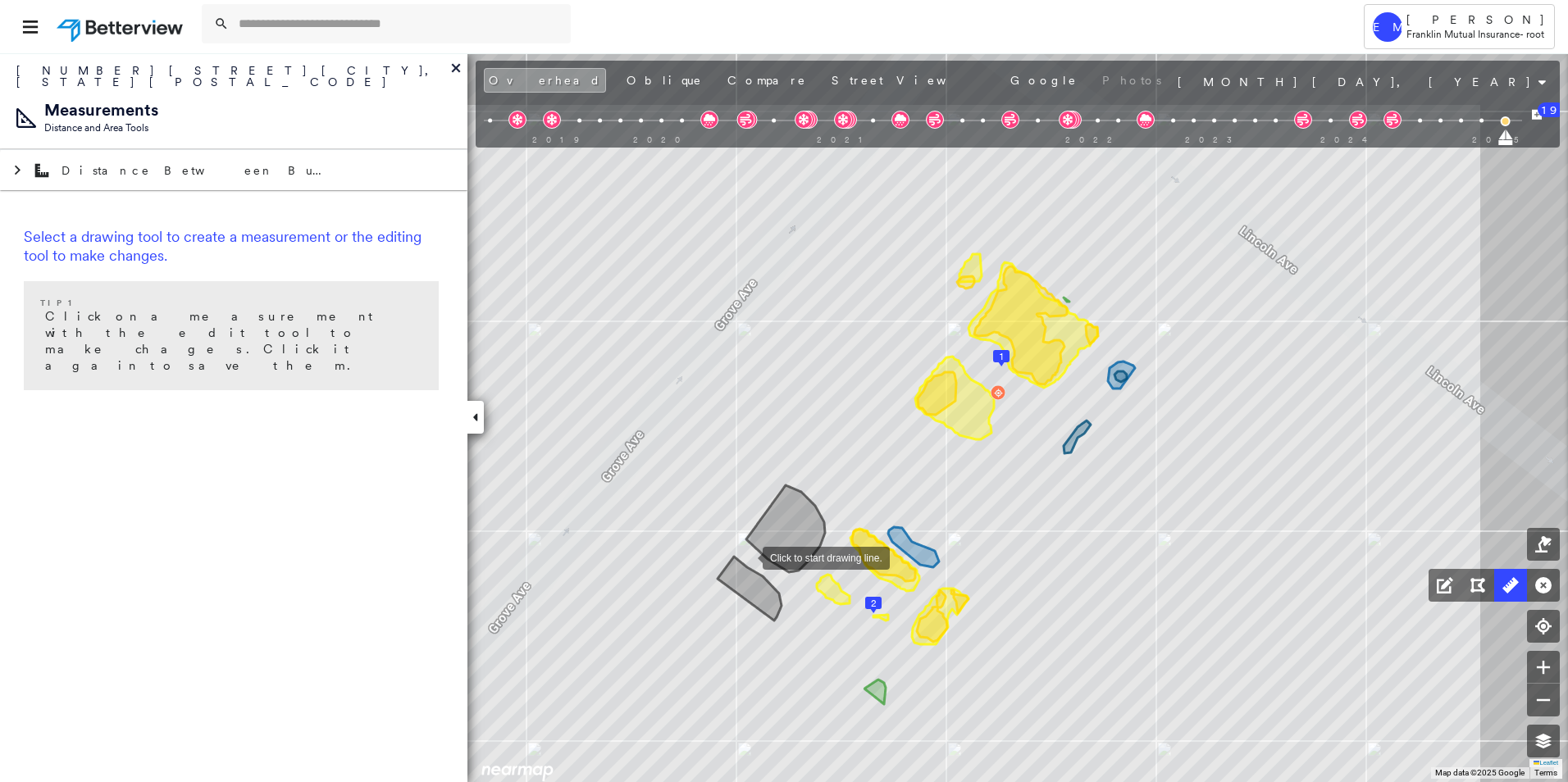 drag, startPoint x: 834, startPoint y: 551, endPoint x: 746, endPoint y: 556, distance: 88.14193 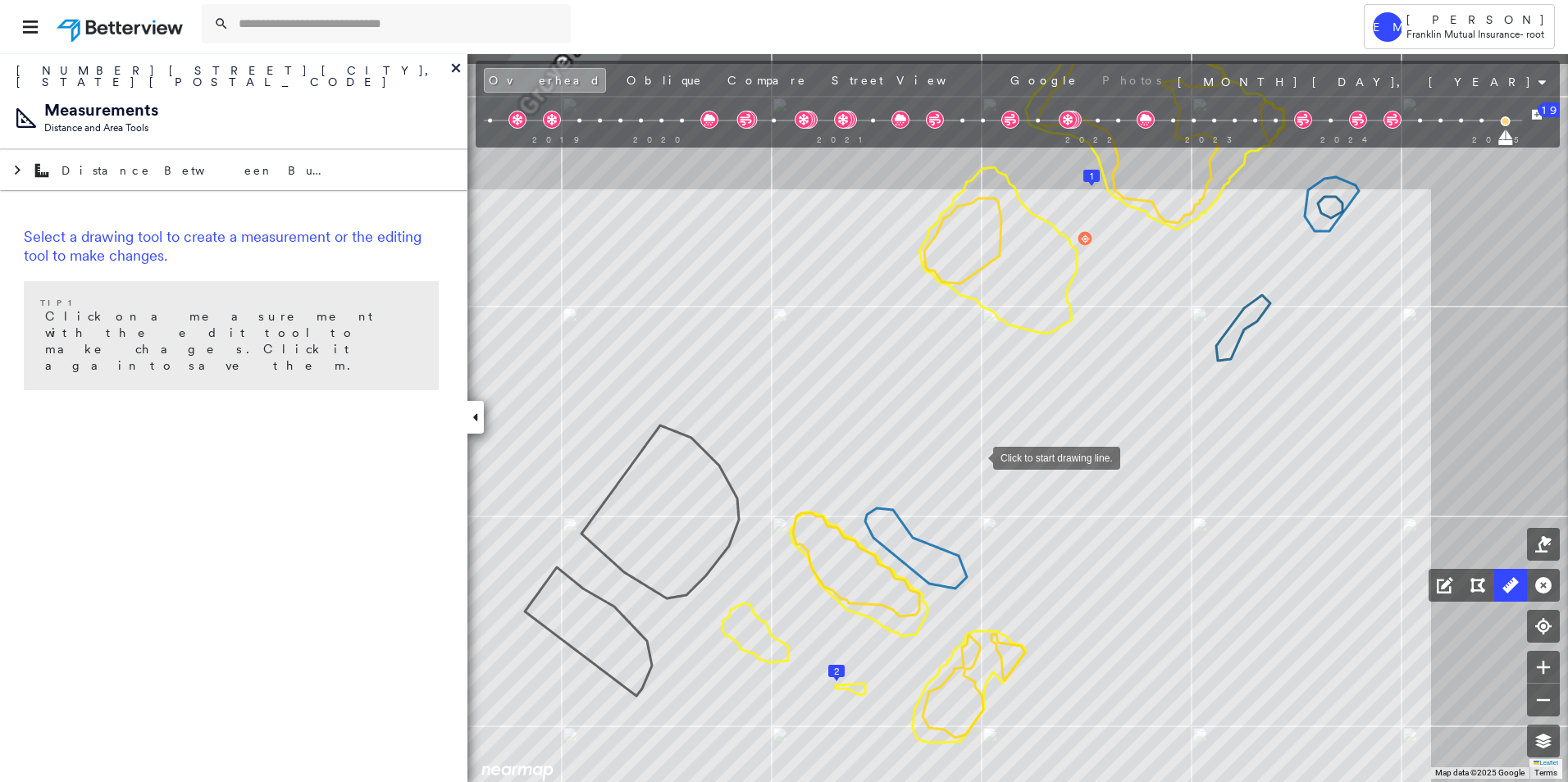 drag, startPoint x: 1014, startPoint y: 401, endPoint x: 976, endPoint y: 457, distance: 67.6757 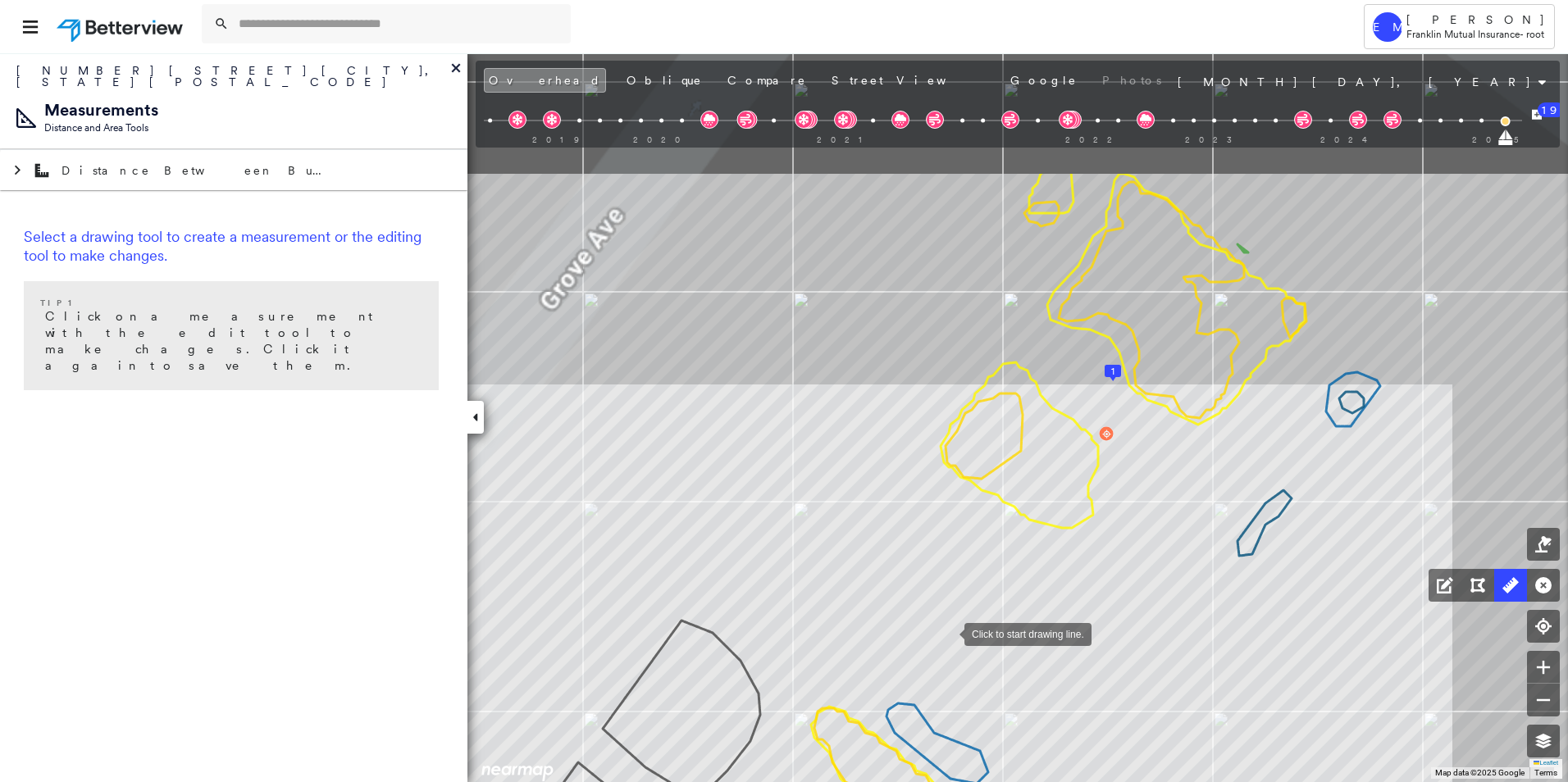 drag, startPoint x: 925, startPoint y: 439, endPoint x: 945, endPoint y: 632, distance: 194.0335 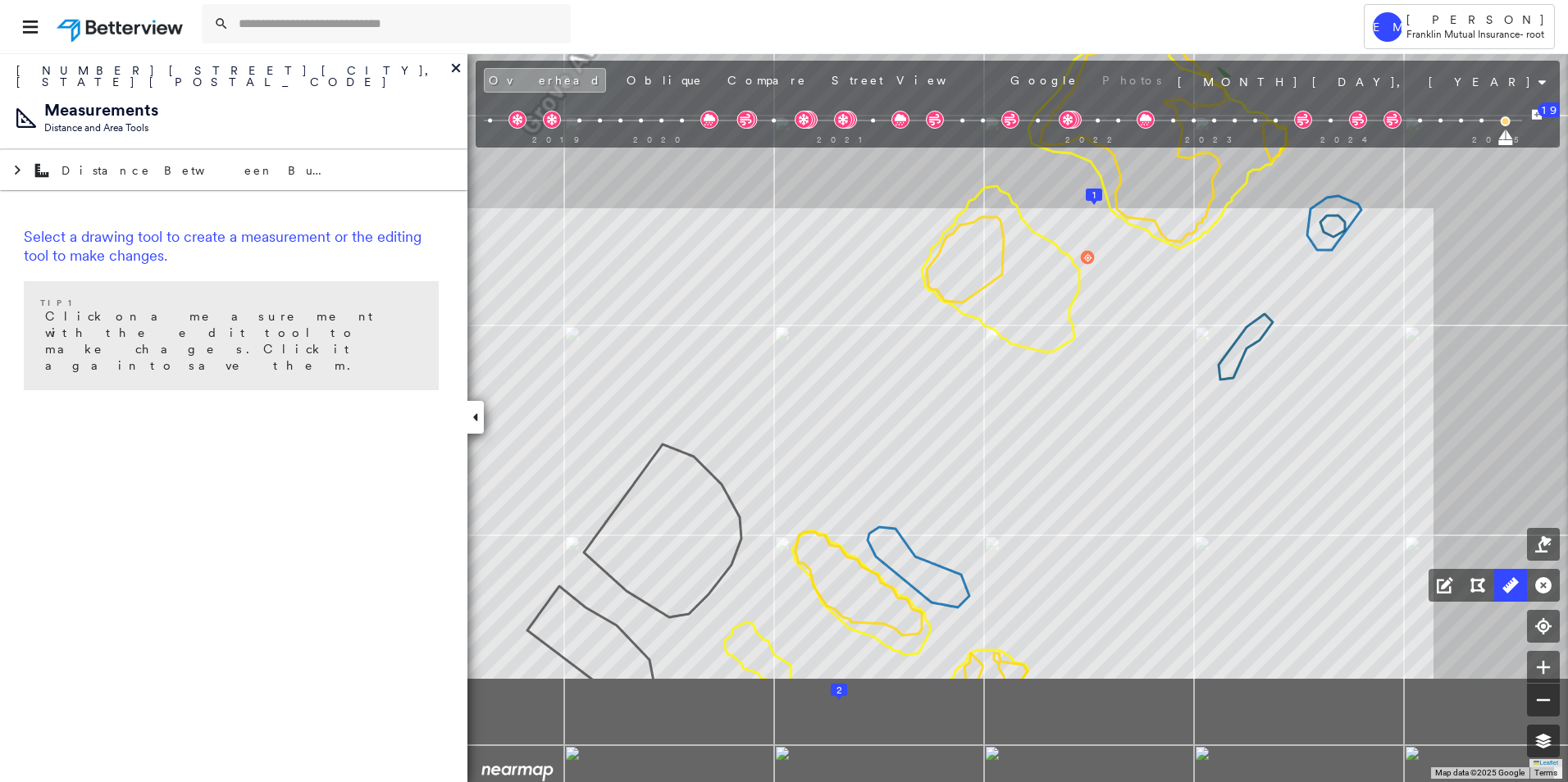 drag, startPoint x: 1304, startPoint y: 561, endPoint x: 1249, endPoint y: 492, distance: 88.23831 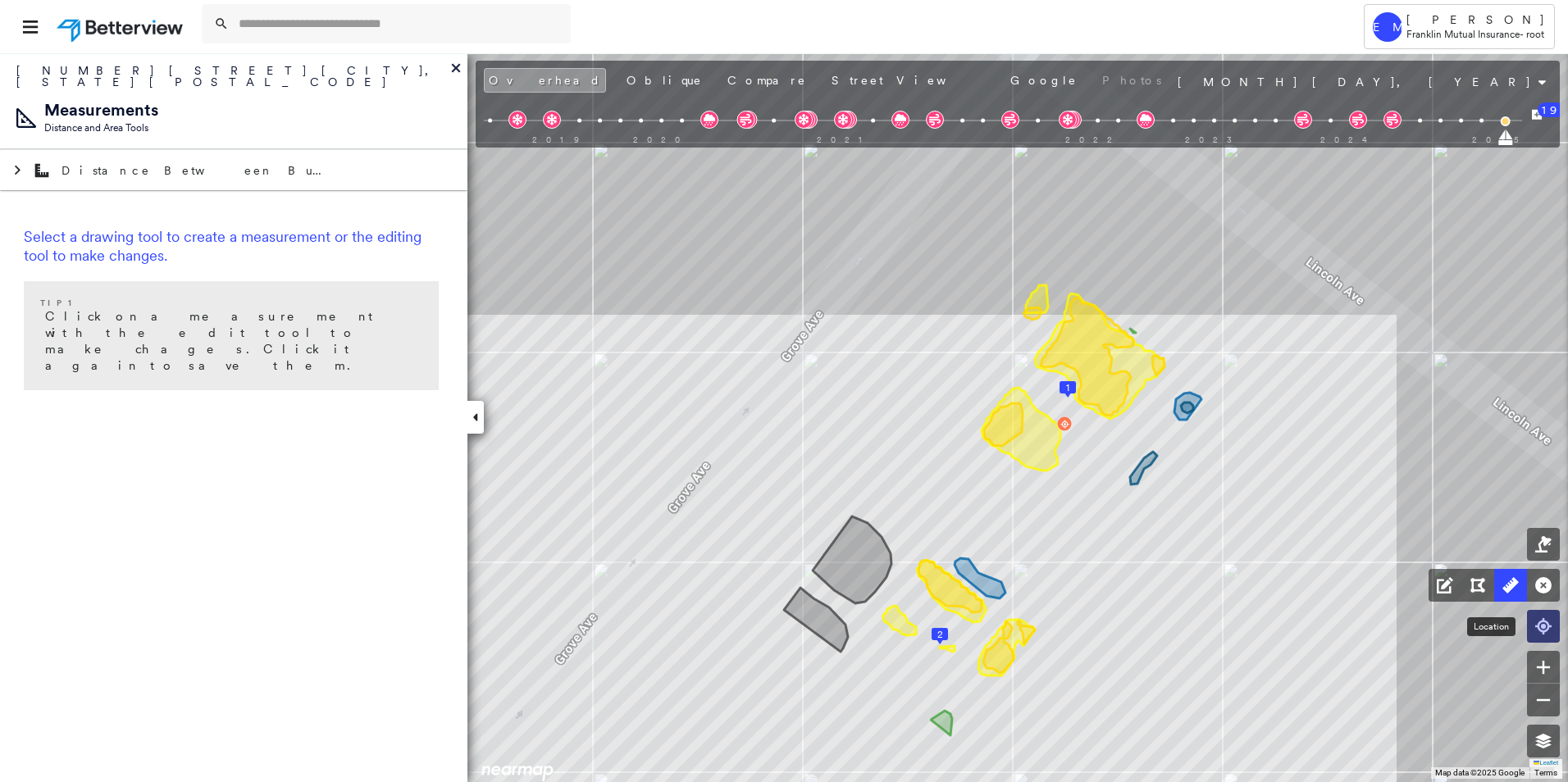 click 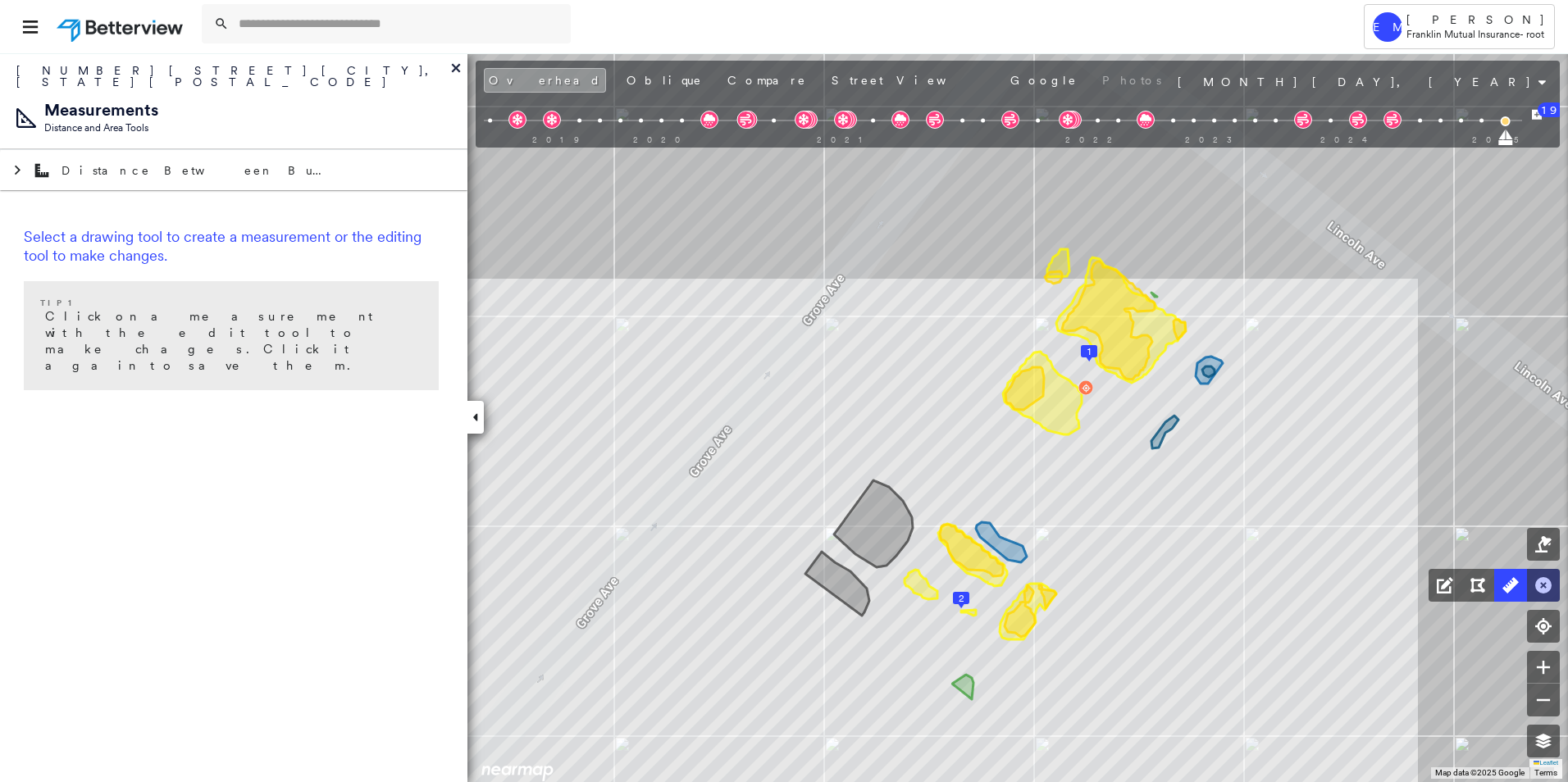 click 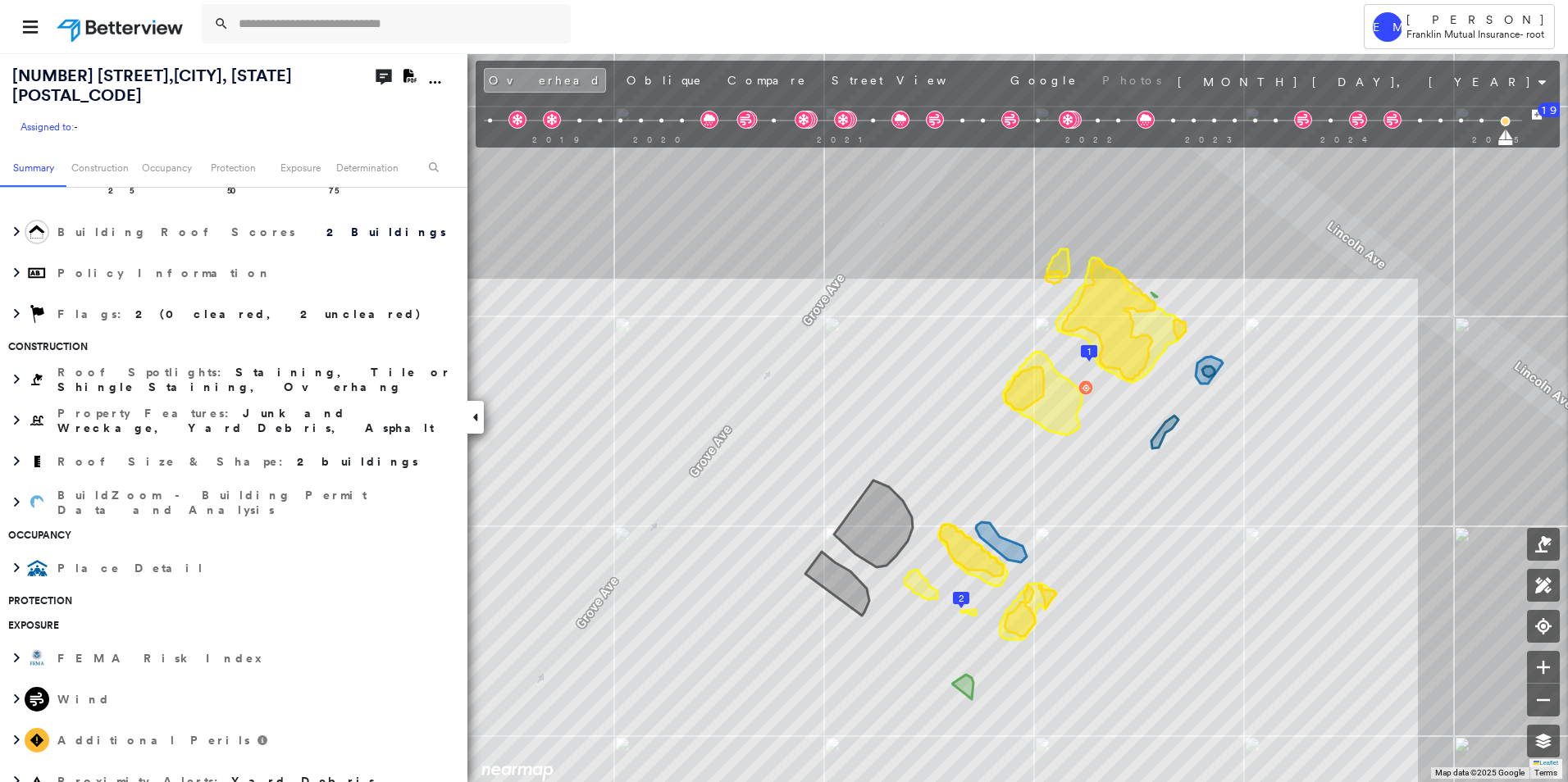 scroll, scrollTop: 246, scrollLeft: 0, axis: vertical 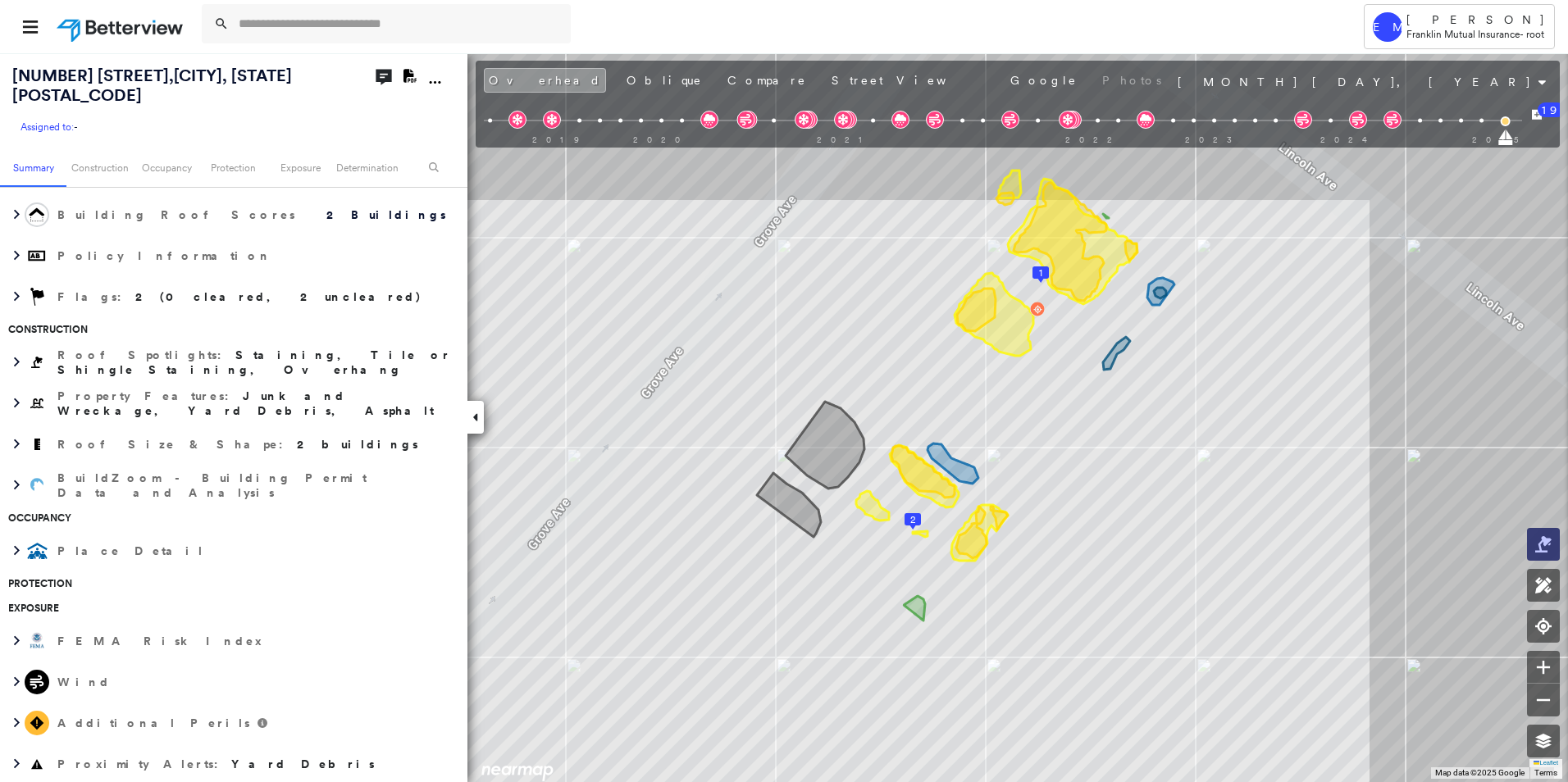 drag, startPoint x: 982, startPoint y: 550, endPoint x: 1534, endPoint y: 544, distance: 552.0326 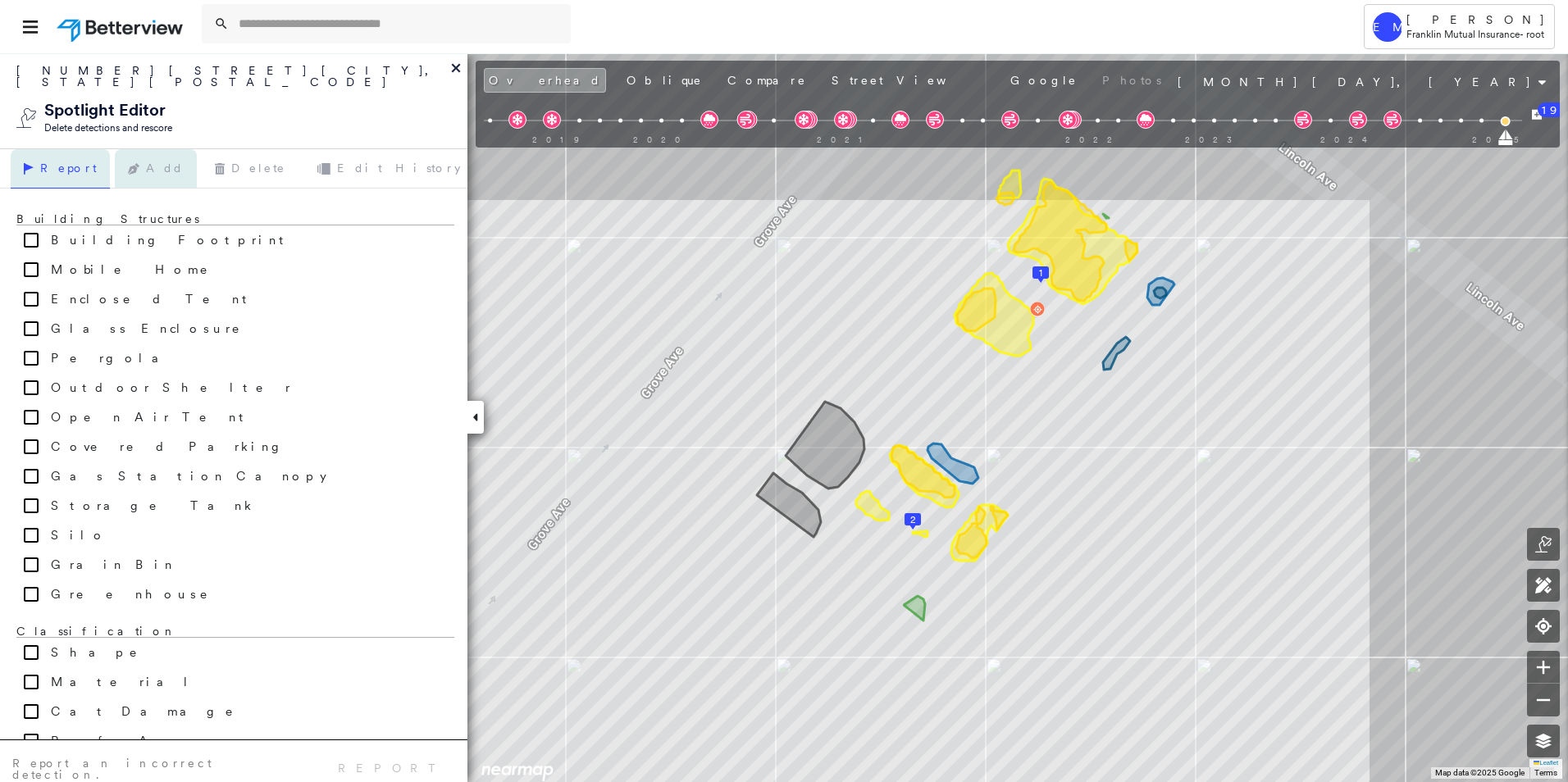 click on "Add" at bounding box center [156, 169] 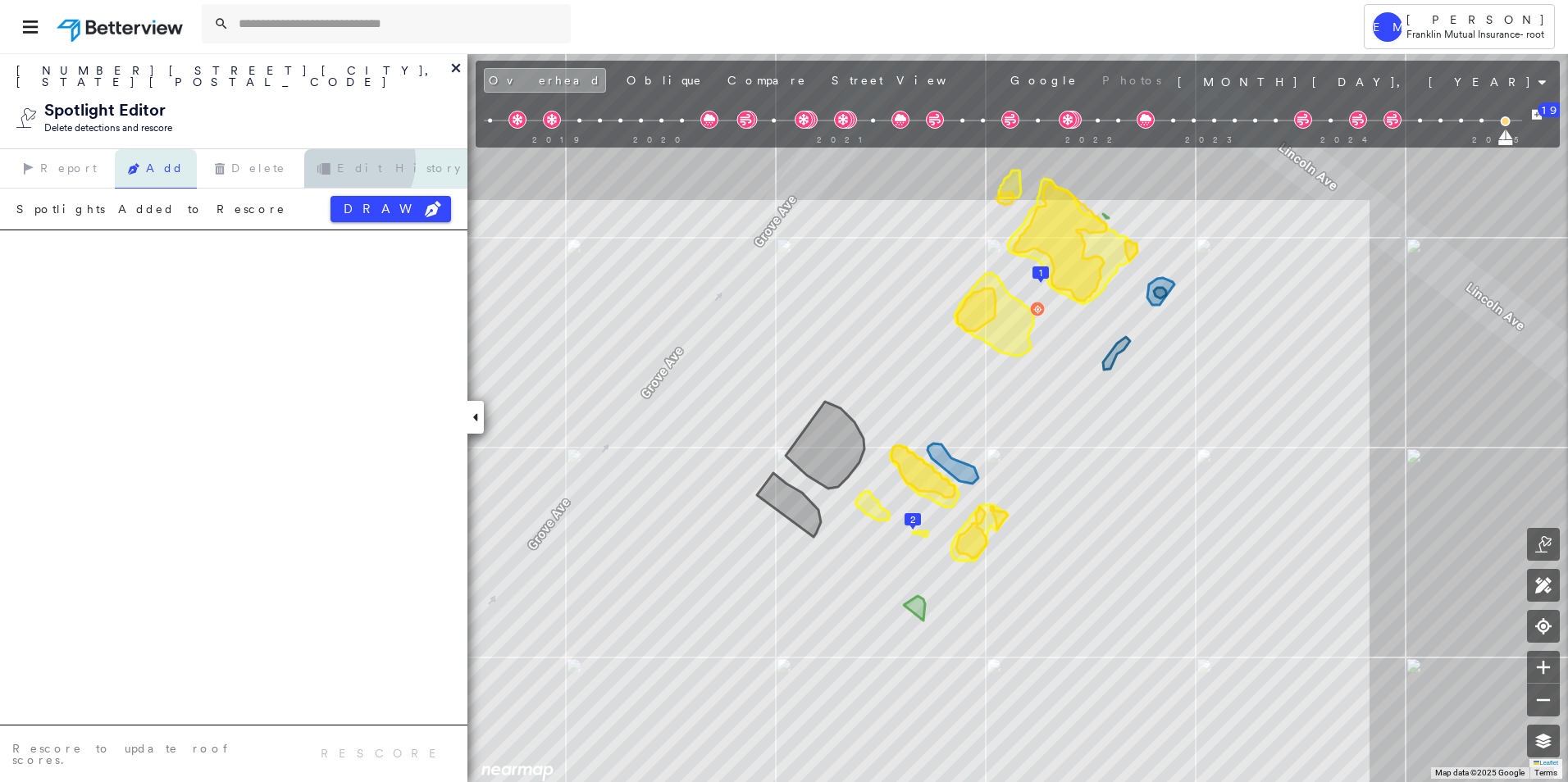 click on "Edit History" at bounding box center (389, 169) 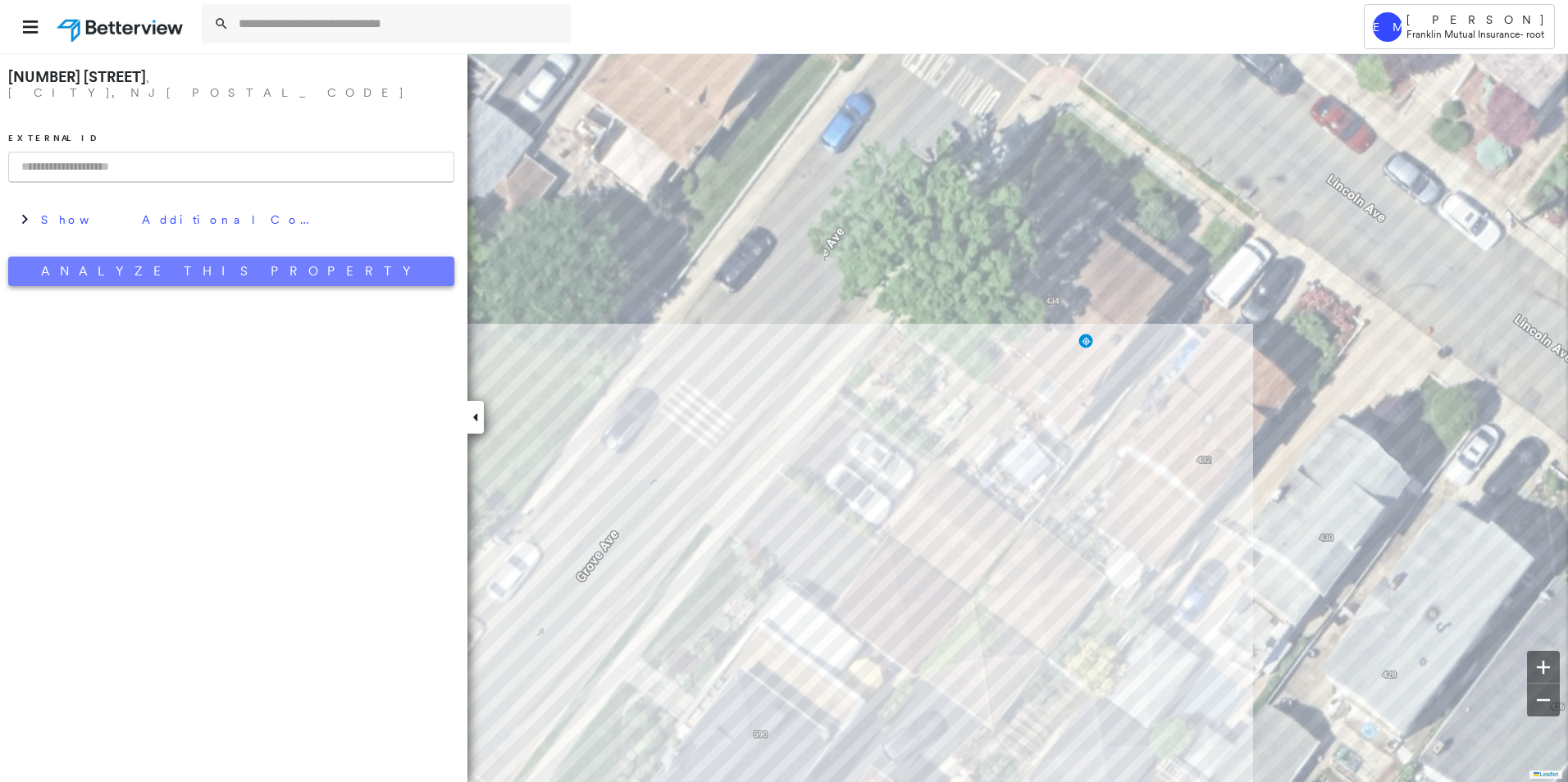 click on "Analyze This Property" at bounding box center [231, 271] 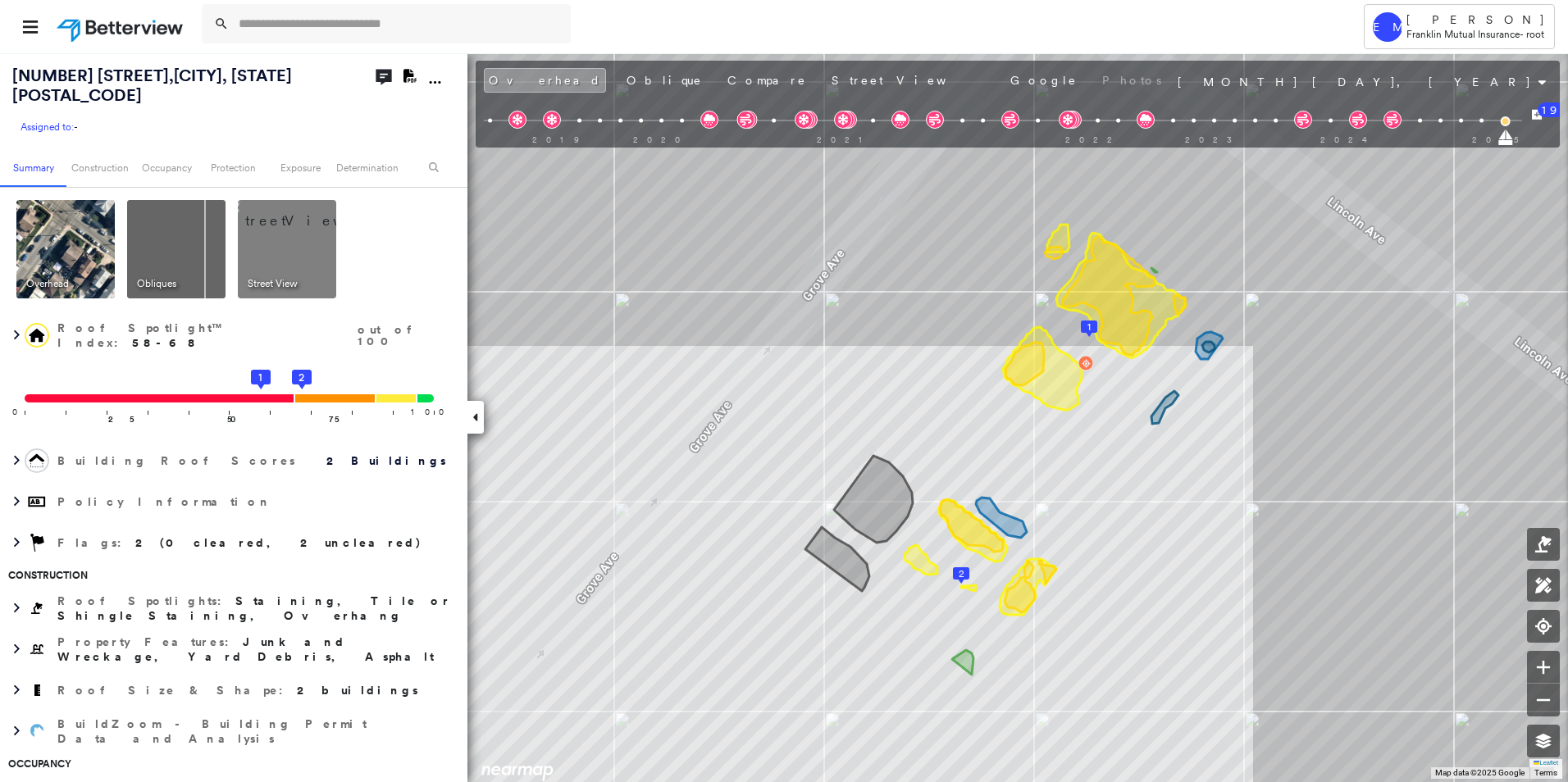 click on "Assigned to:" at bounding box center (47, 126) 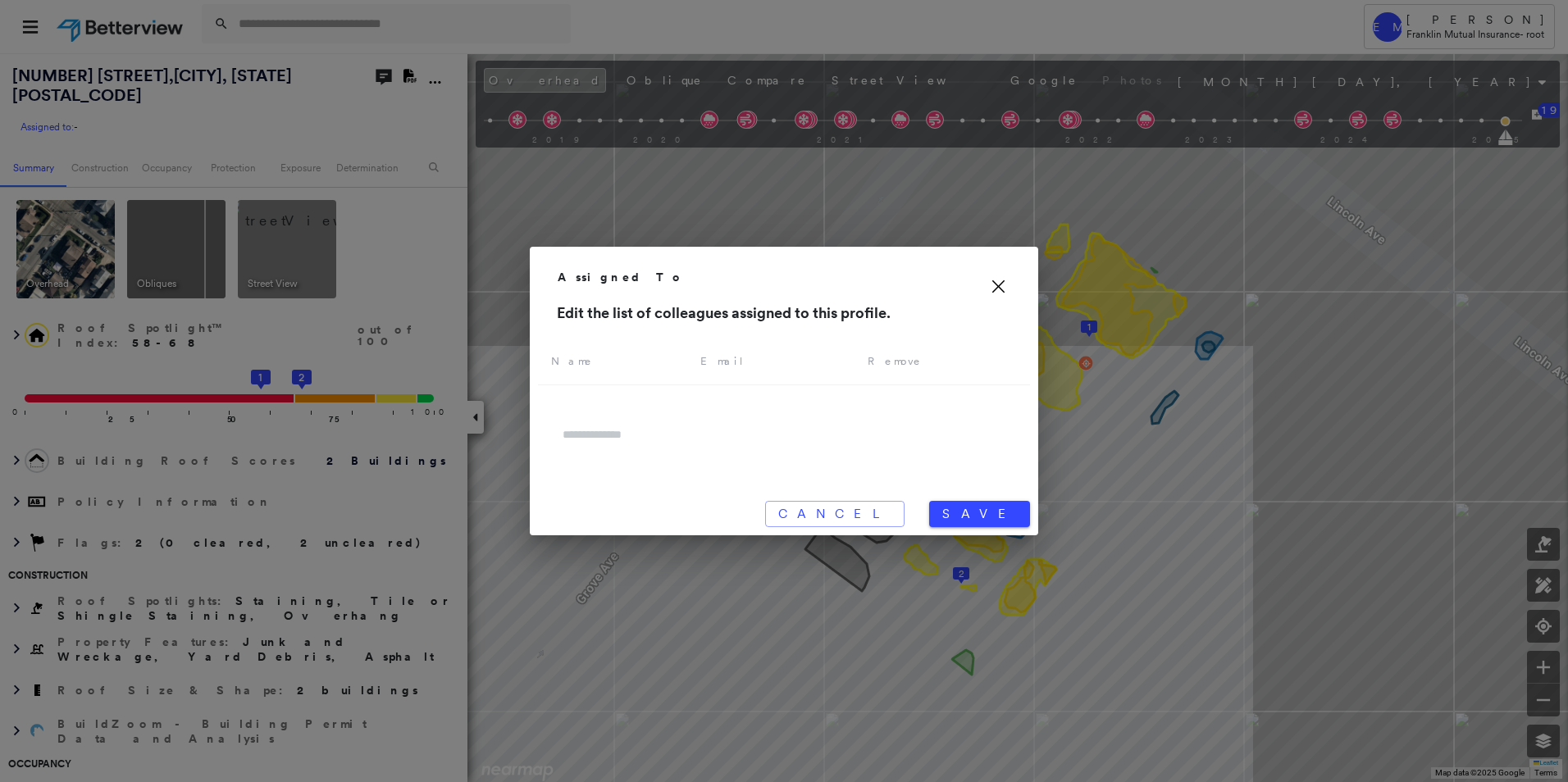 click on "Assigned To" at bounding box center (784, 277) 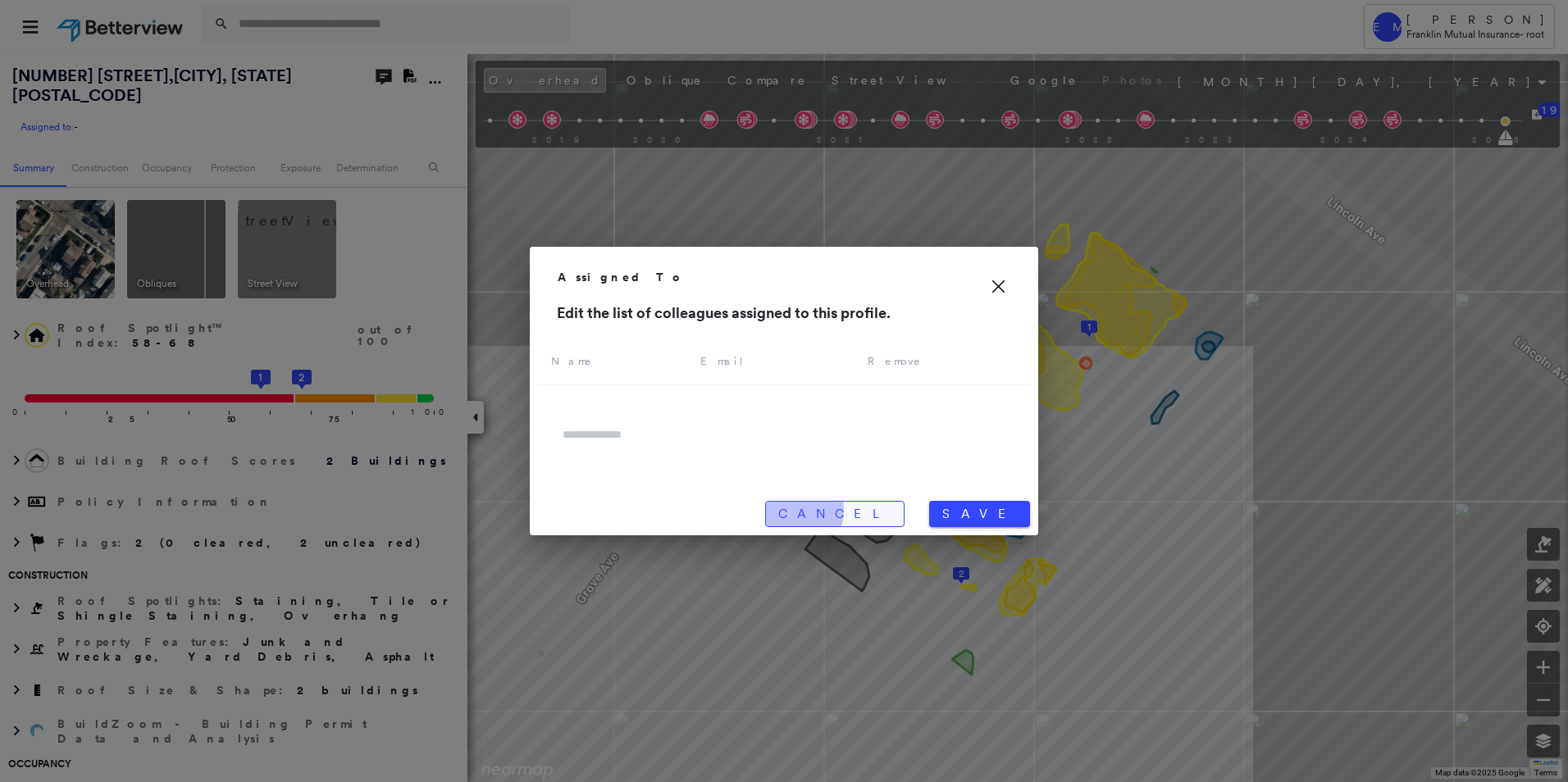 click on "Cancel" at bounding box center (835, 514) 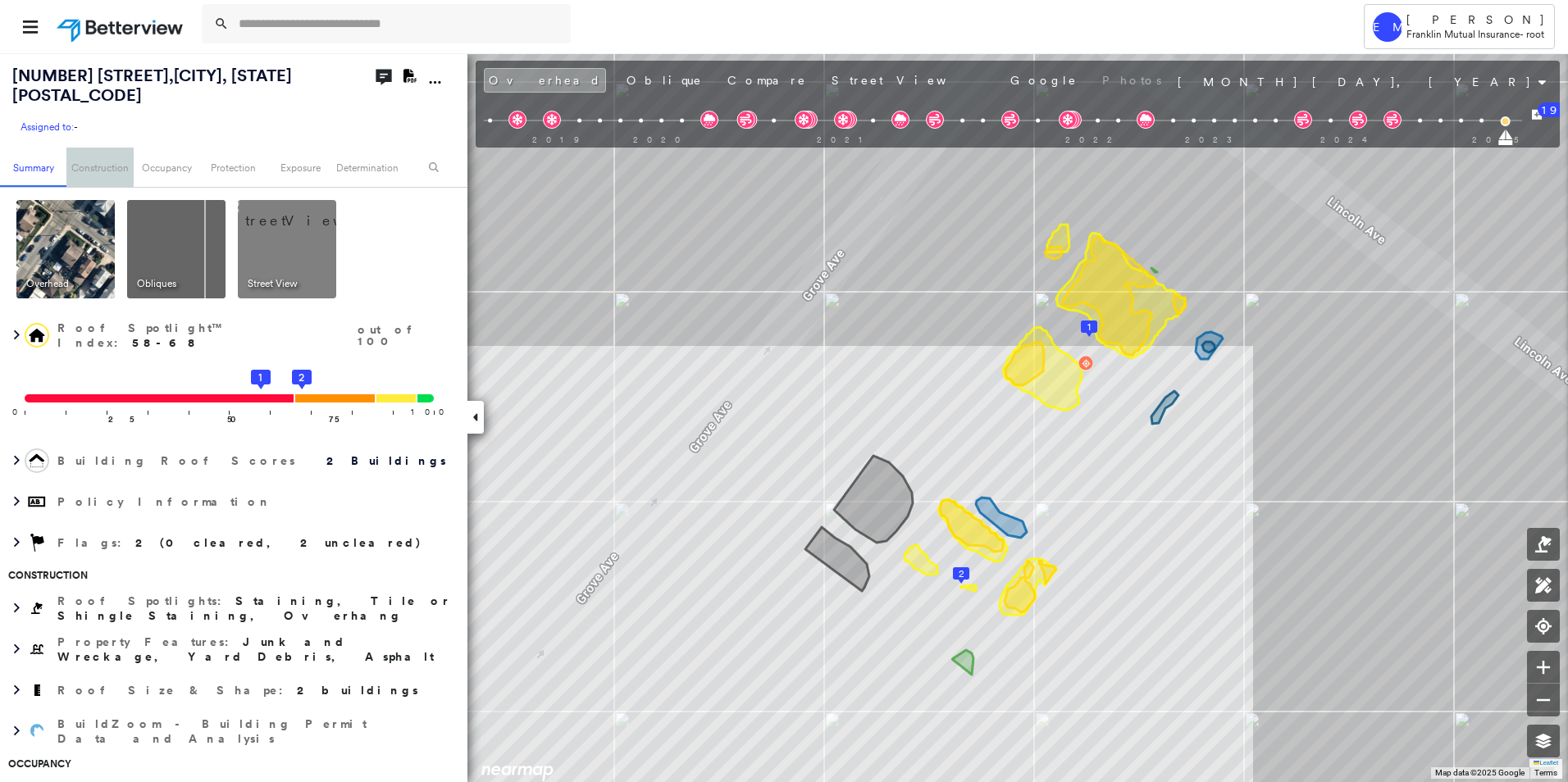 click on "Construction" at bounding box center (99, 167) 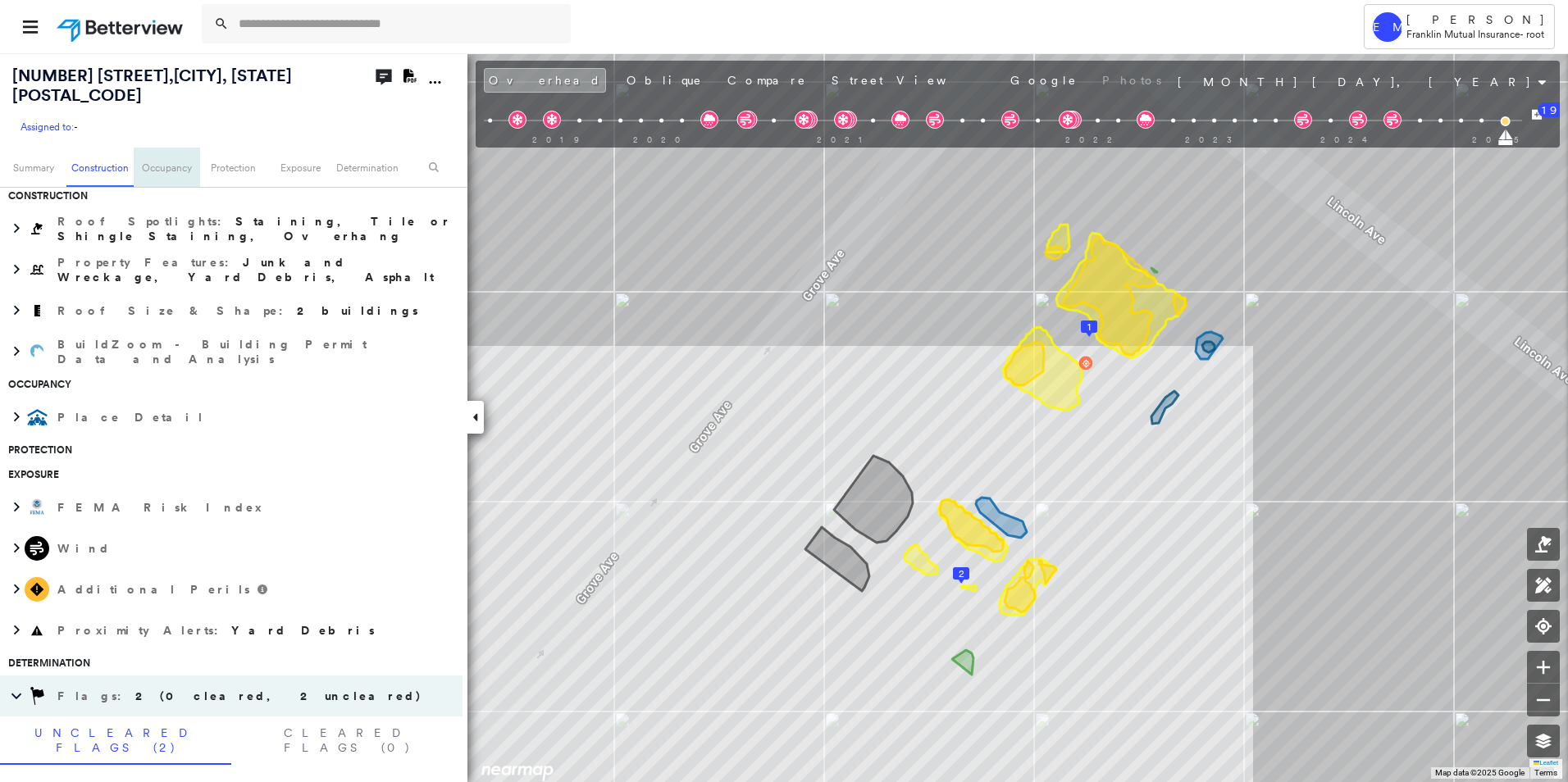click on "Occupancy" at bounding box center [166, 167] 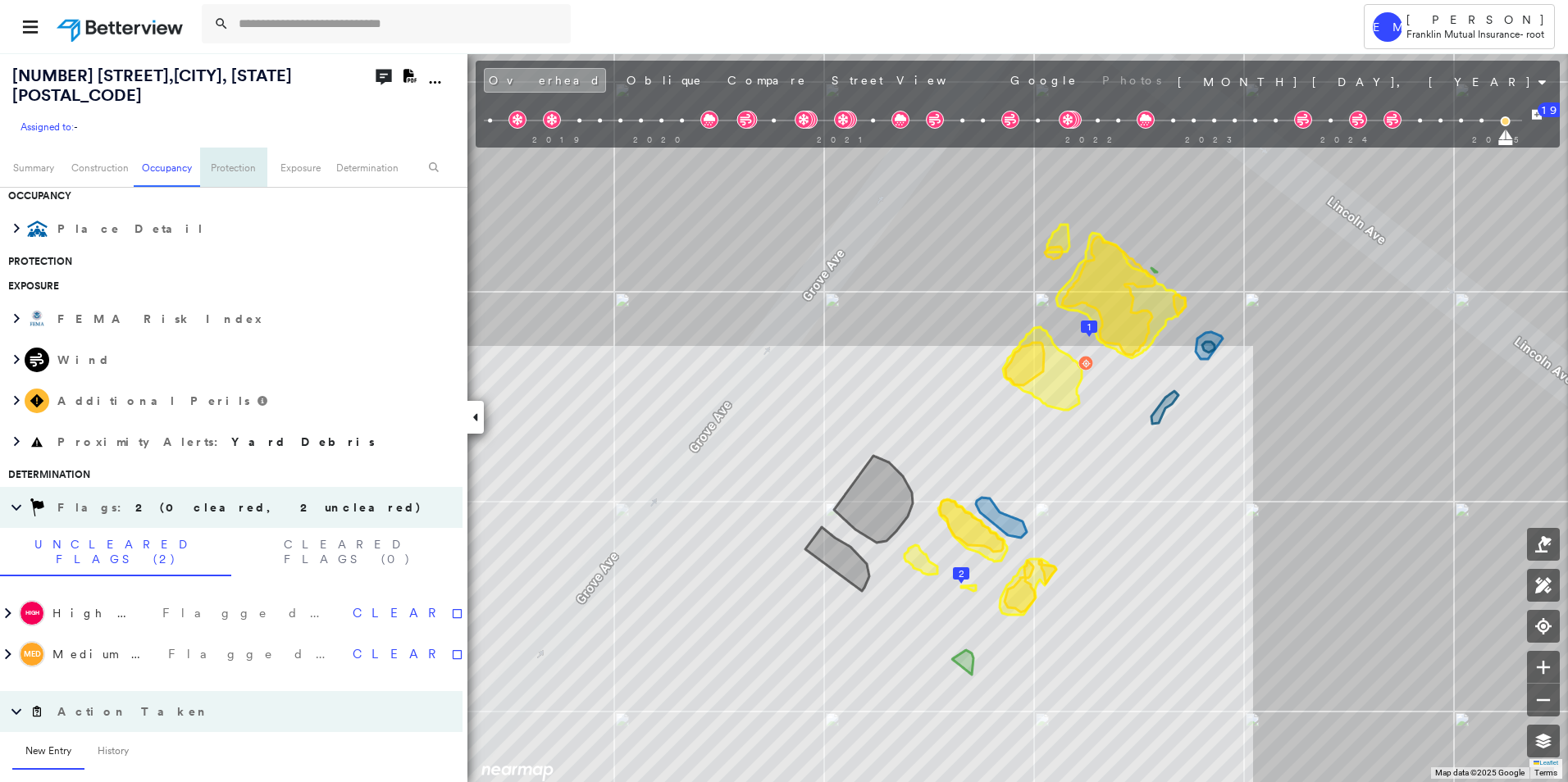 click on "Protection" at bounding box center (233, 167) 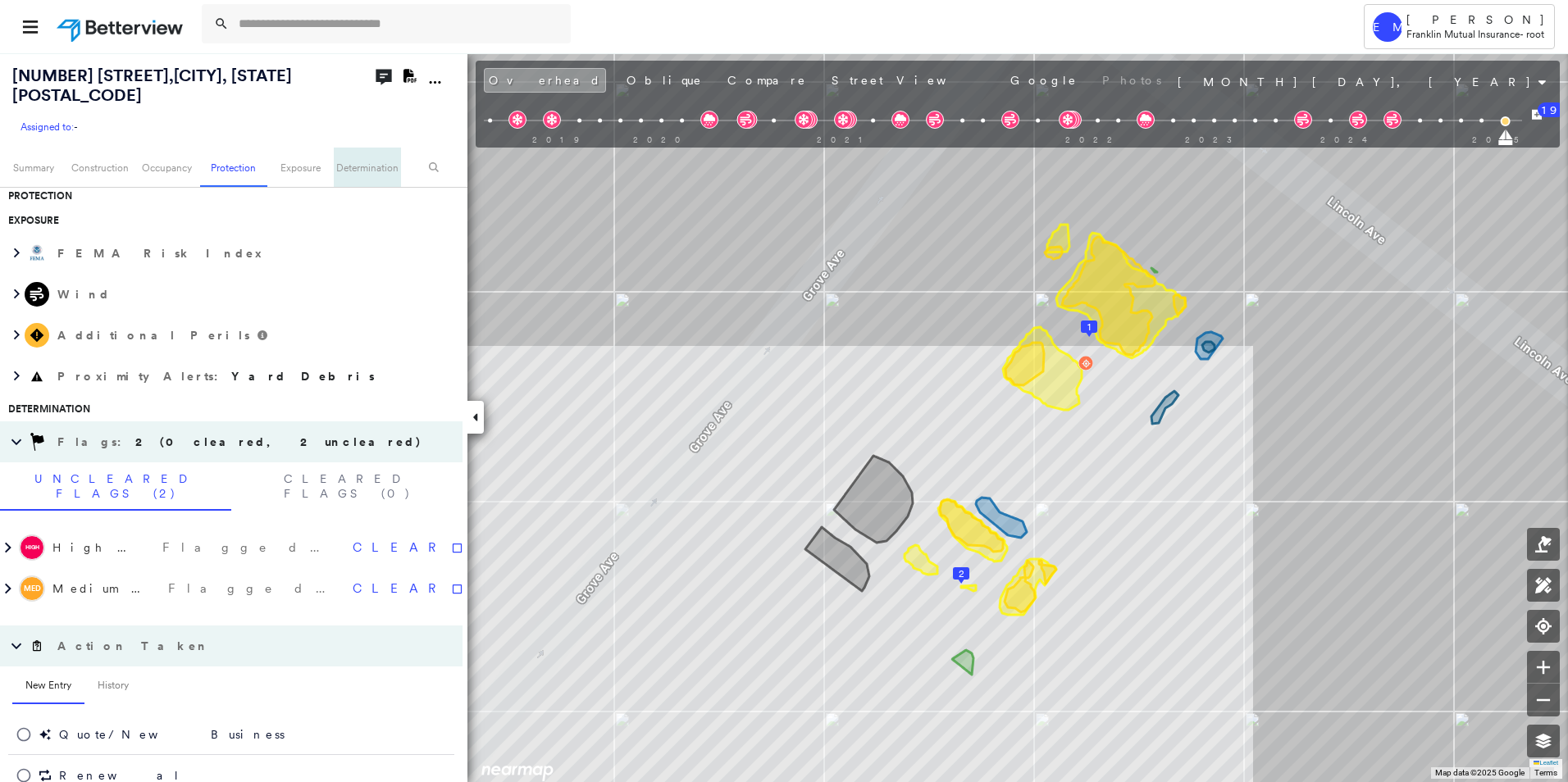 click on "Determination" at bounding box center [367, 167] 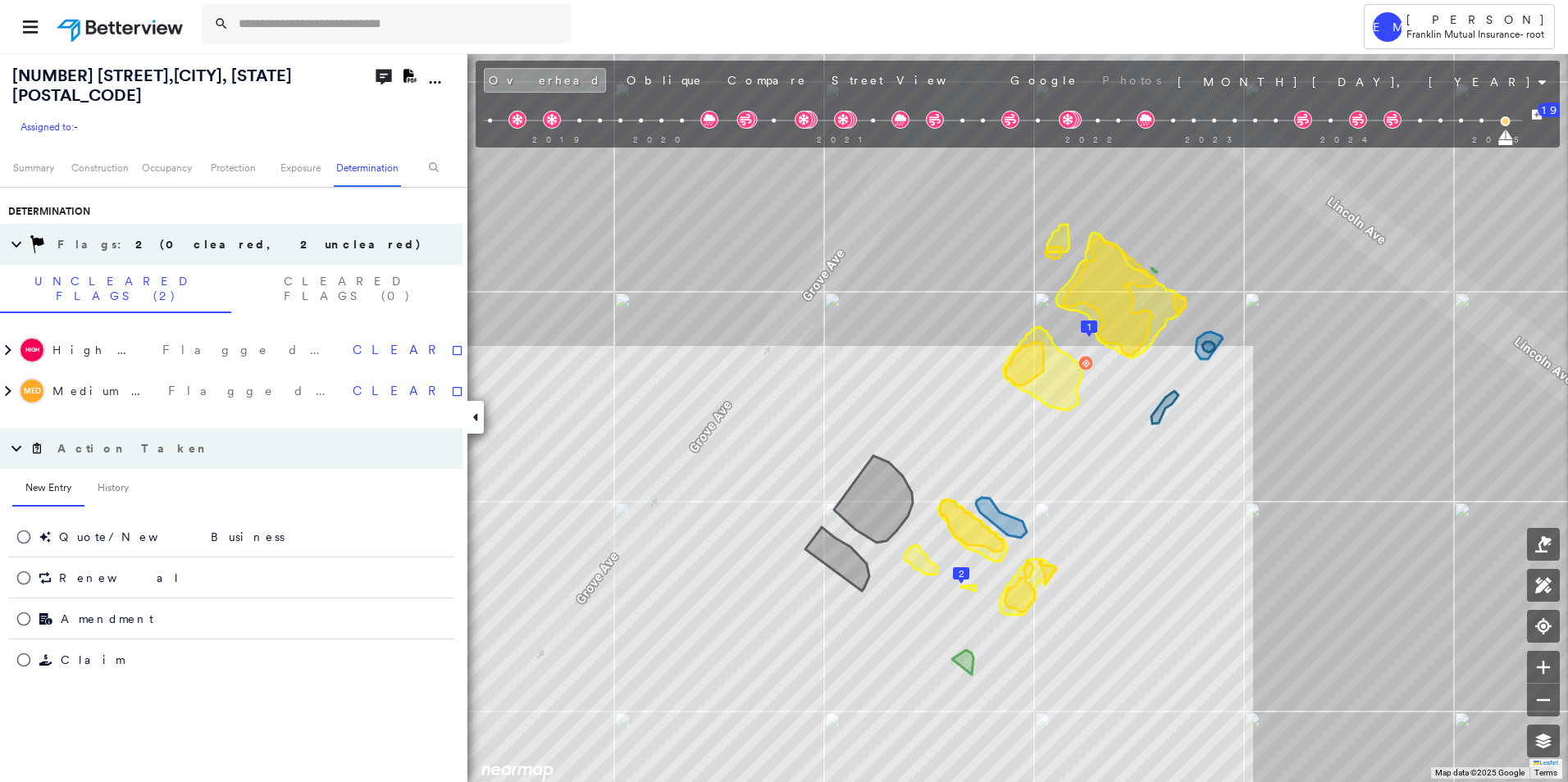 scroll, scrollTop: 836, scrollLeft: 0, axis: vertical 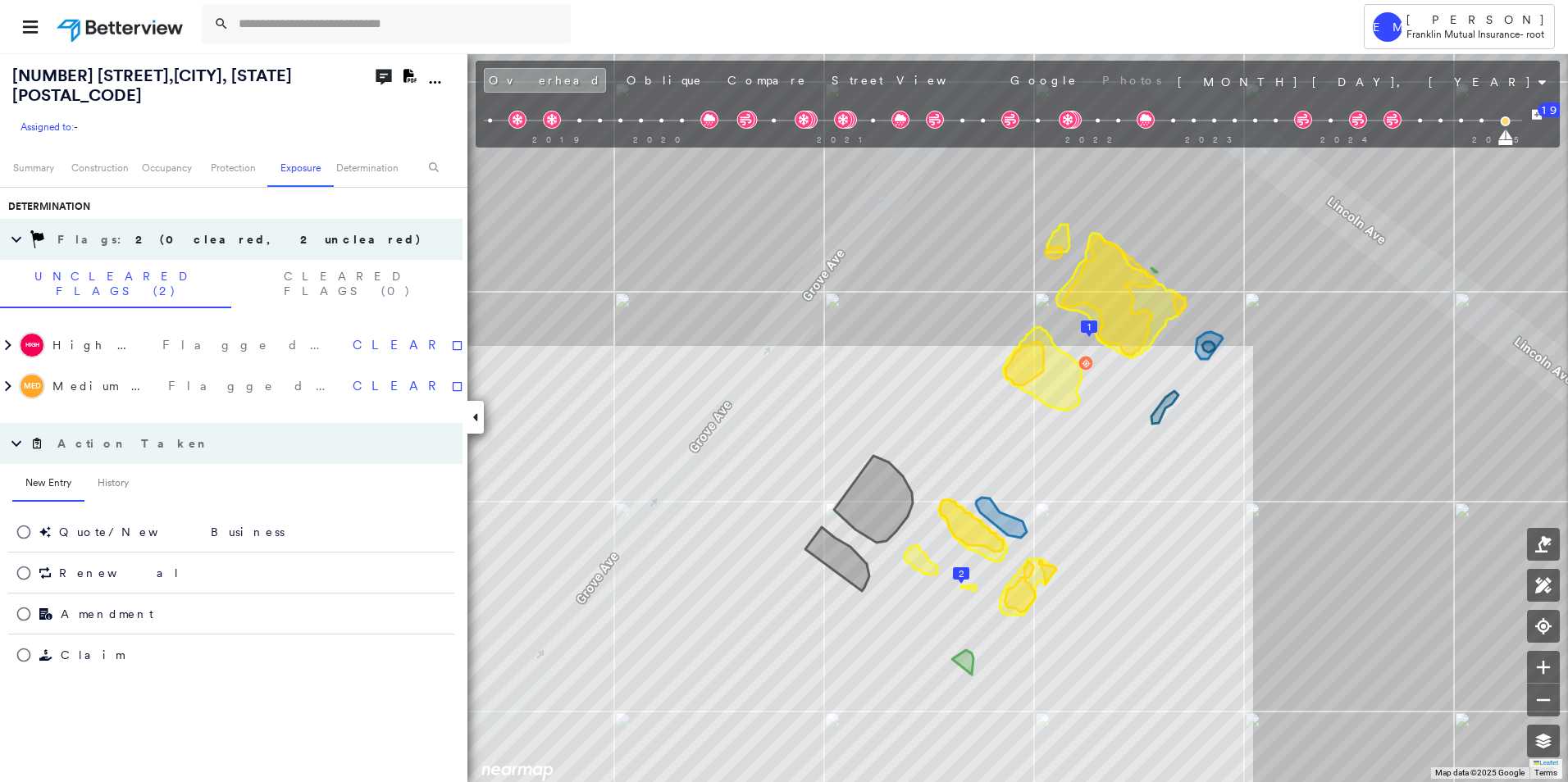 click 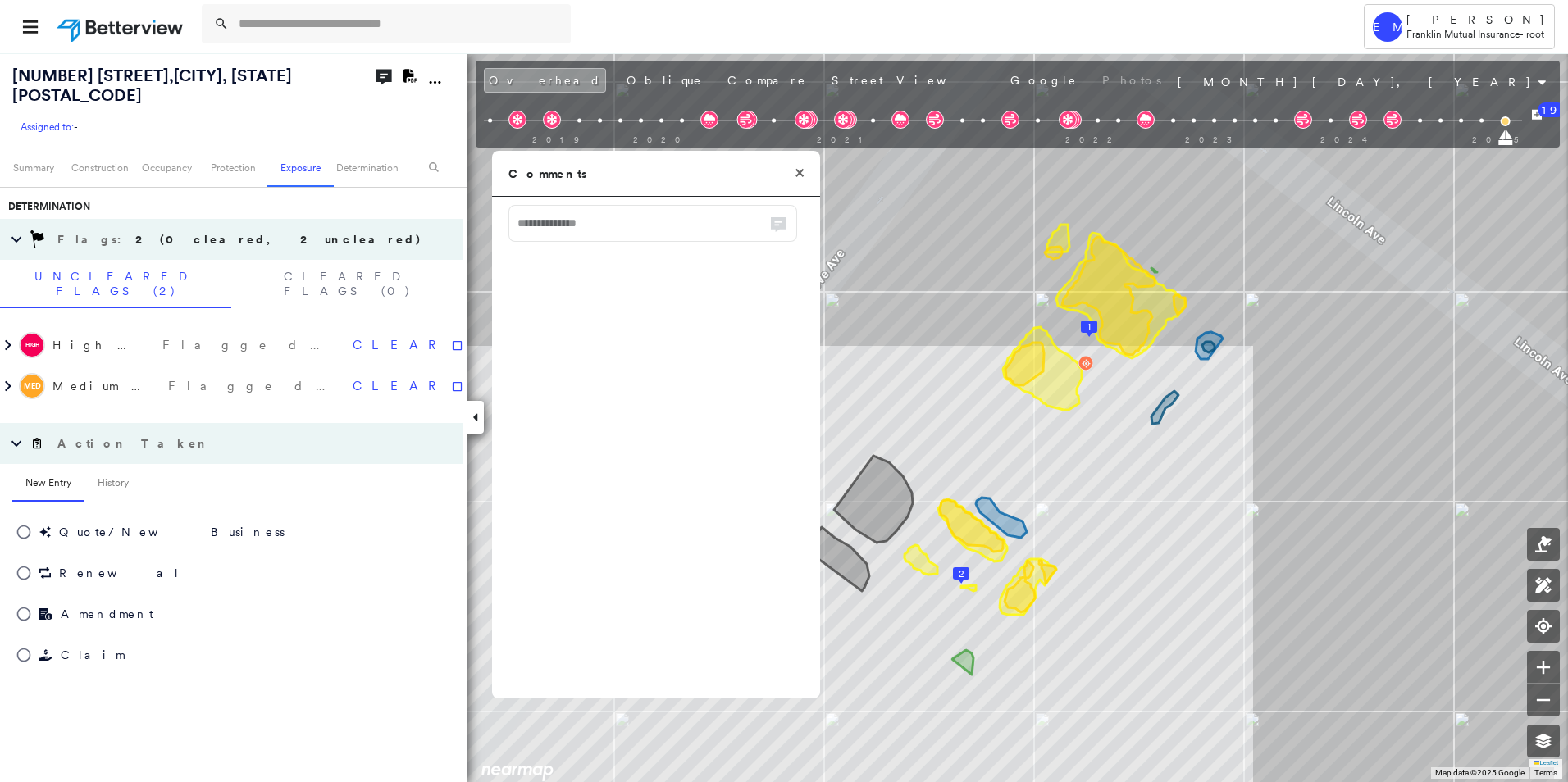 click on "Download PDF Report" 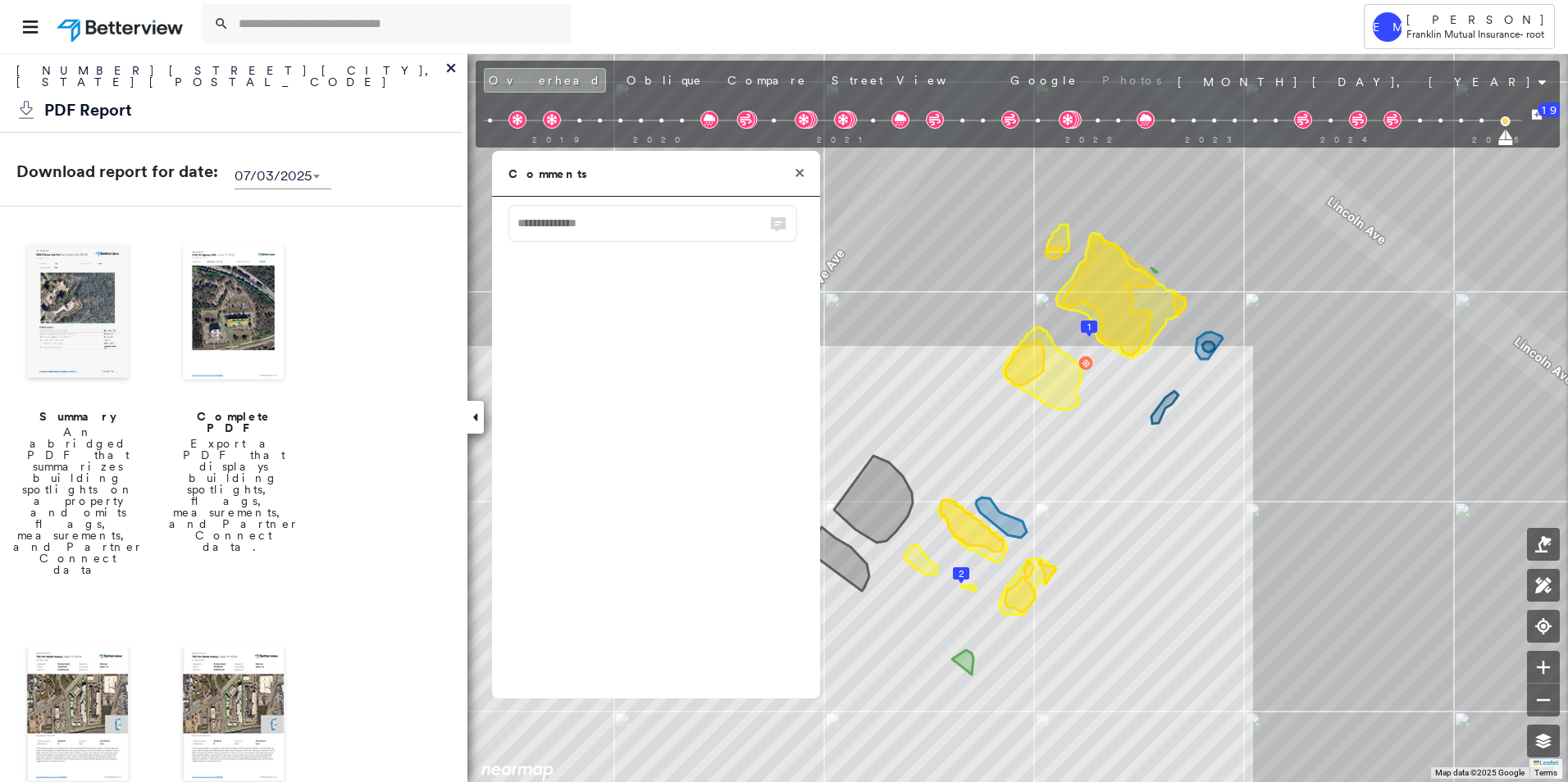 click on "434  Lincoln Ave   Cliffside Park, NJ 07010" at bounding box center [231, 80] 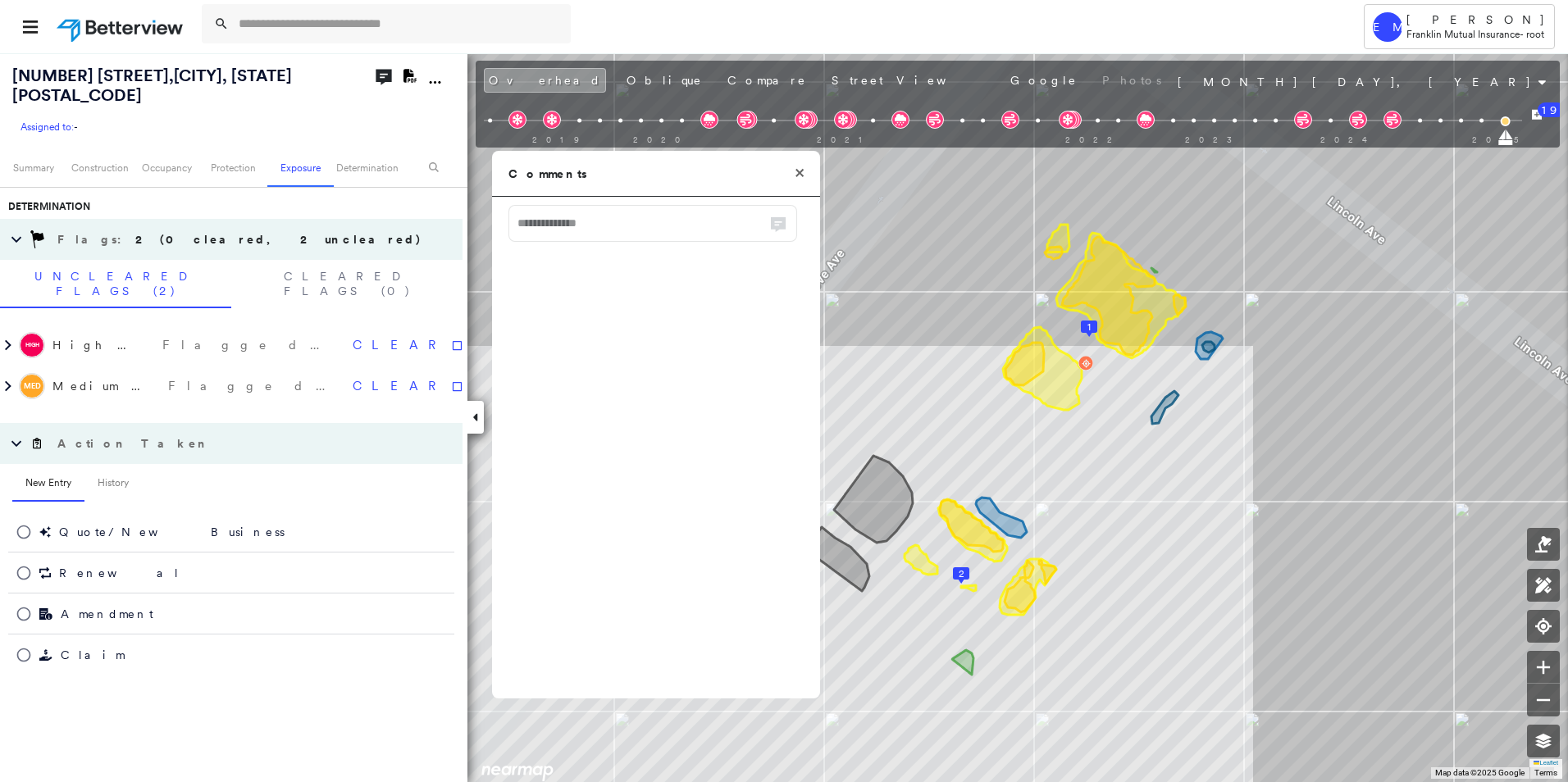 click 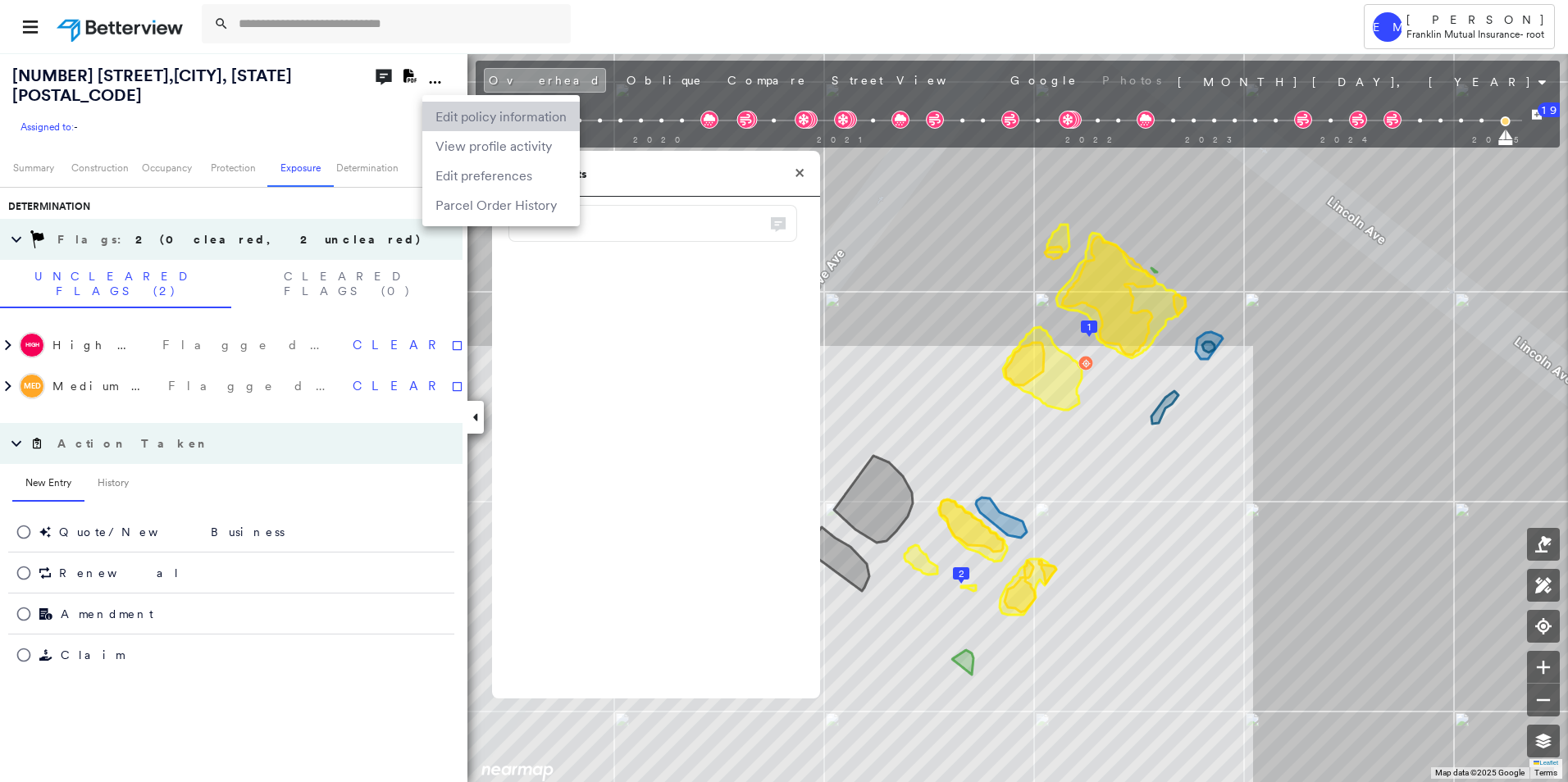 click on "Edit policy information" at bounding box center [501, 116] 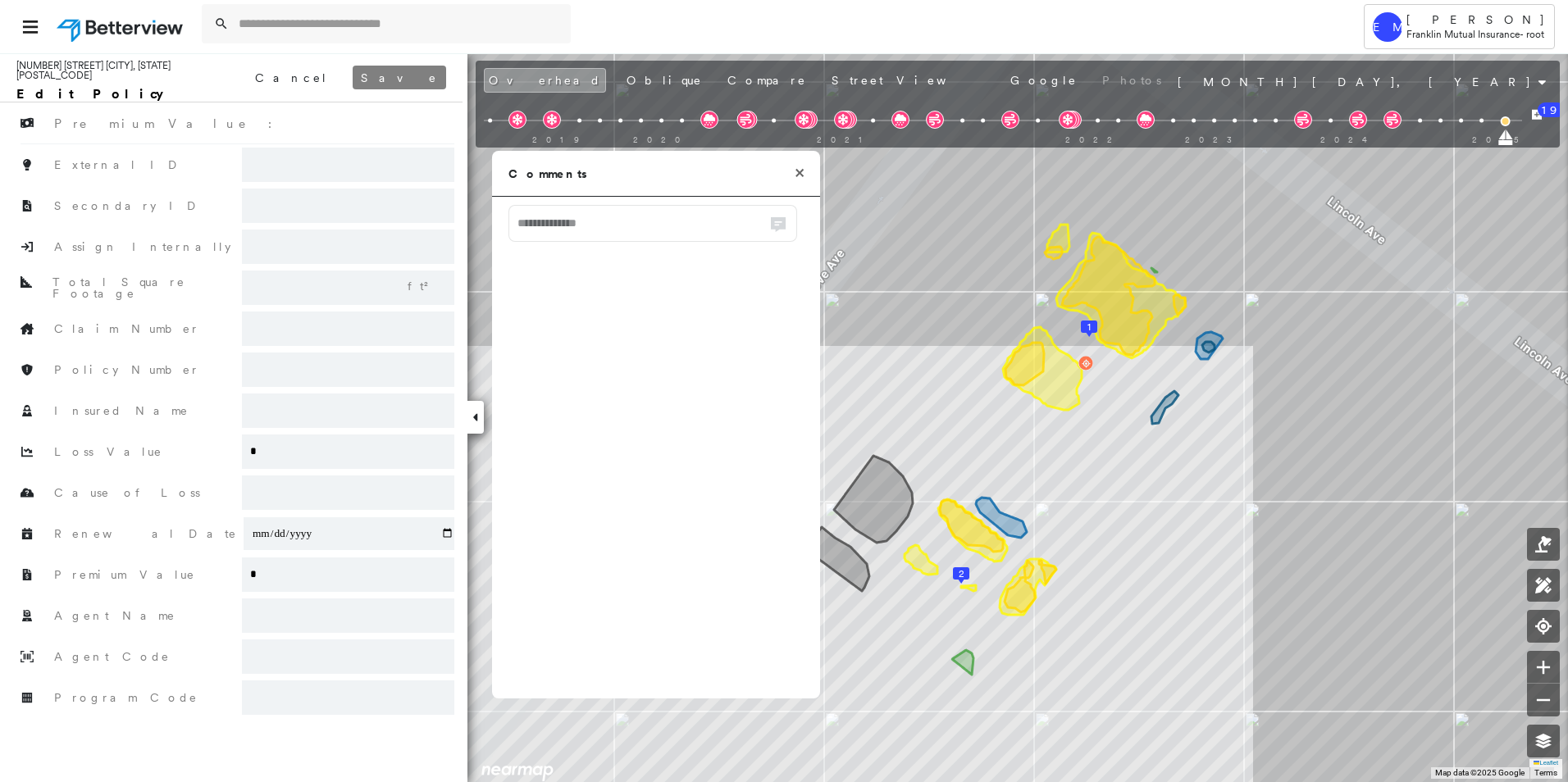 click on "Cancel" at bounding box center [291, 77] 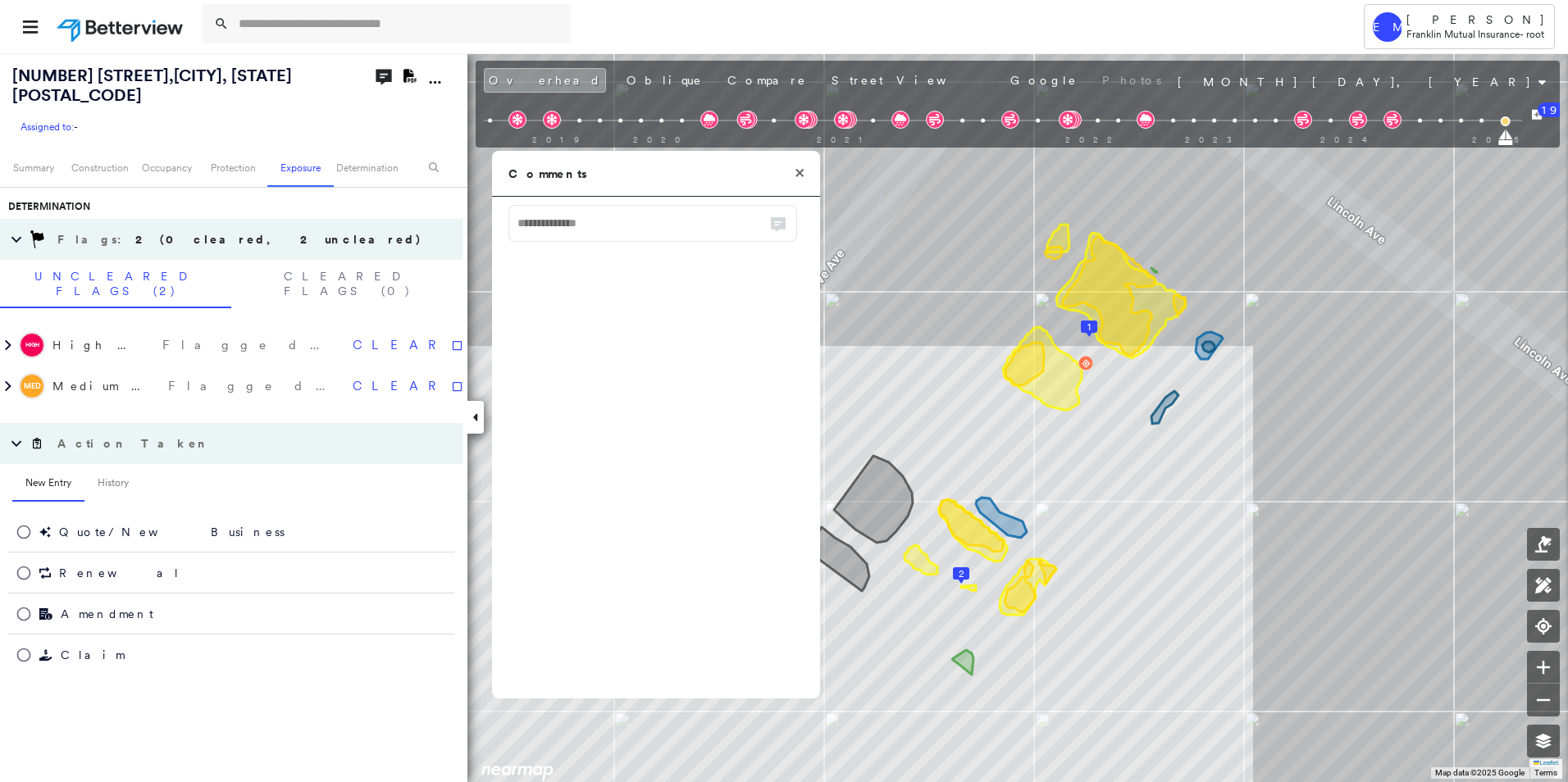 click 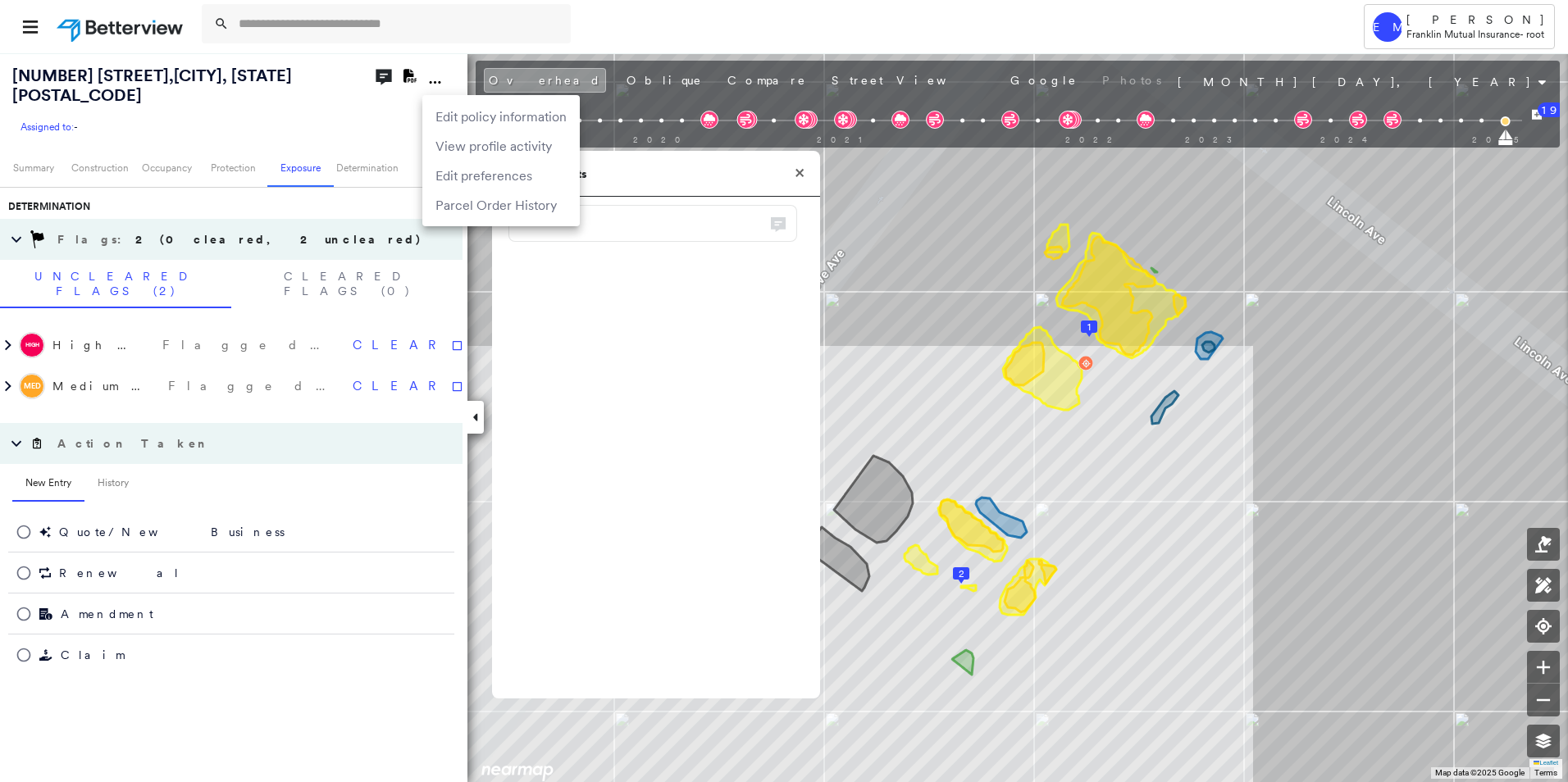 click on "View profile activity" at bounding box center [501, 146] 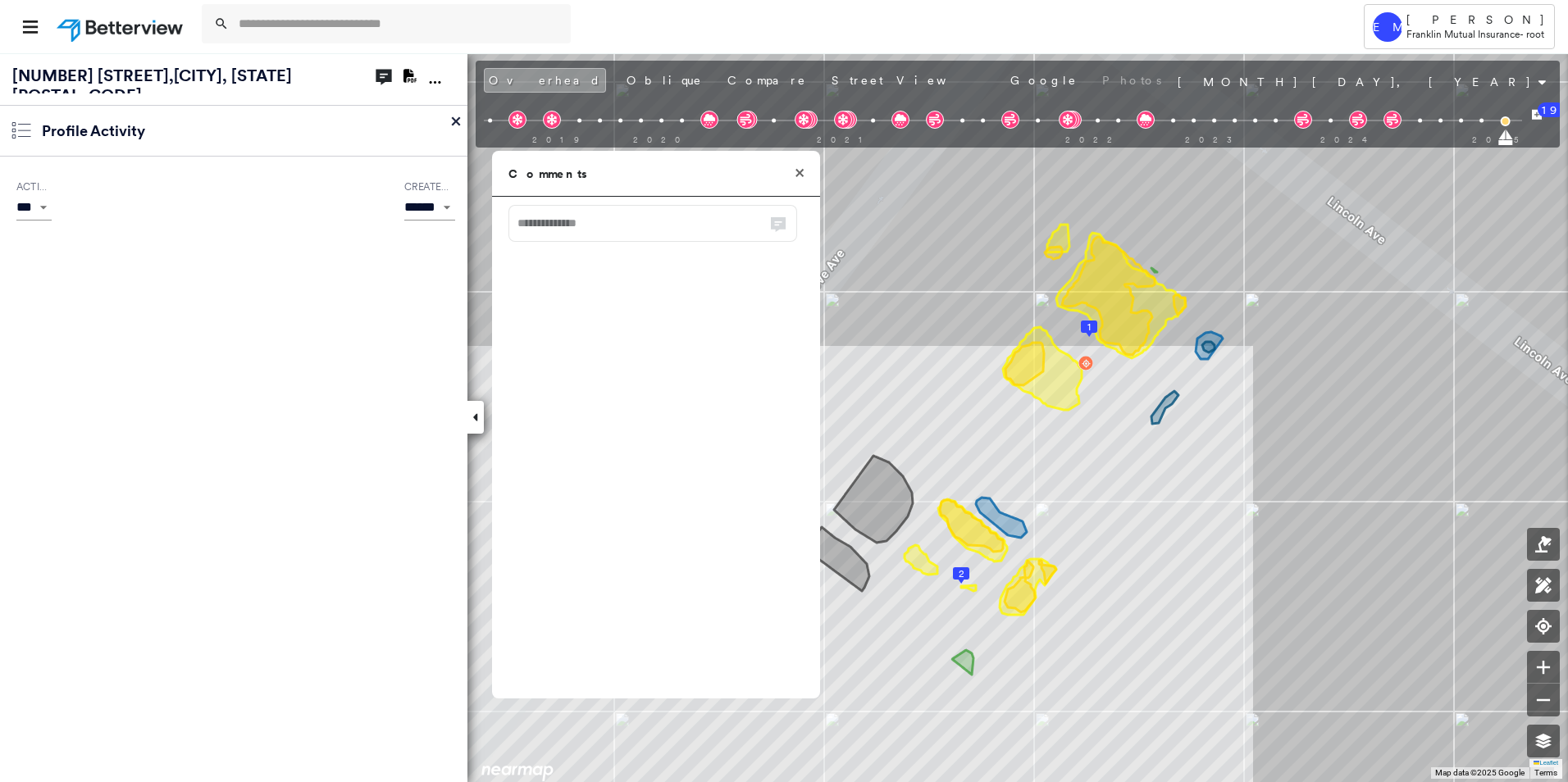 click 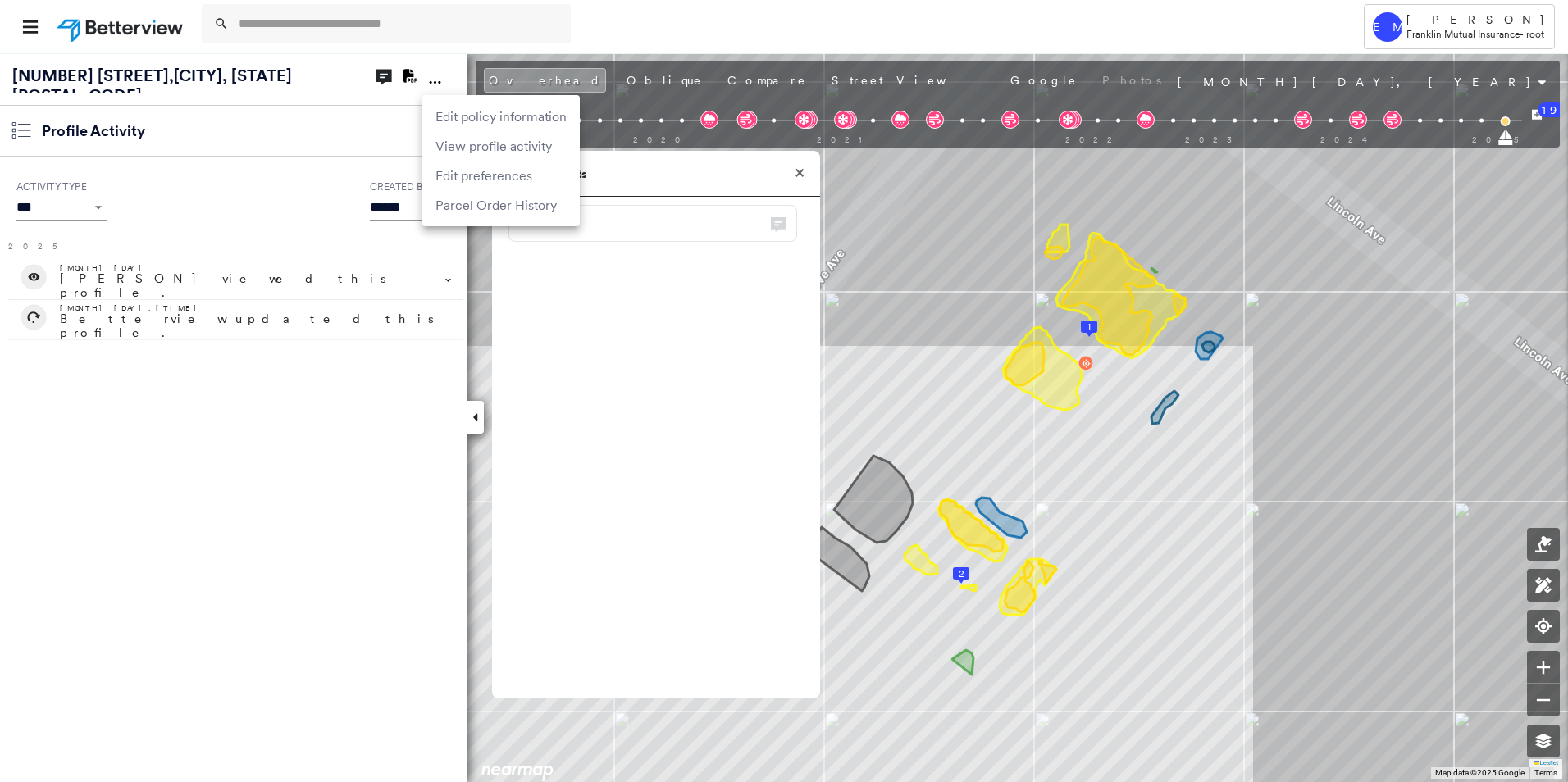 click on "View profile activity" at bounding box center (501, 146) 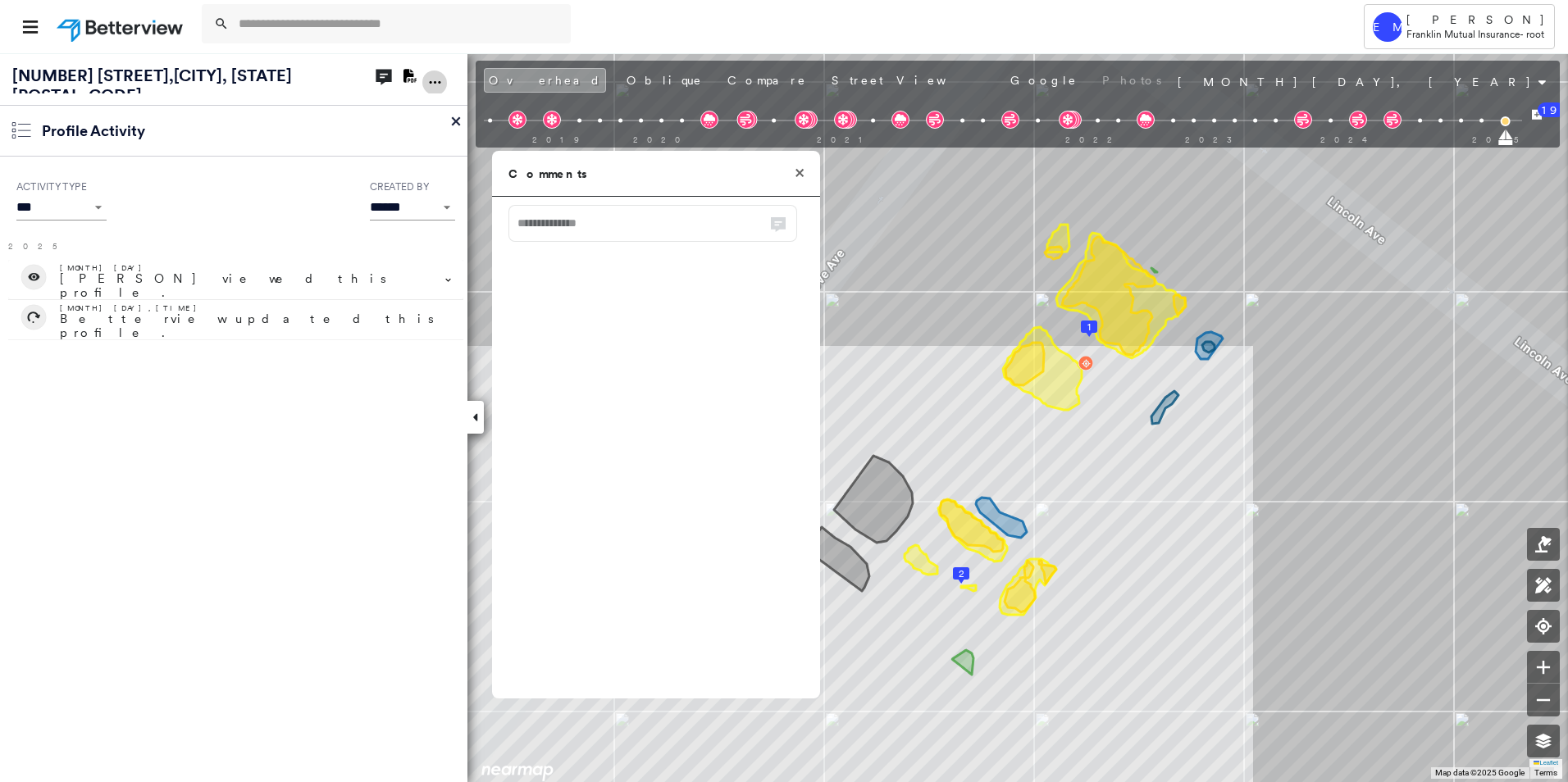 click 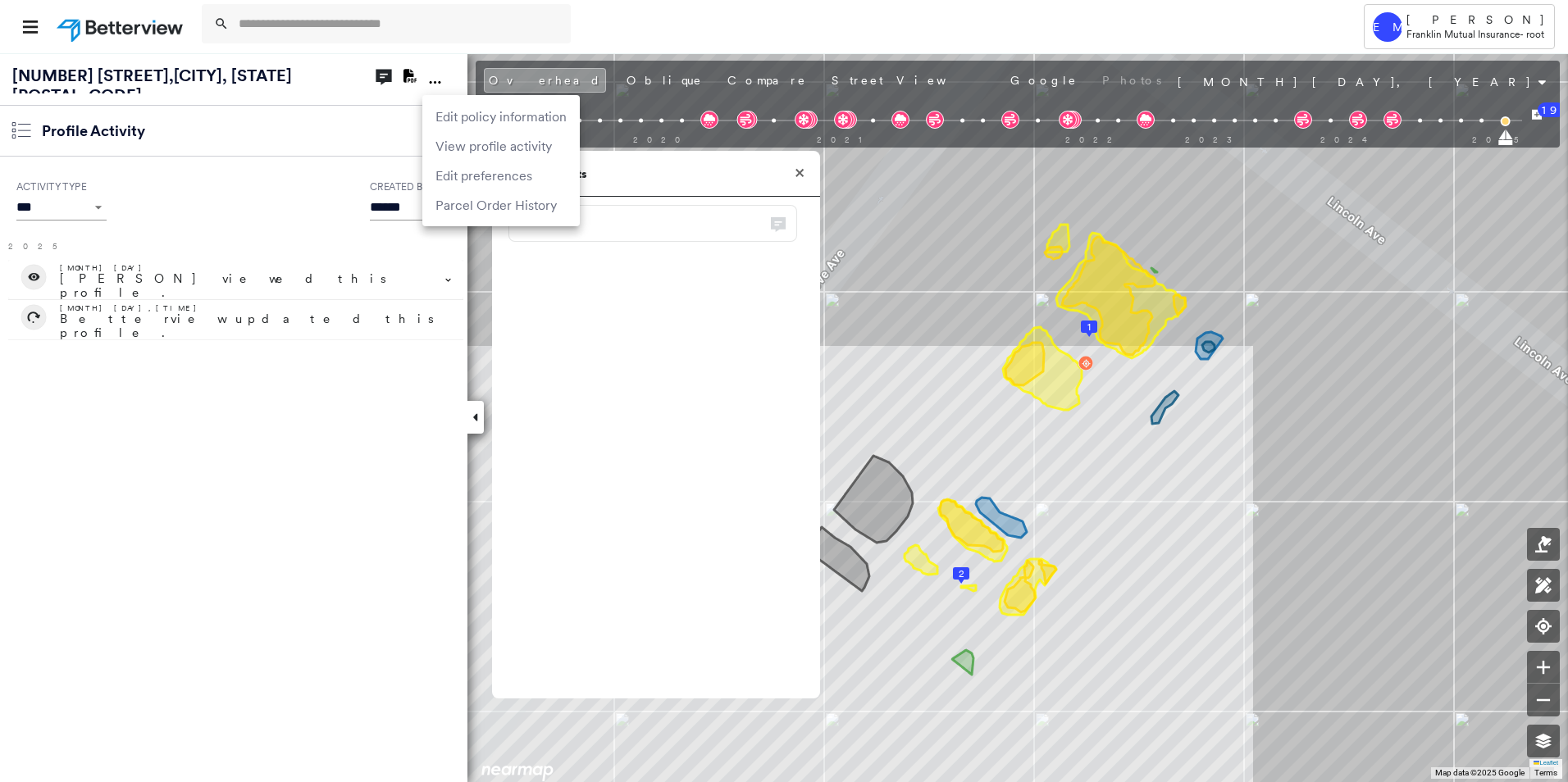 click on "Edit policy information" at bounding box center [501, 116] 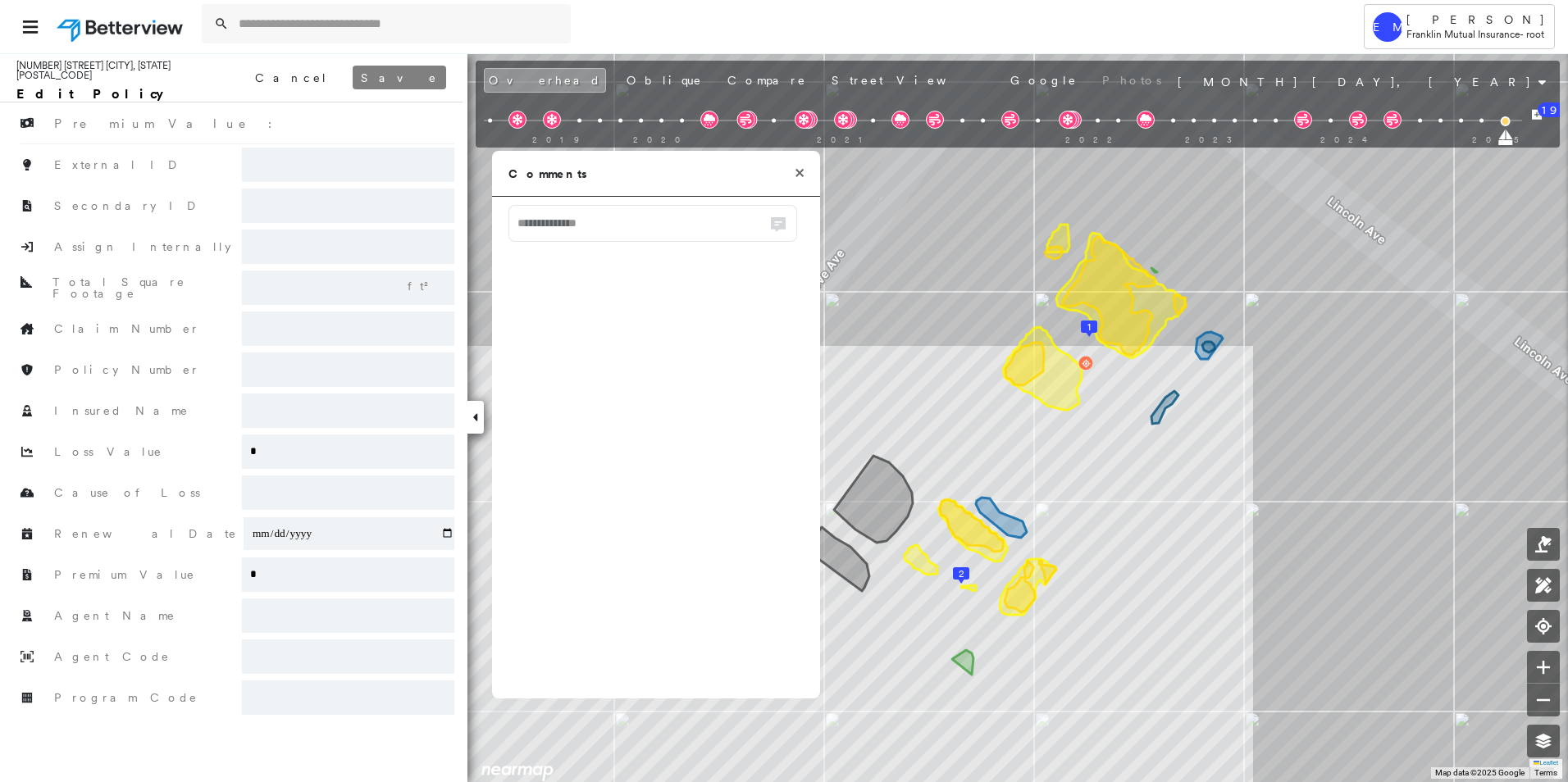 click on "Cancel" at bounding box center [291, 77] 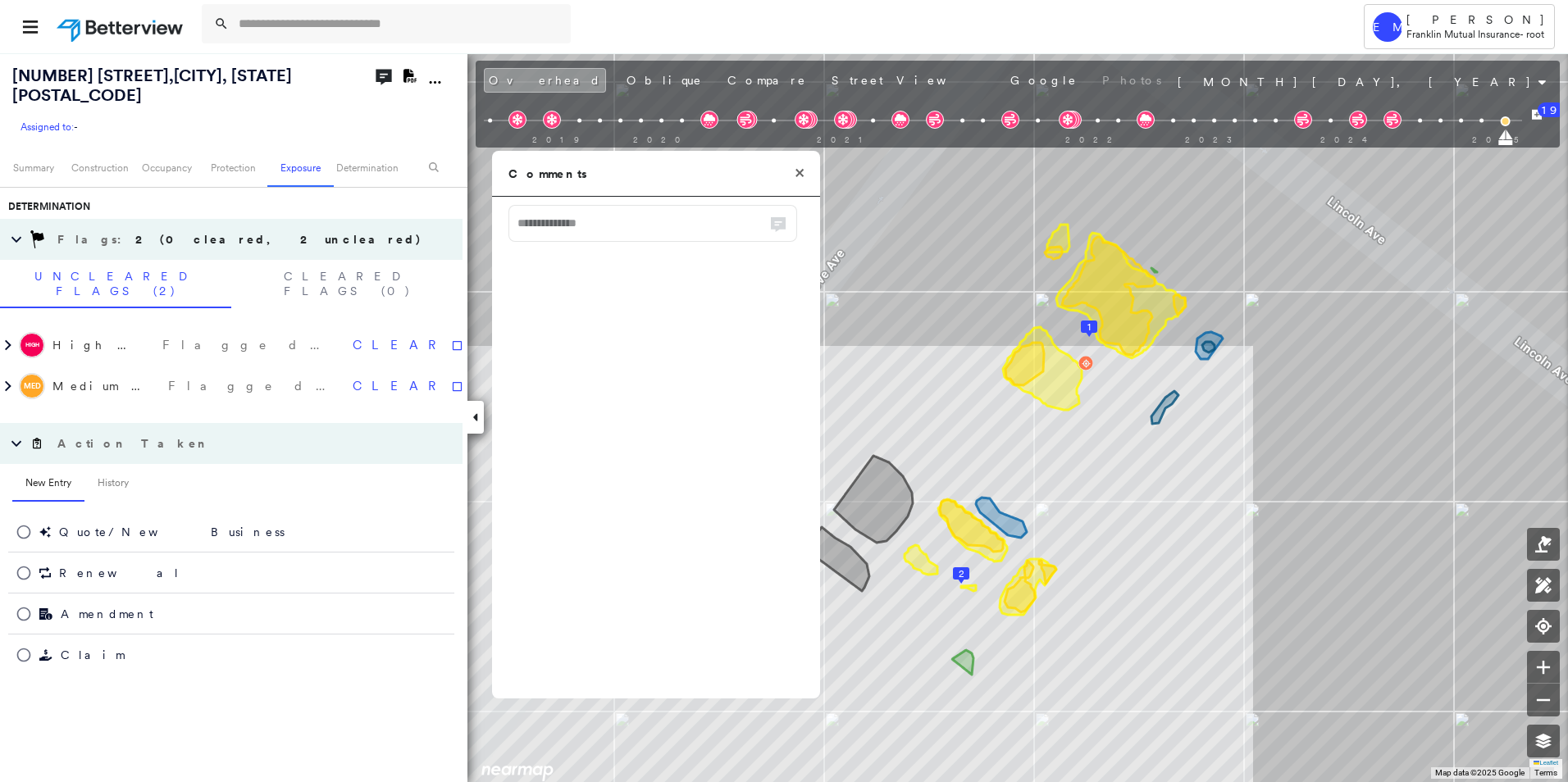 click 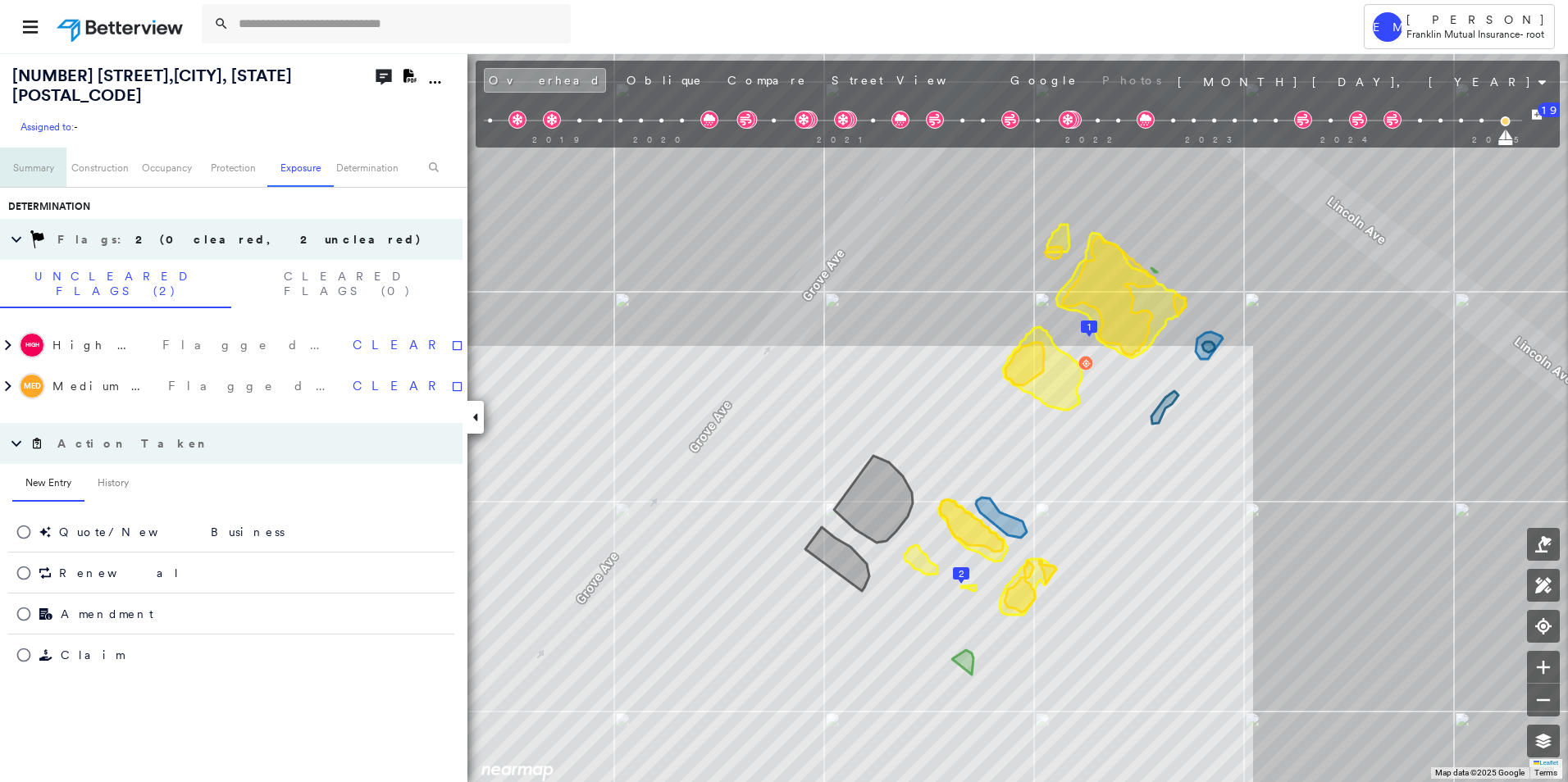 click on "Summary" at bounding box center [33, 167] 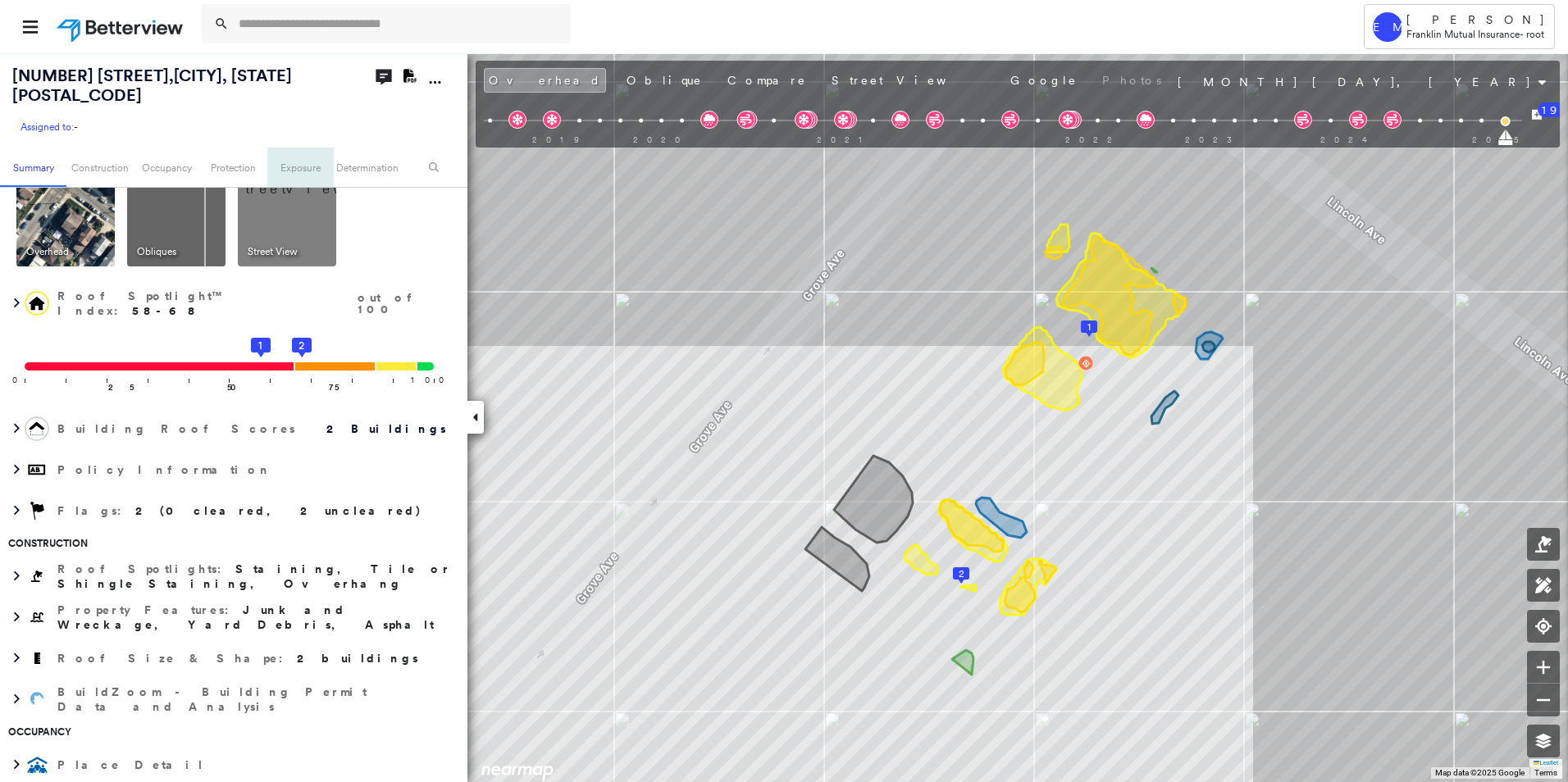 scroll, scrollTop: 9, scrollLeft: 0, axis: vertical 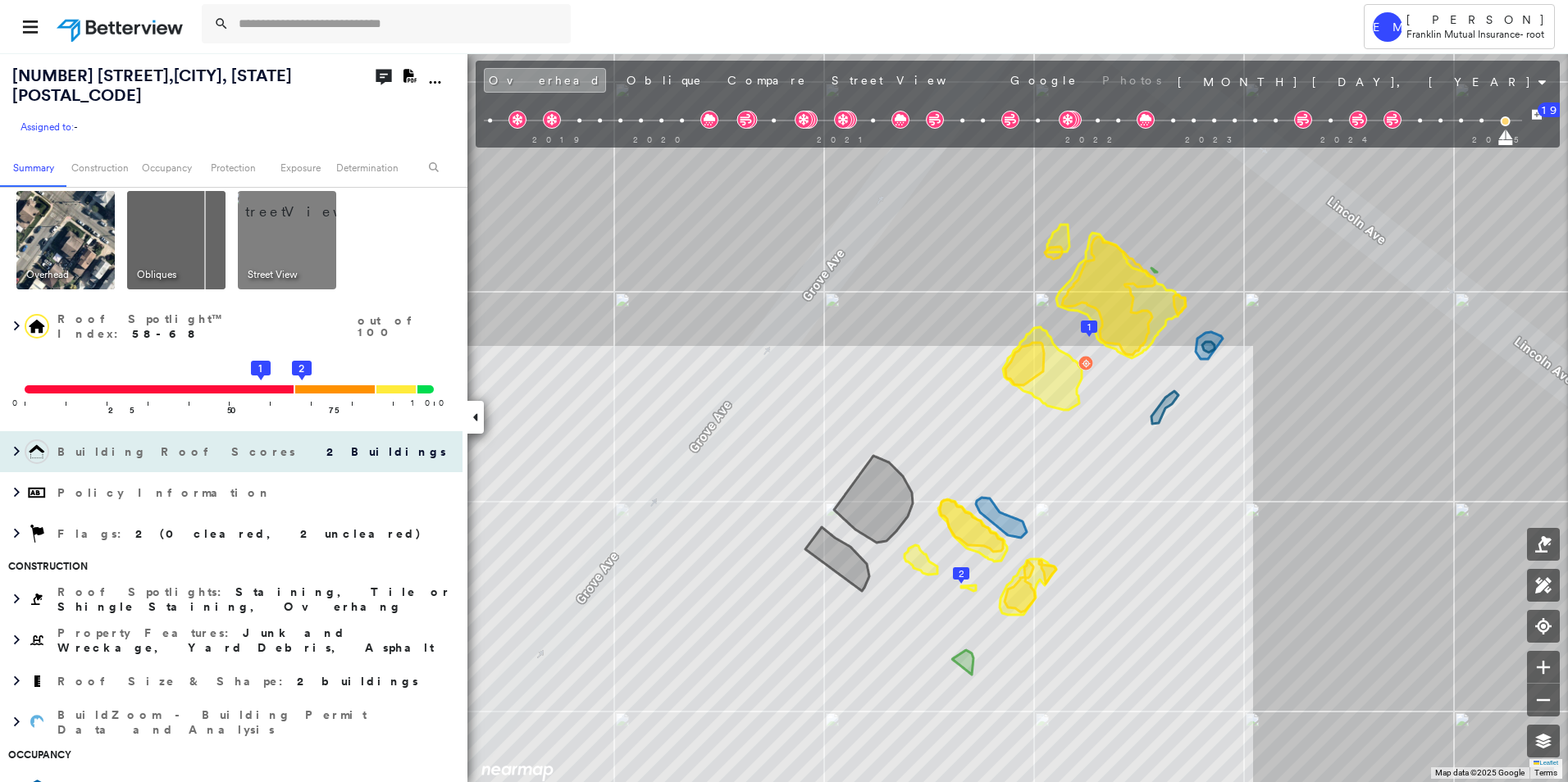 drag, startPoint x: 472, startPoint y: 418, endPoint x: 265, endPoint y: 421, distance: 207.02174 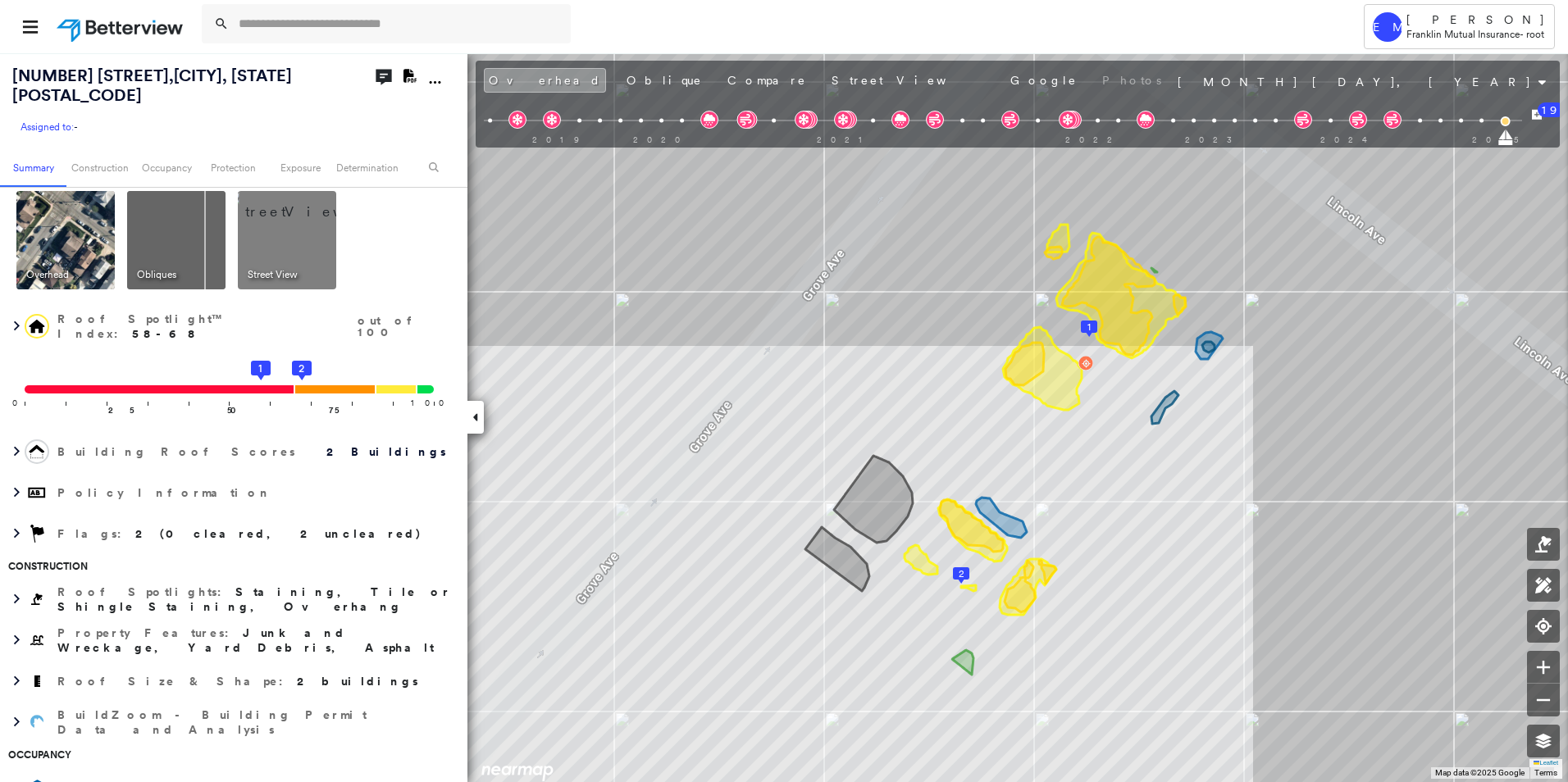 click 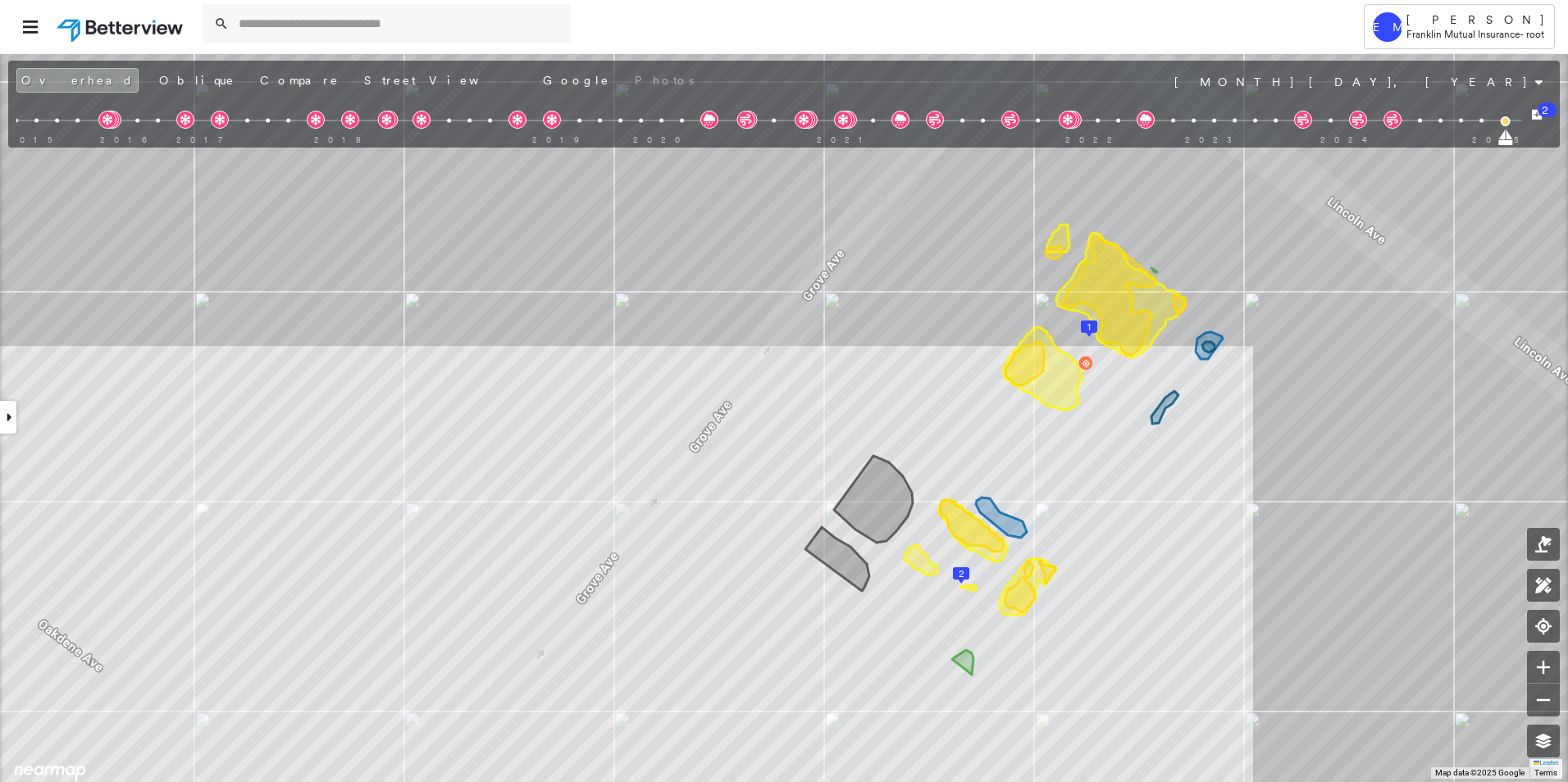 click at bounding box center (8, 417) 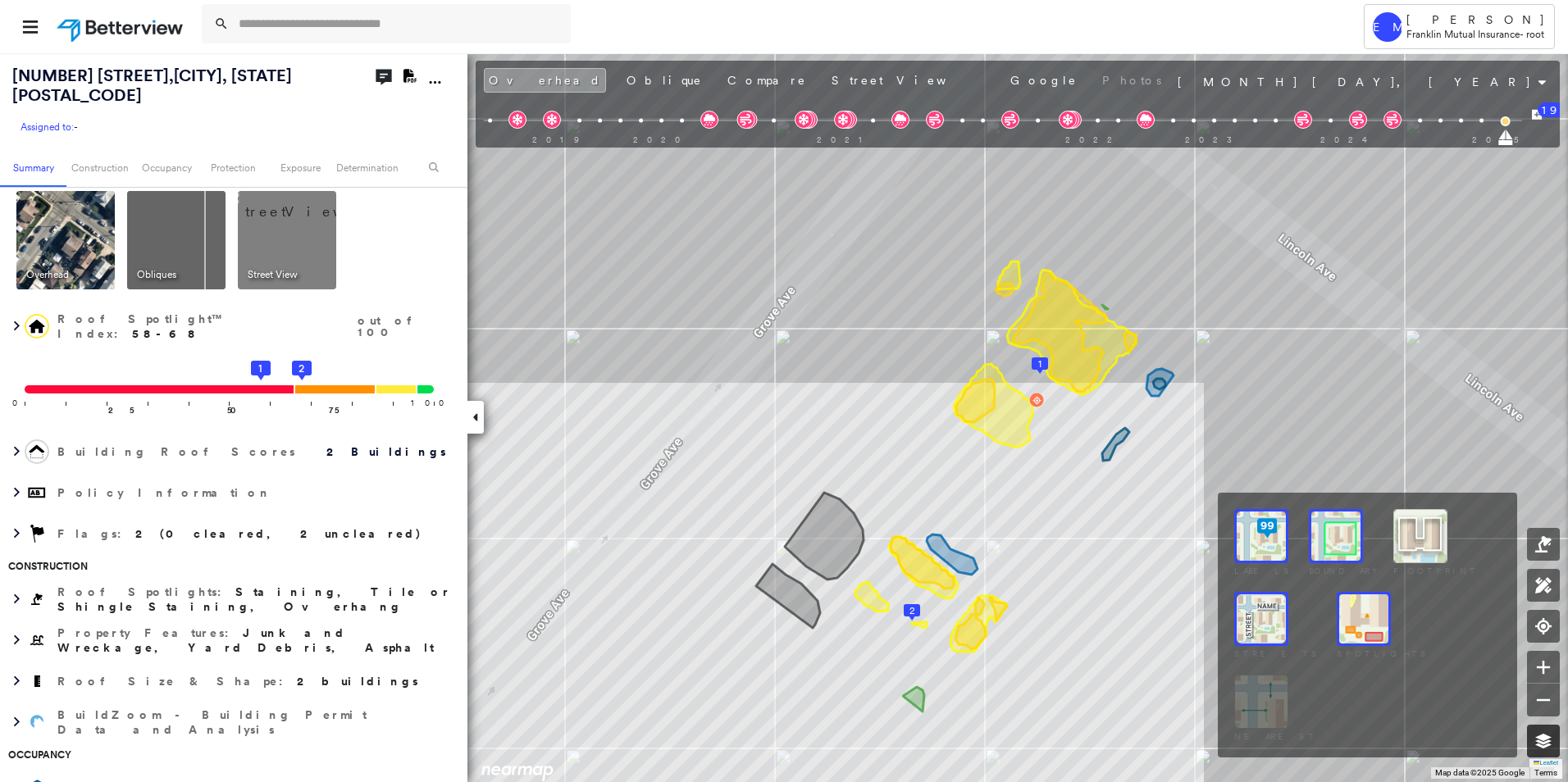 click 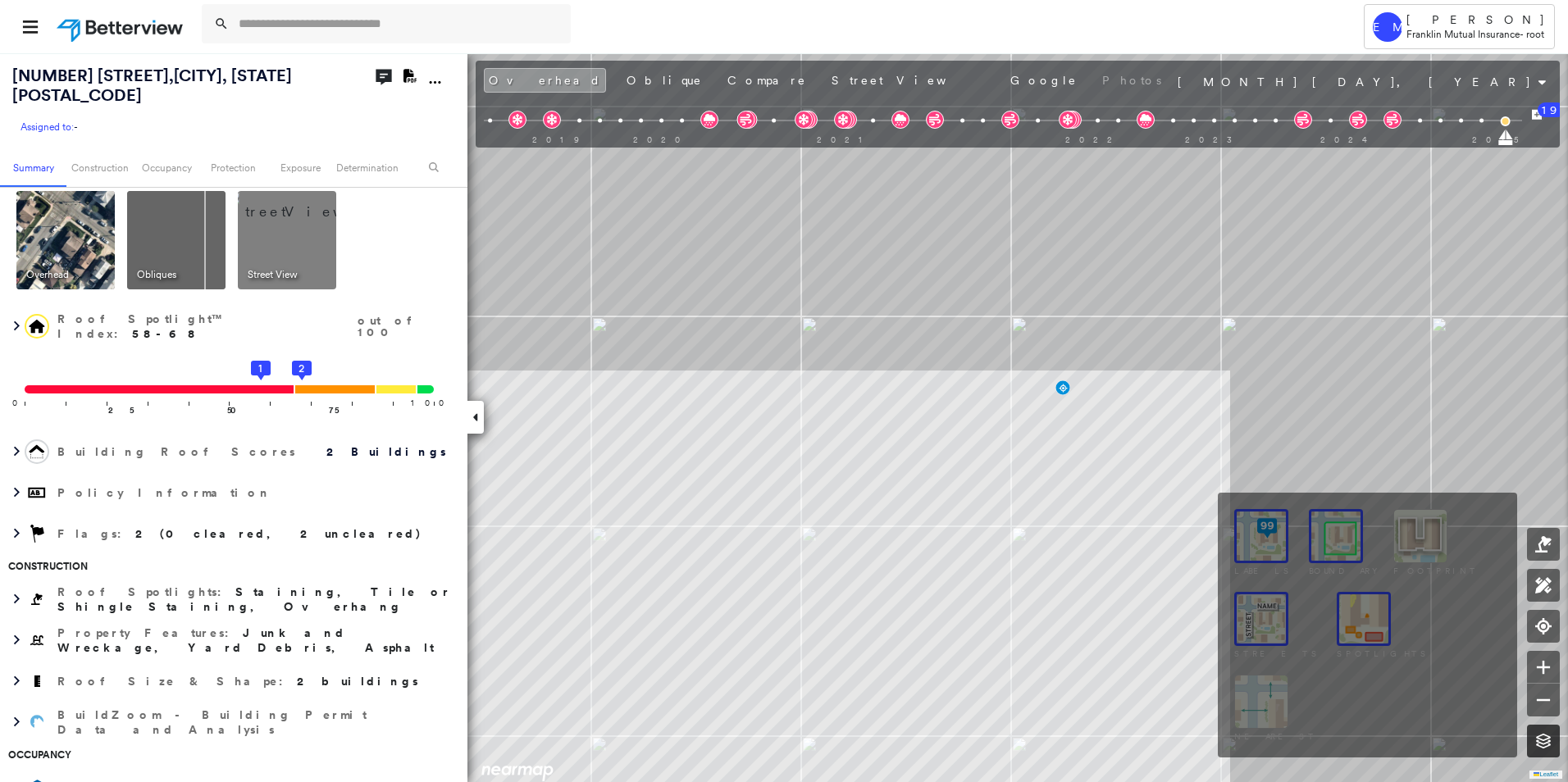 click 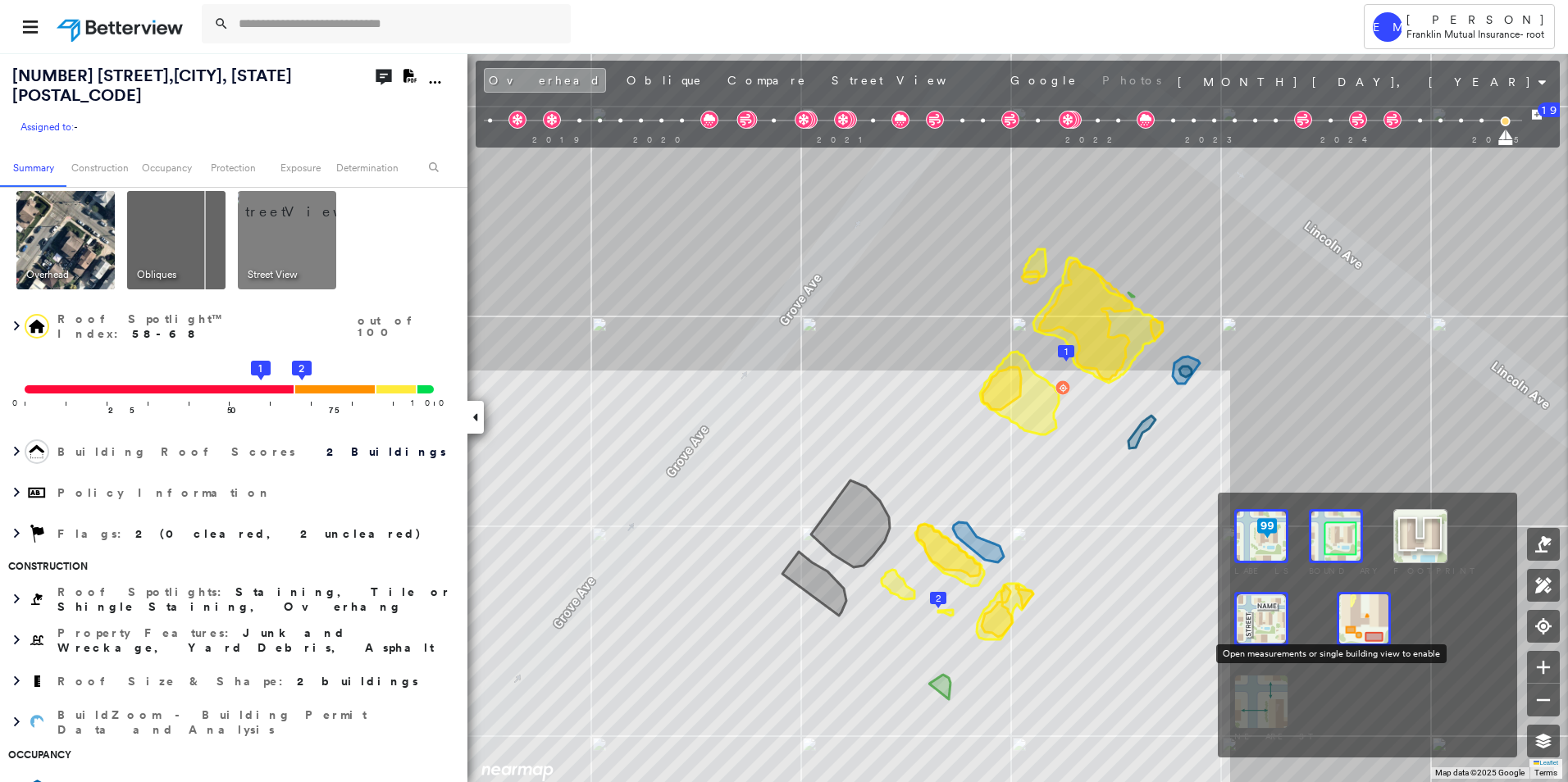 click at bounding box center (1261, 702) 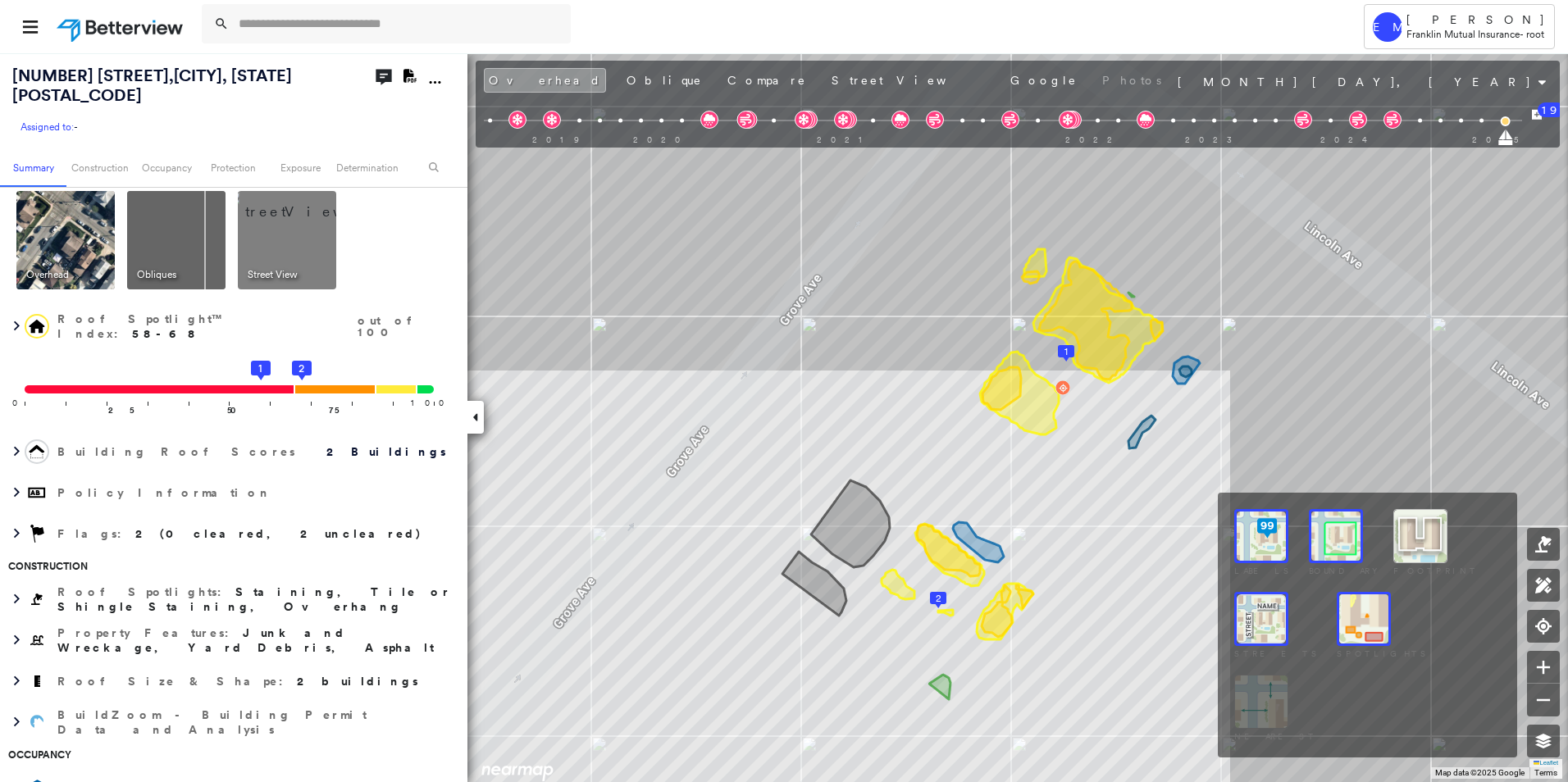 click at bounding box center (1364, 619) 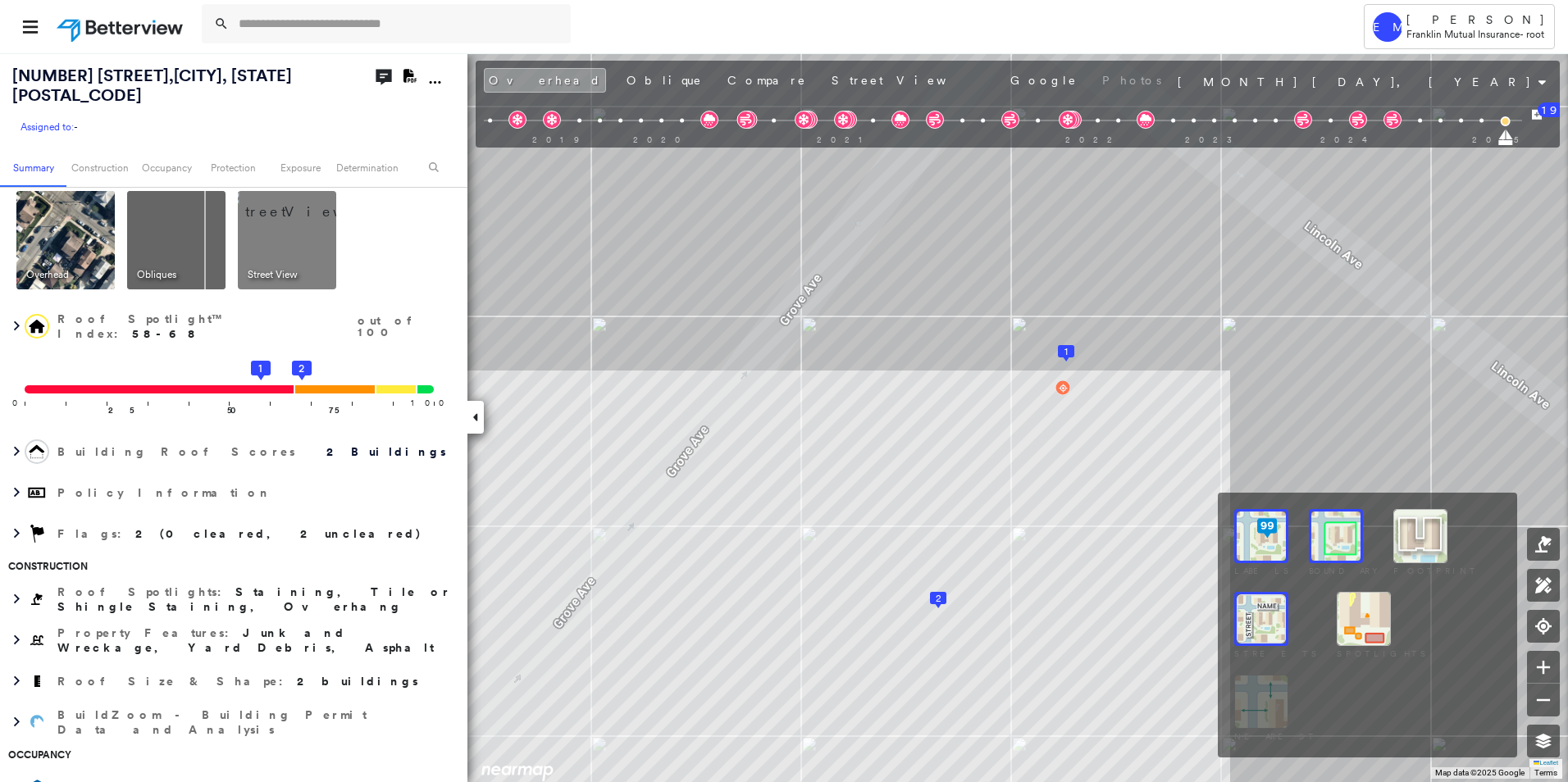 click at bounding box center [1364, 619] 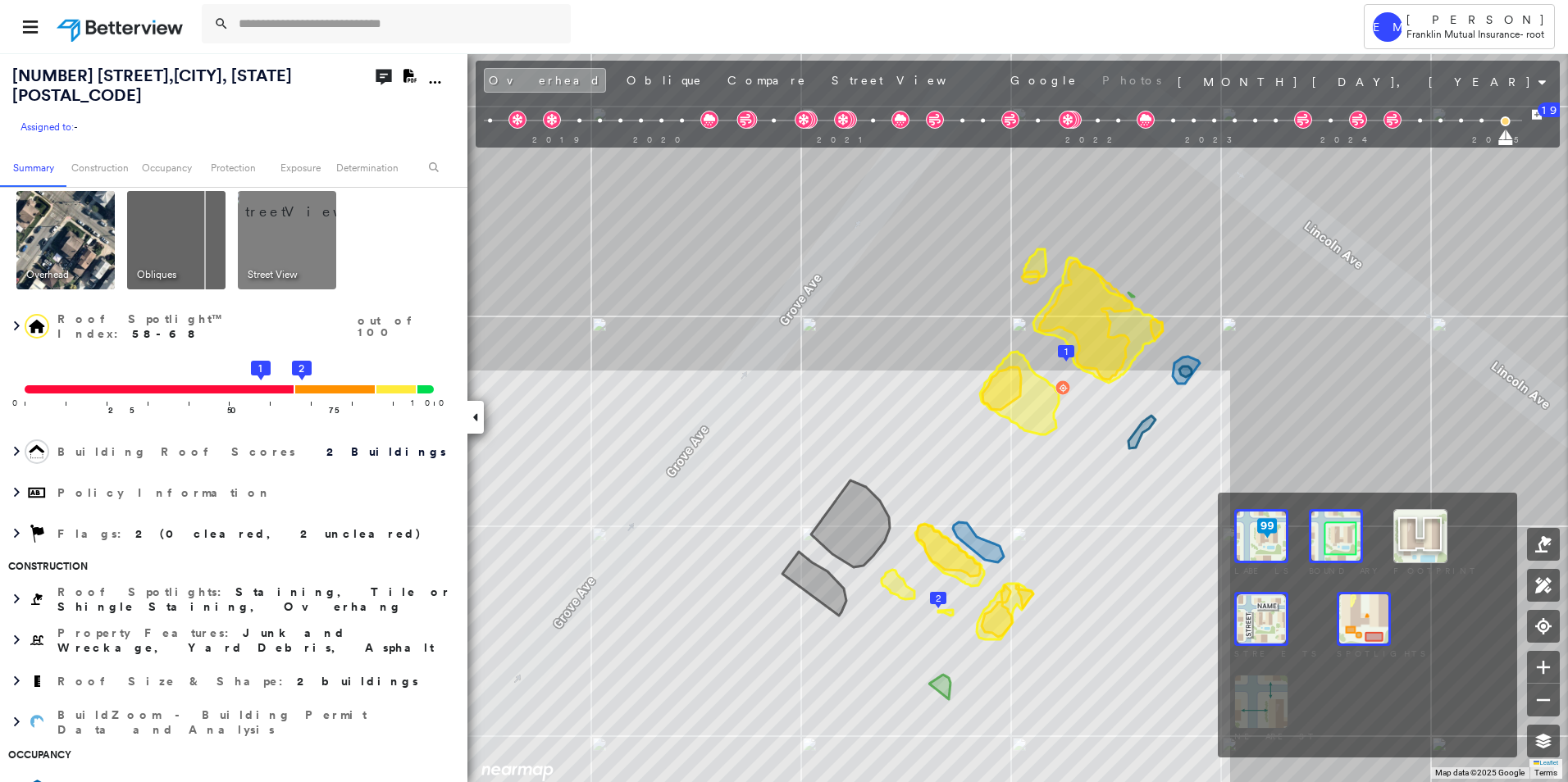 click at bounding box center [1261, 536] 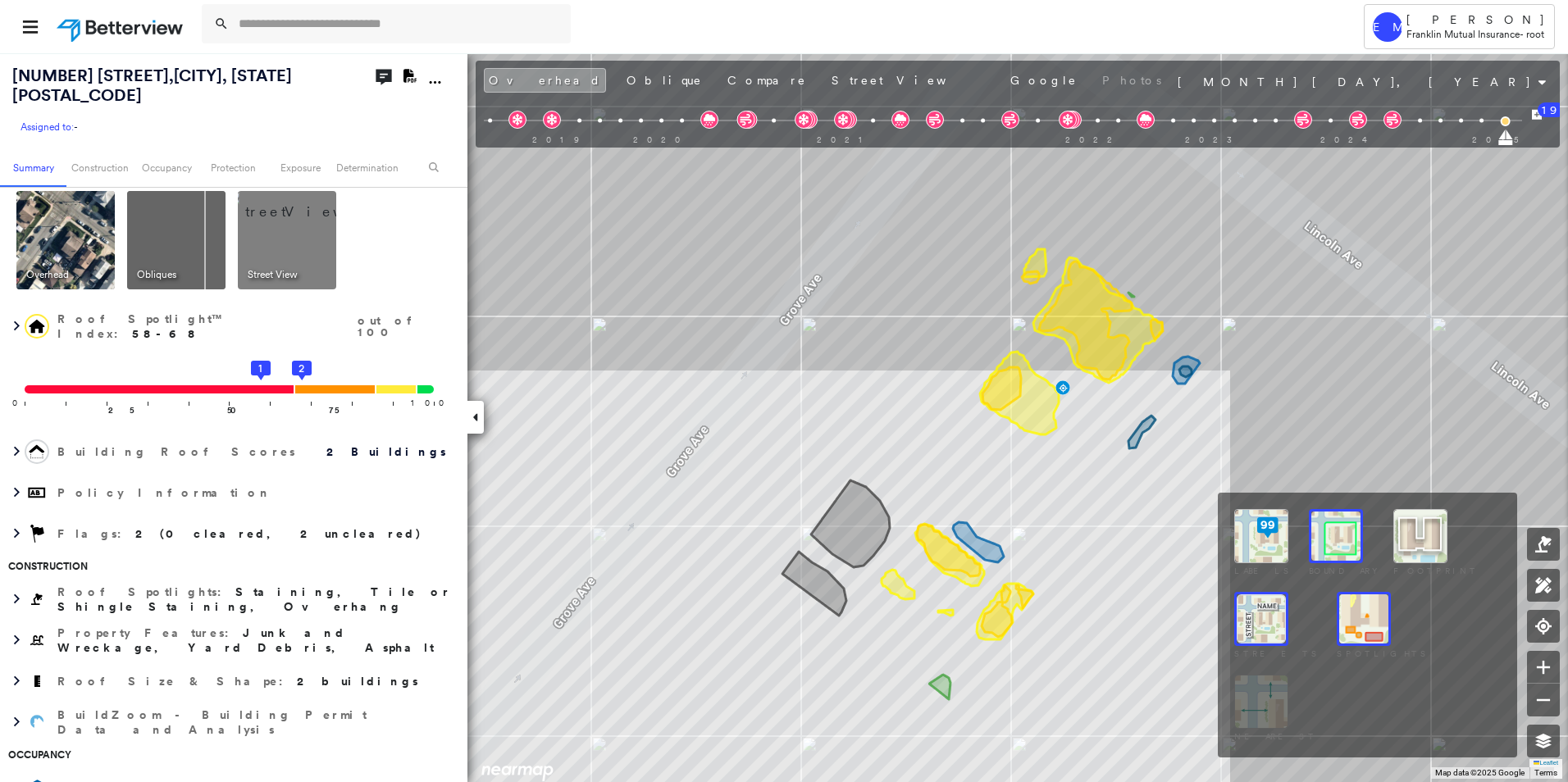 click at bounding box center (1336, 536) 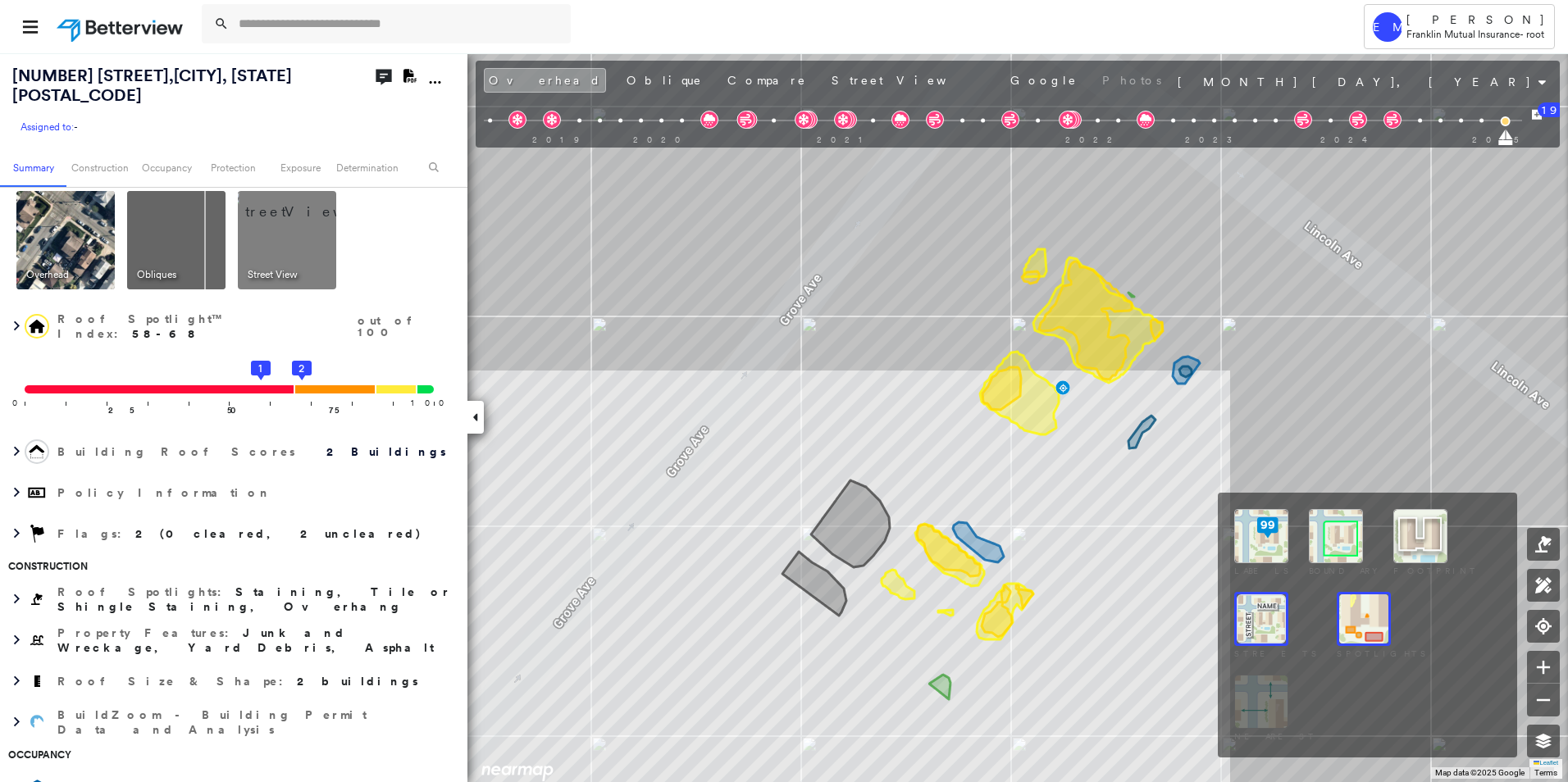 click at bounding box center (1420, 536) 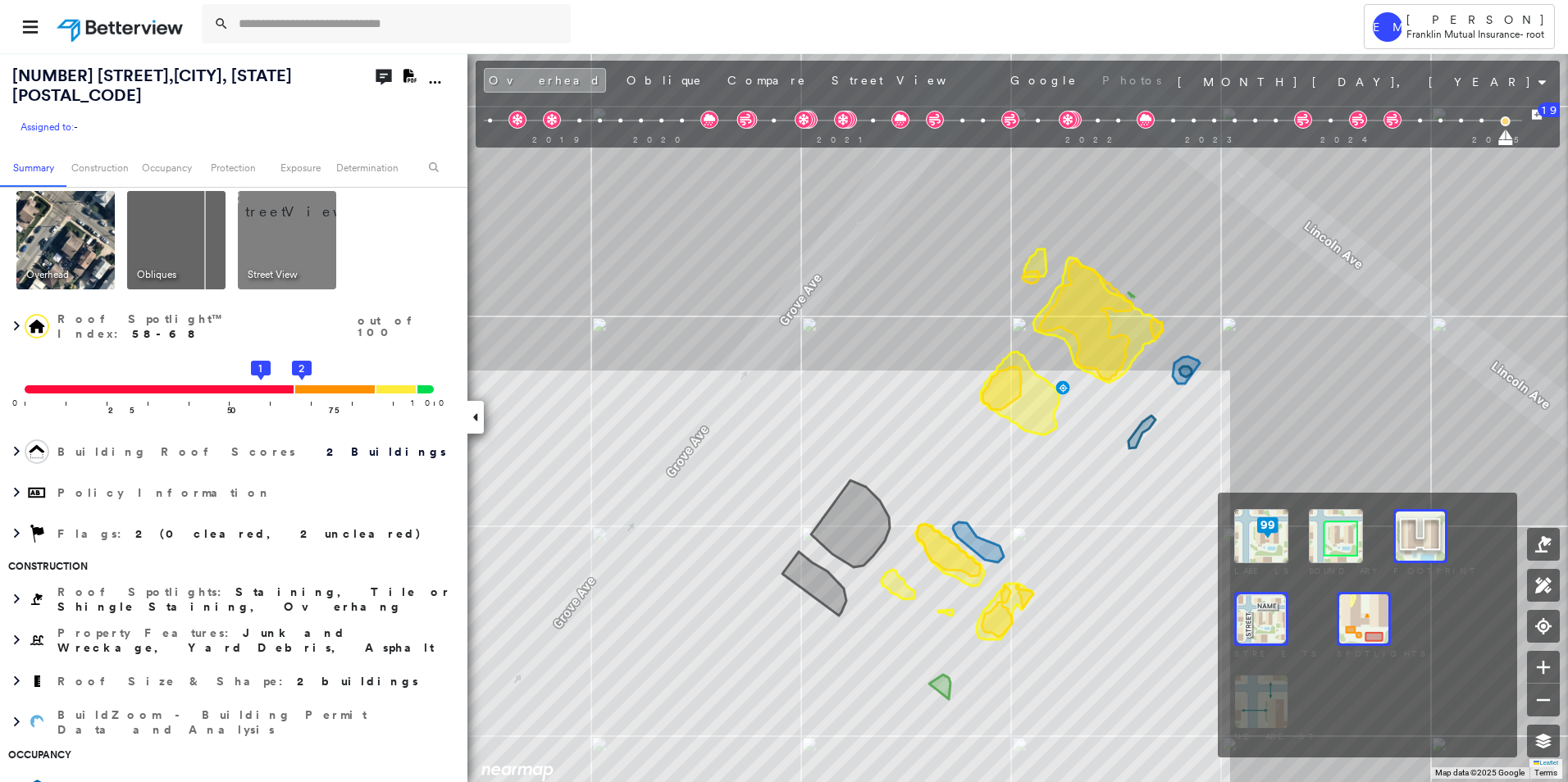 click at bounding box center [1261, 619] 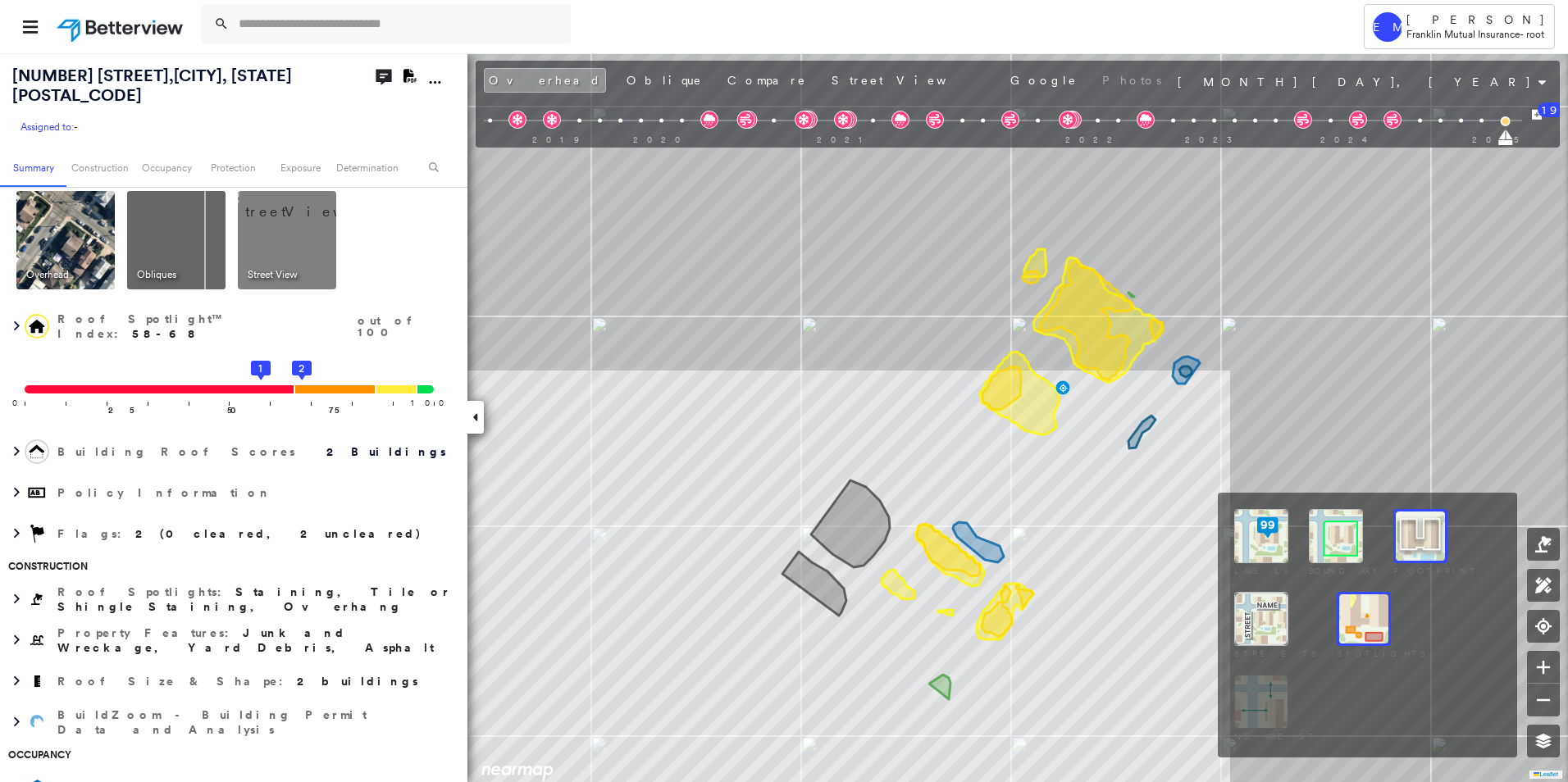 click at bounding box center [1261, 619] 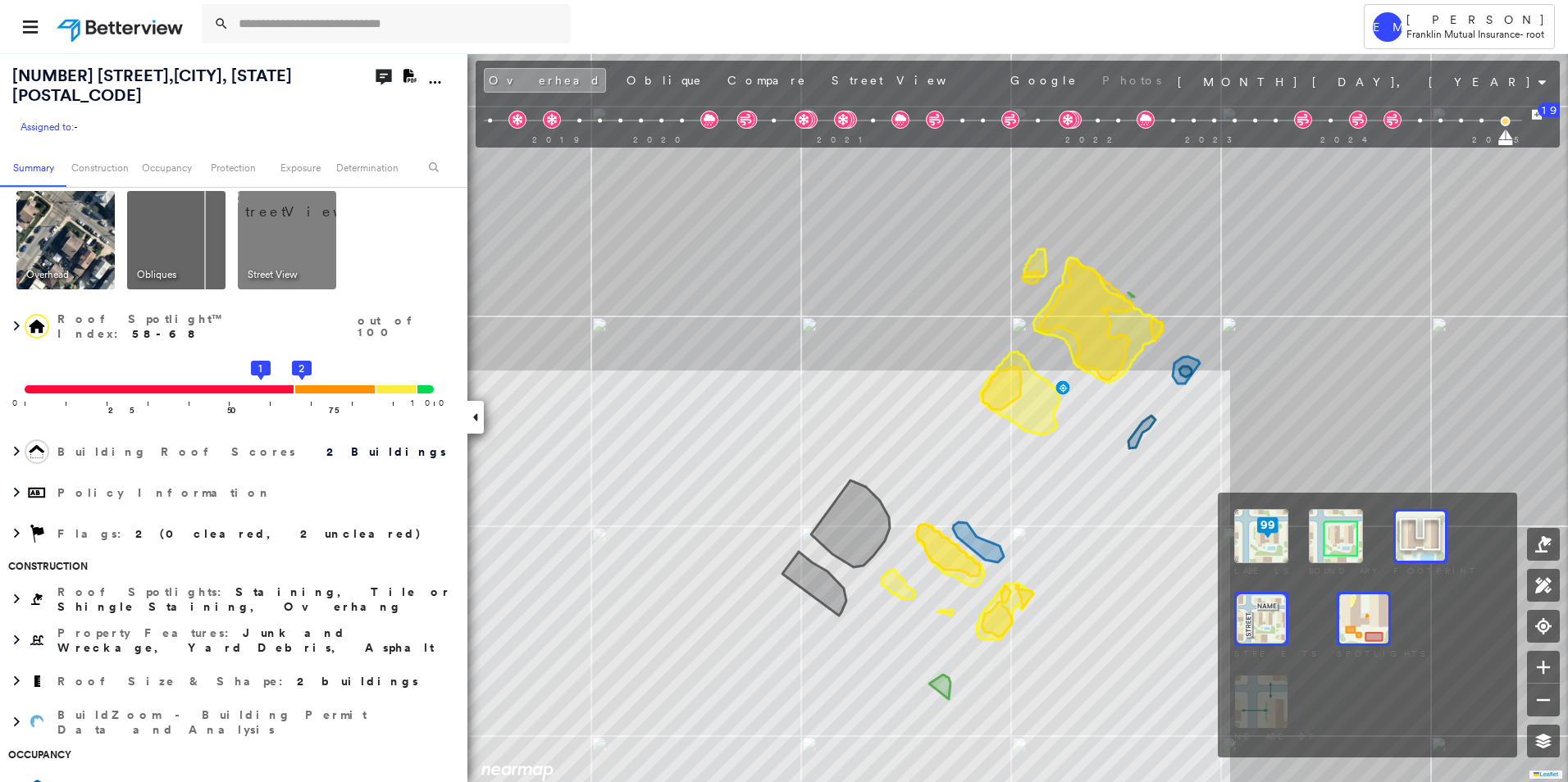 click at bounding box center [1261, 619] 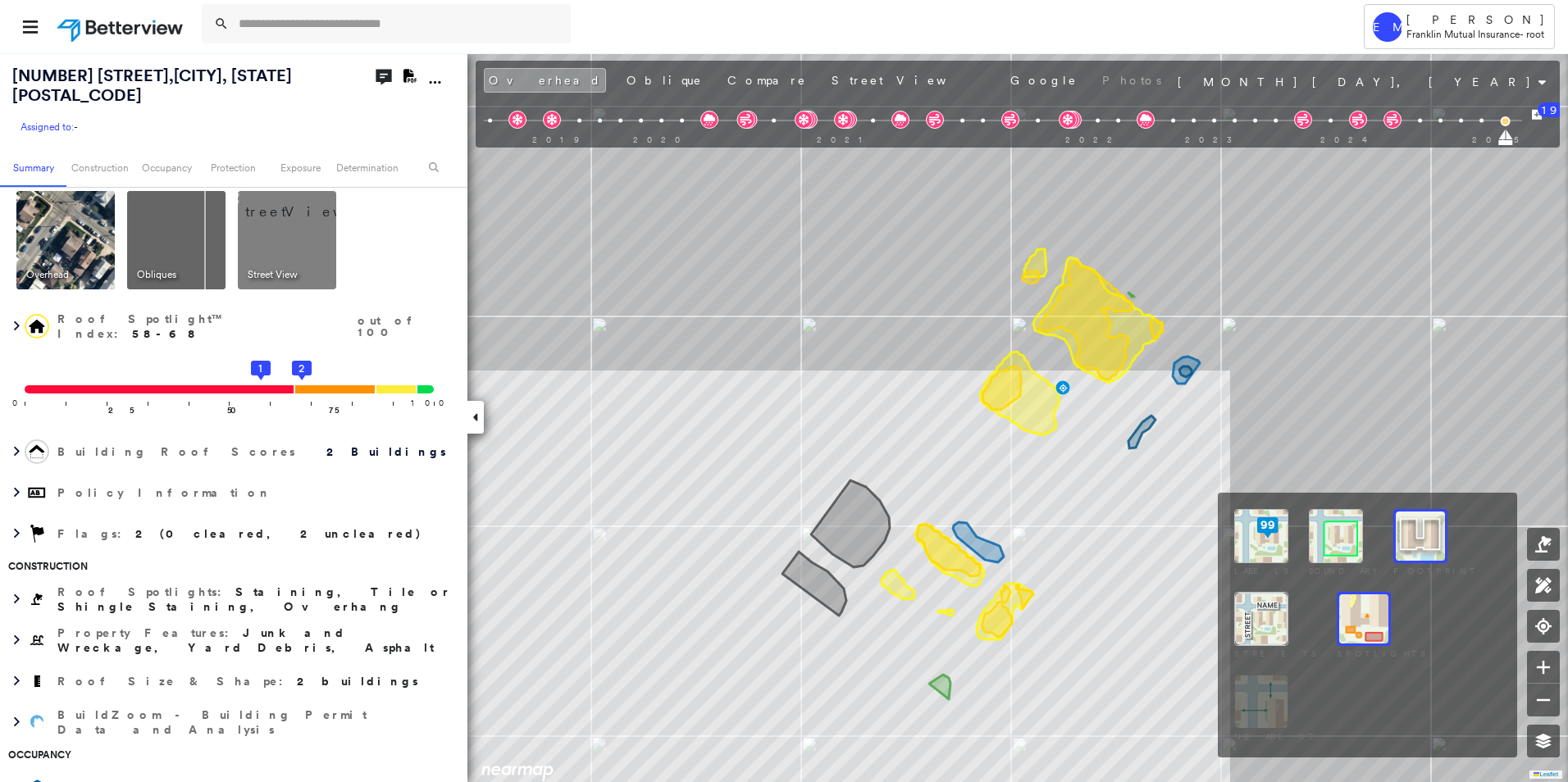 click at bounding box center [1420, 536] 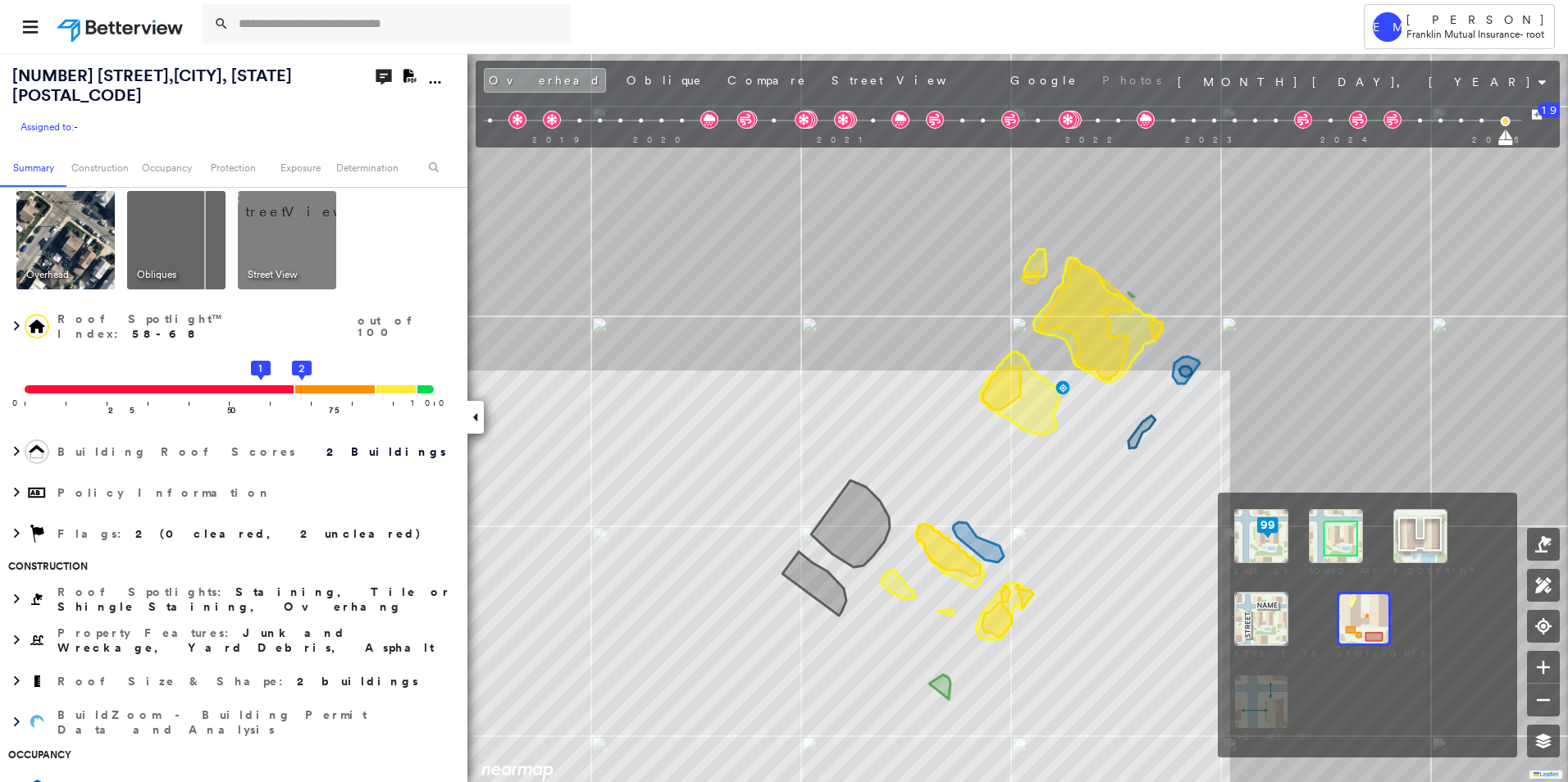 click at bounding box center (1336, 536) 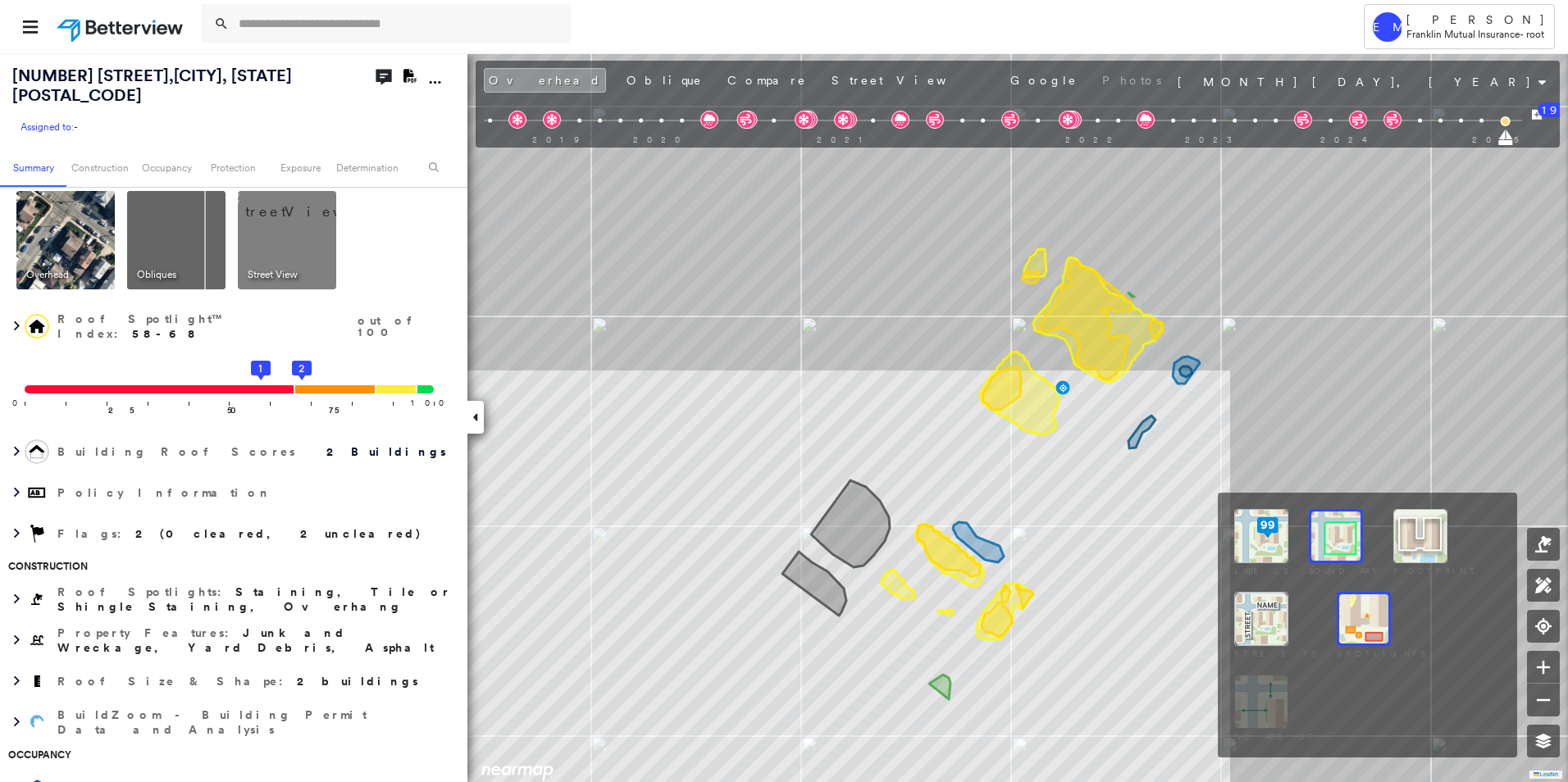 click at bounding box center [1261, 536] 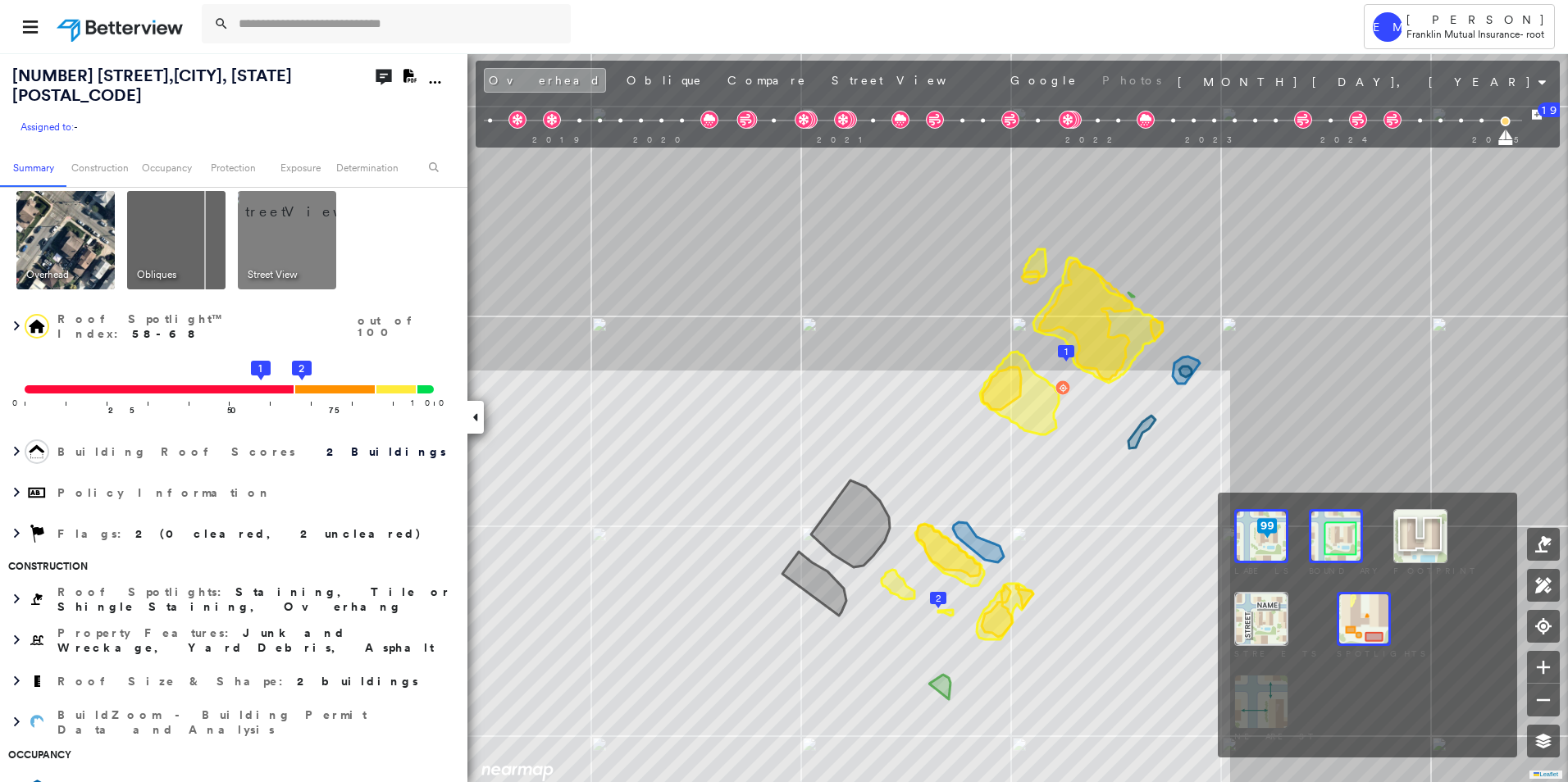 click at bounding box center (1261, 619) 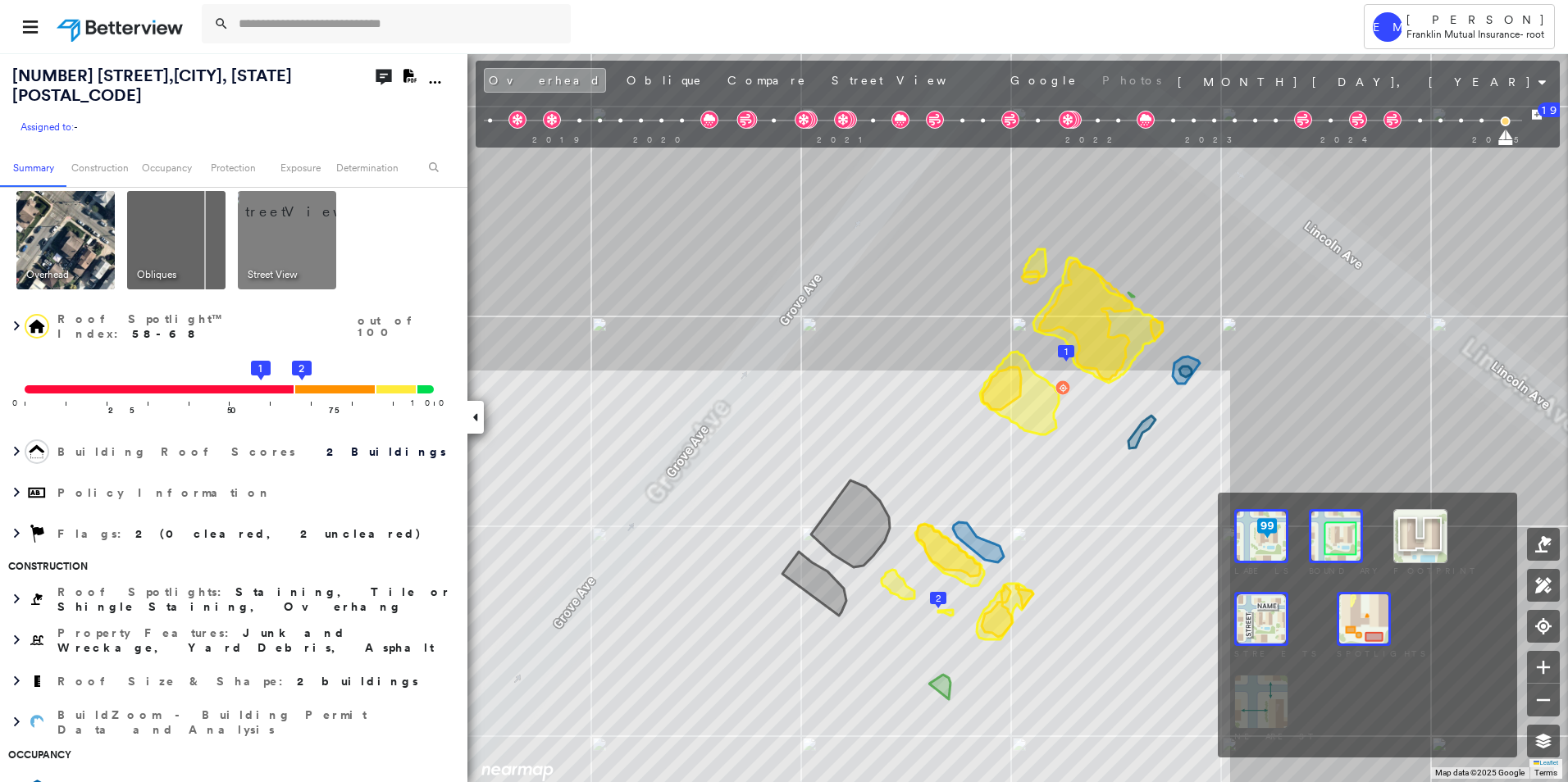 click at bounding box center (1420, 536) 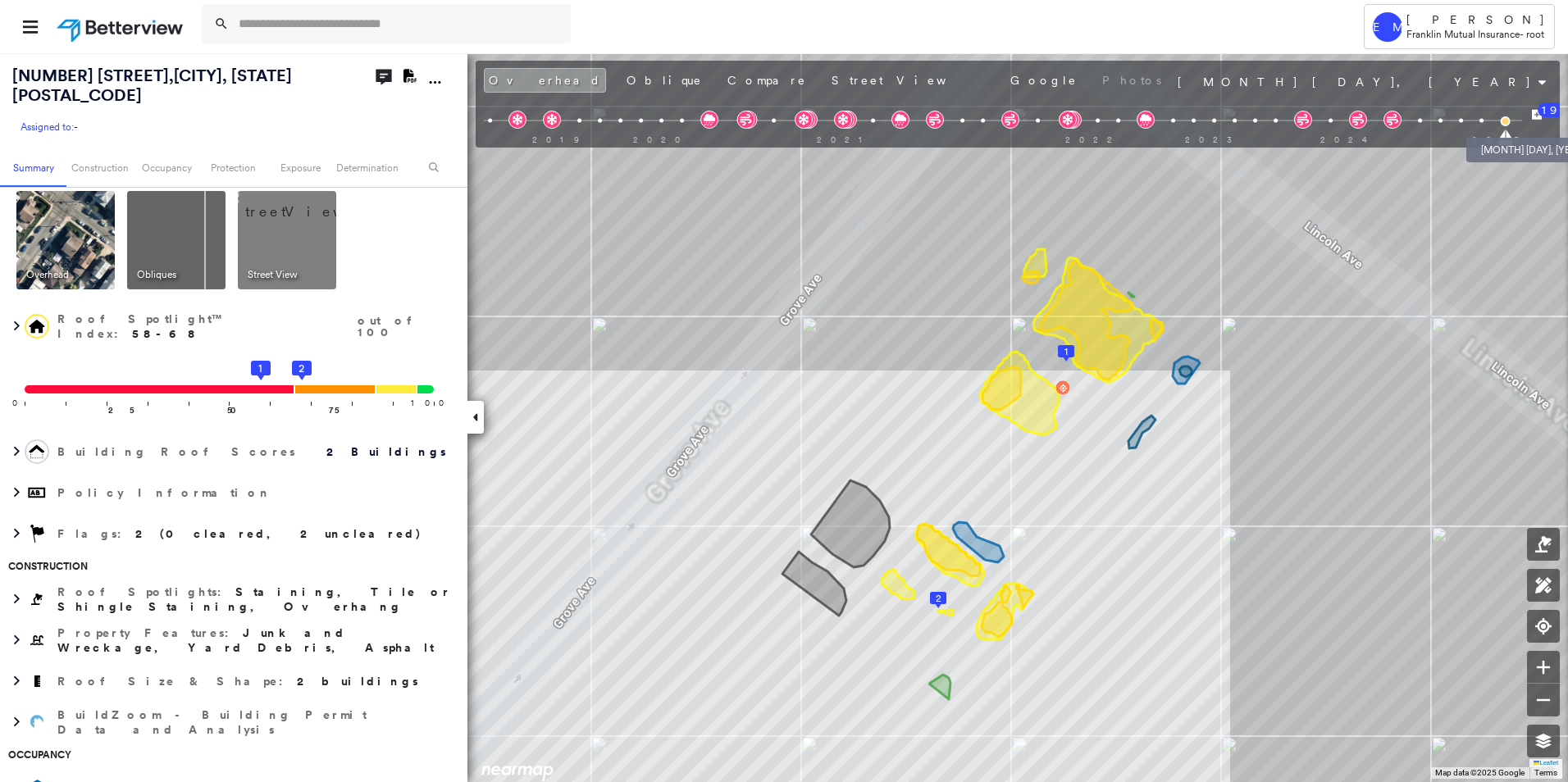 click at bounding box center [1505, 121] 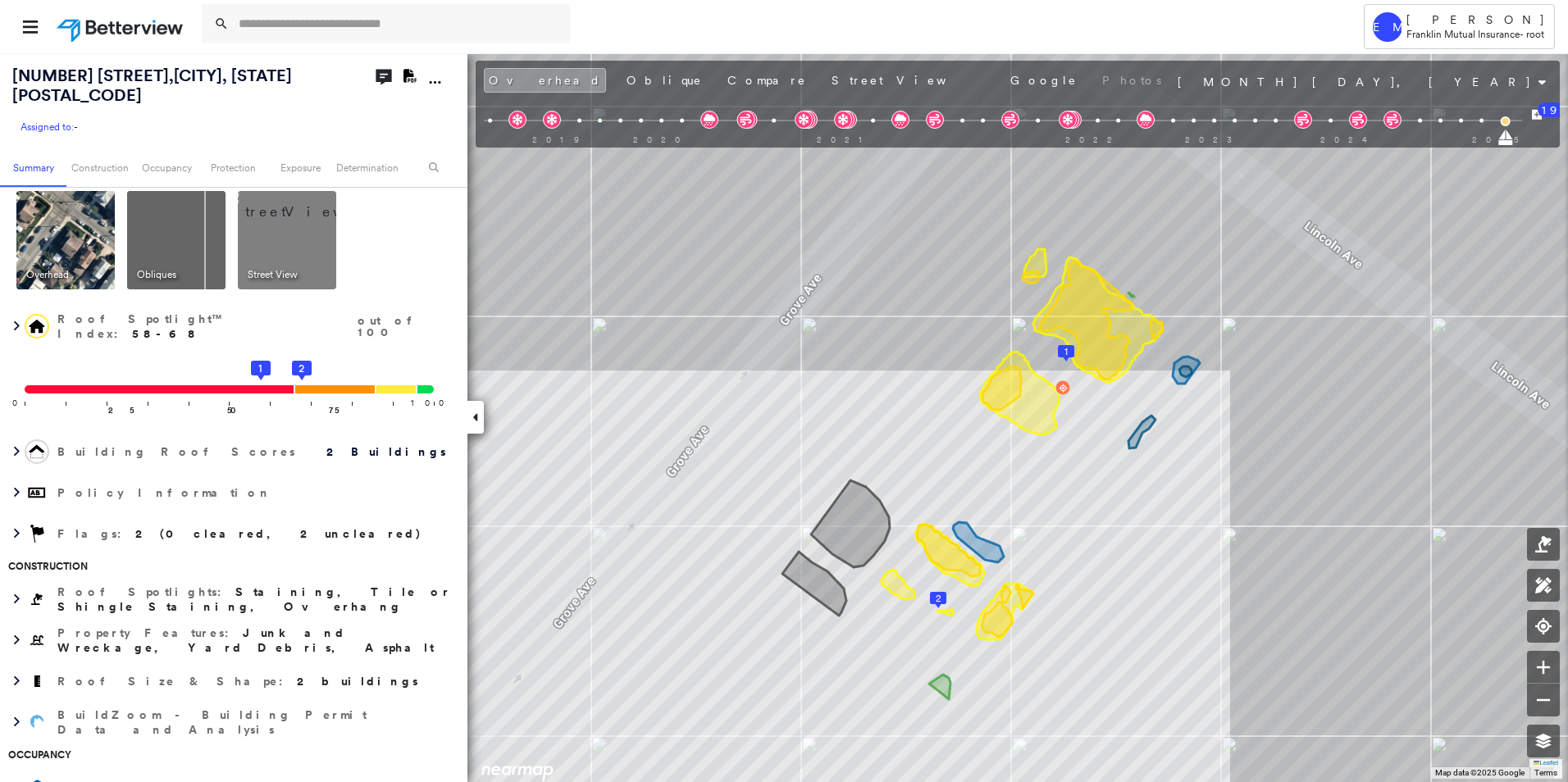 click 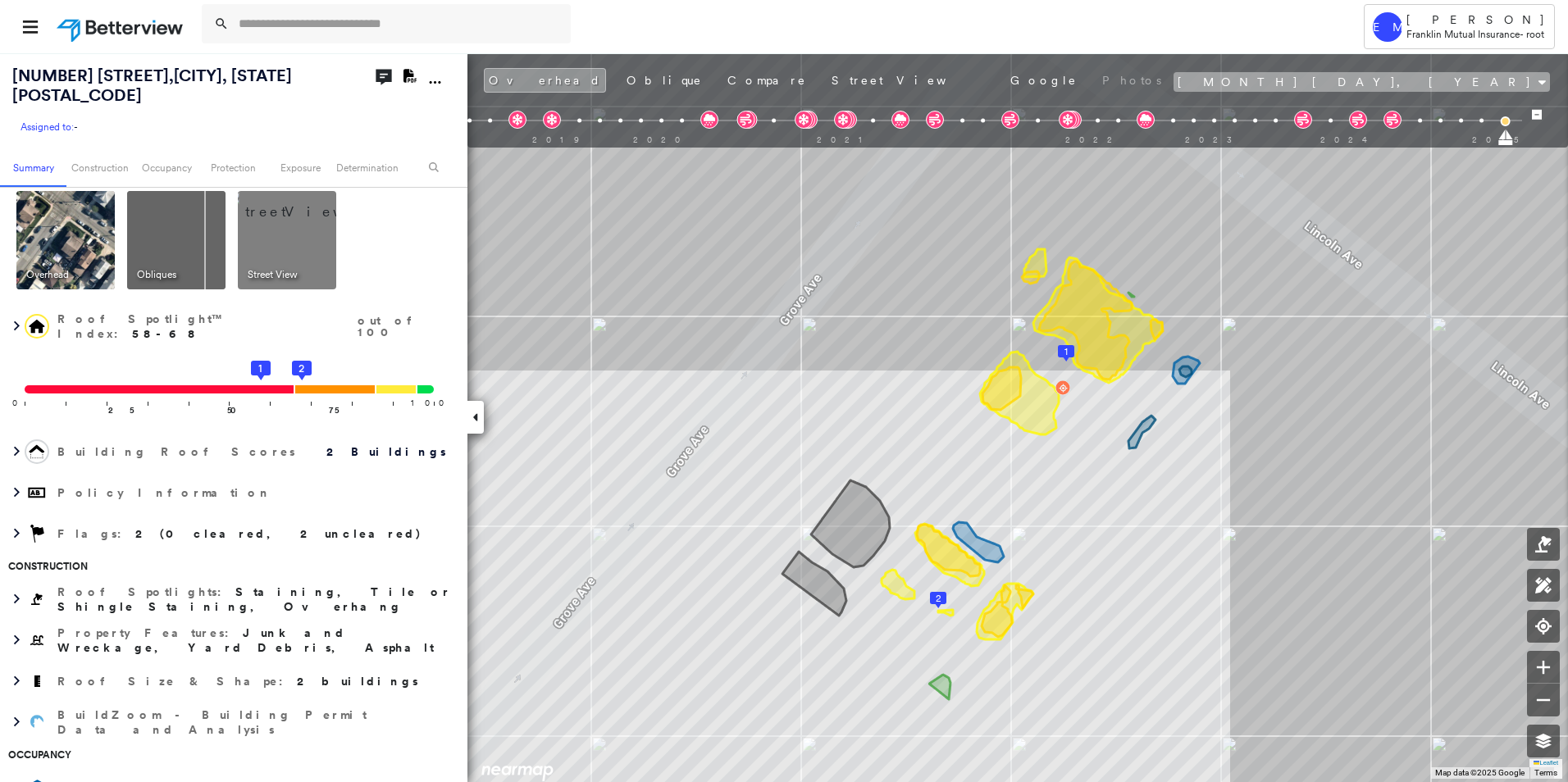 click 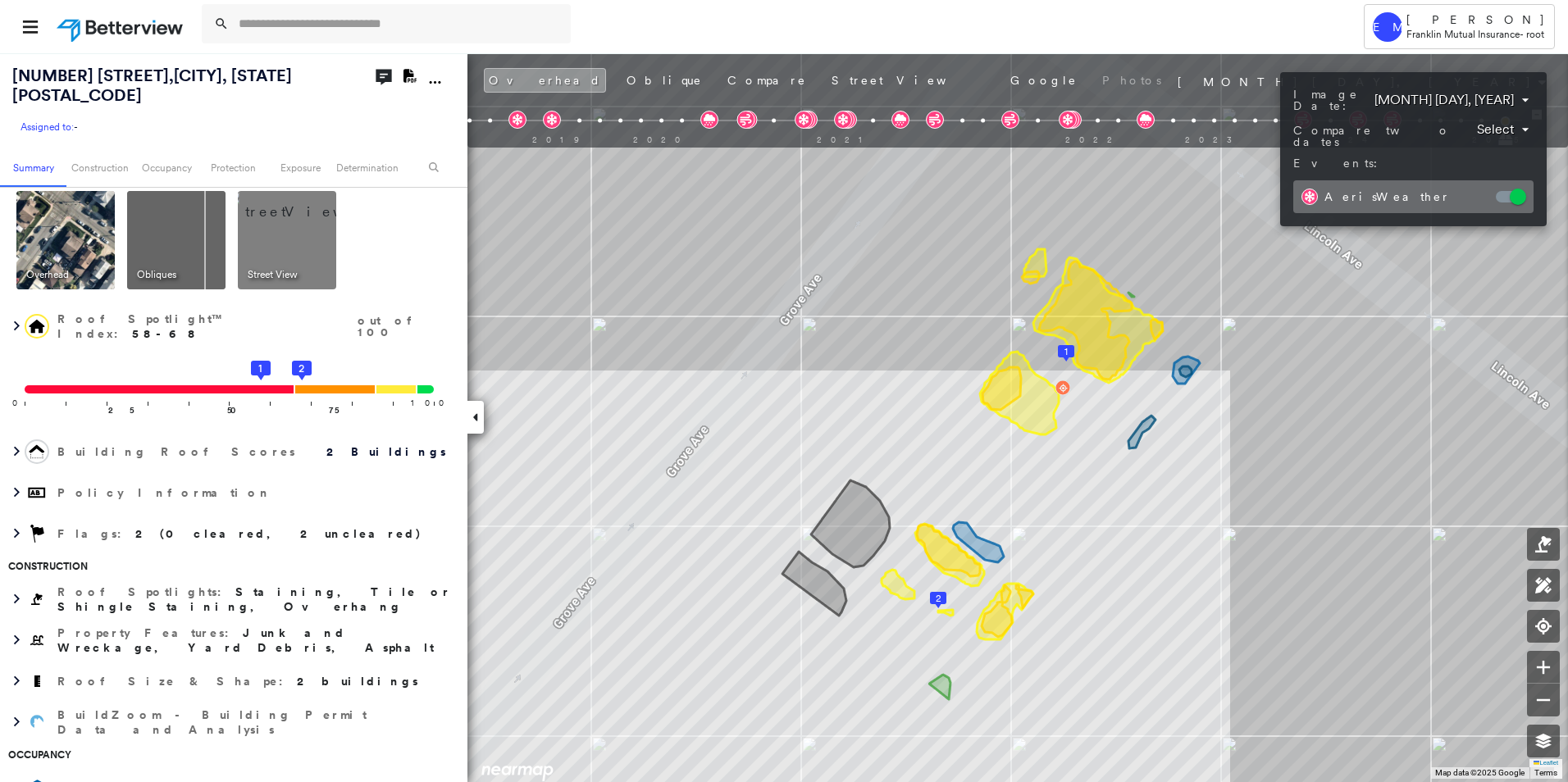 click at bounding box center [784, 391] 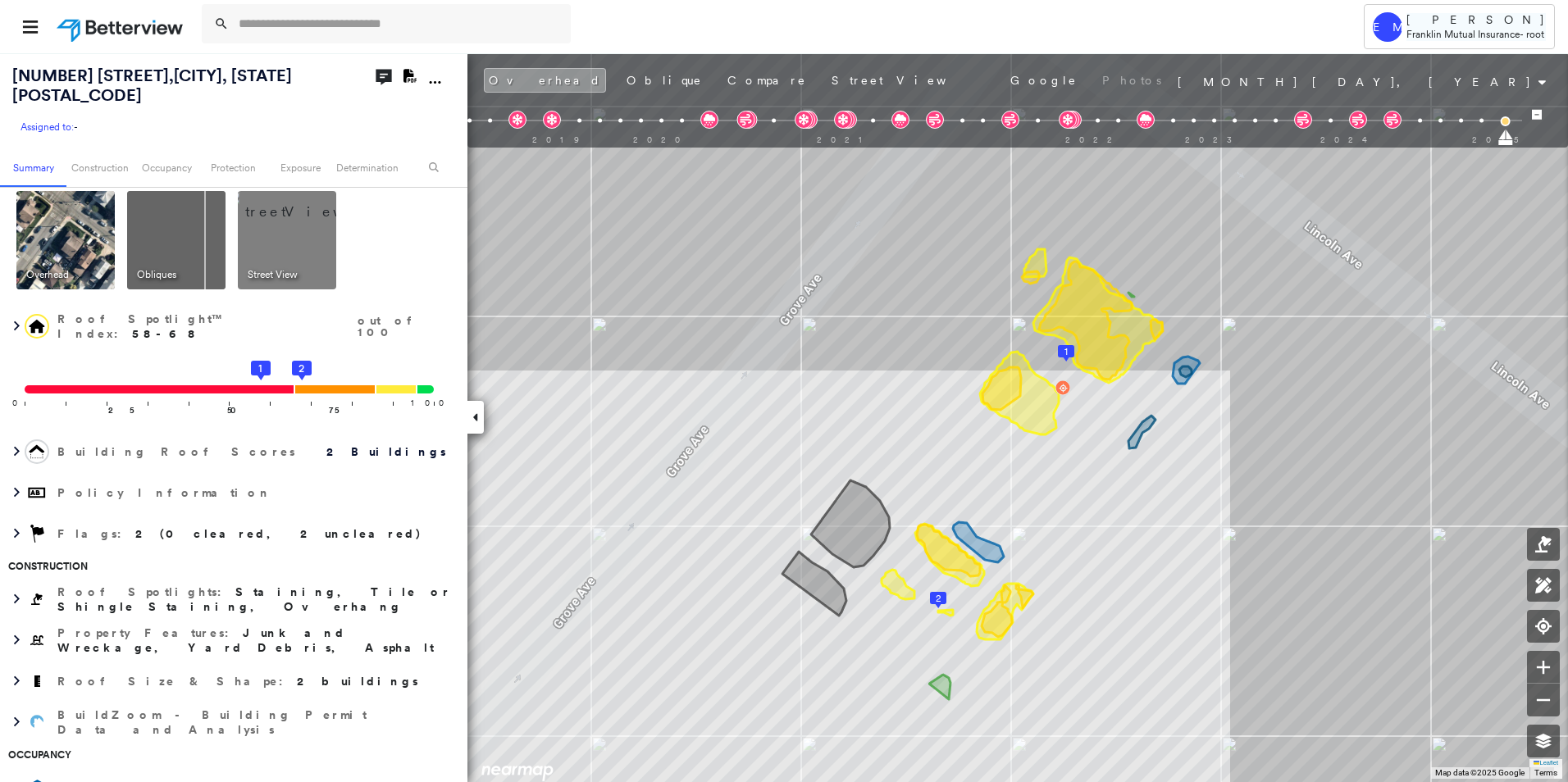 click on "Franklin Mutual Insurance" at bounding box center [1463, 34] 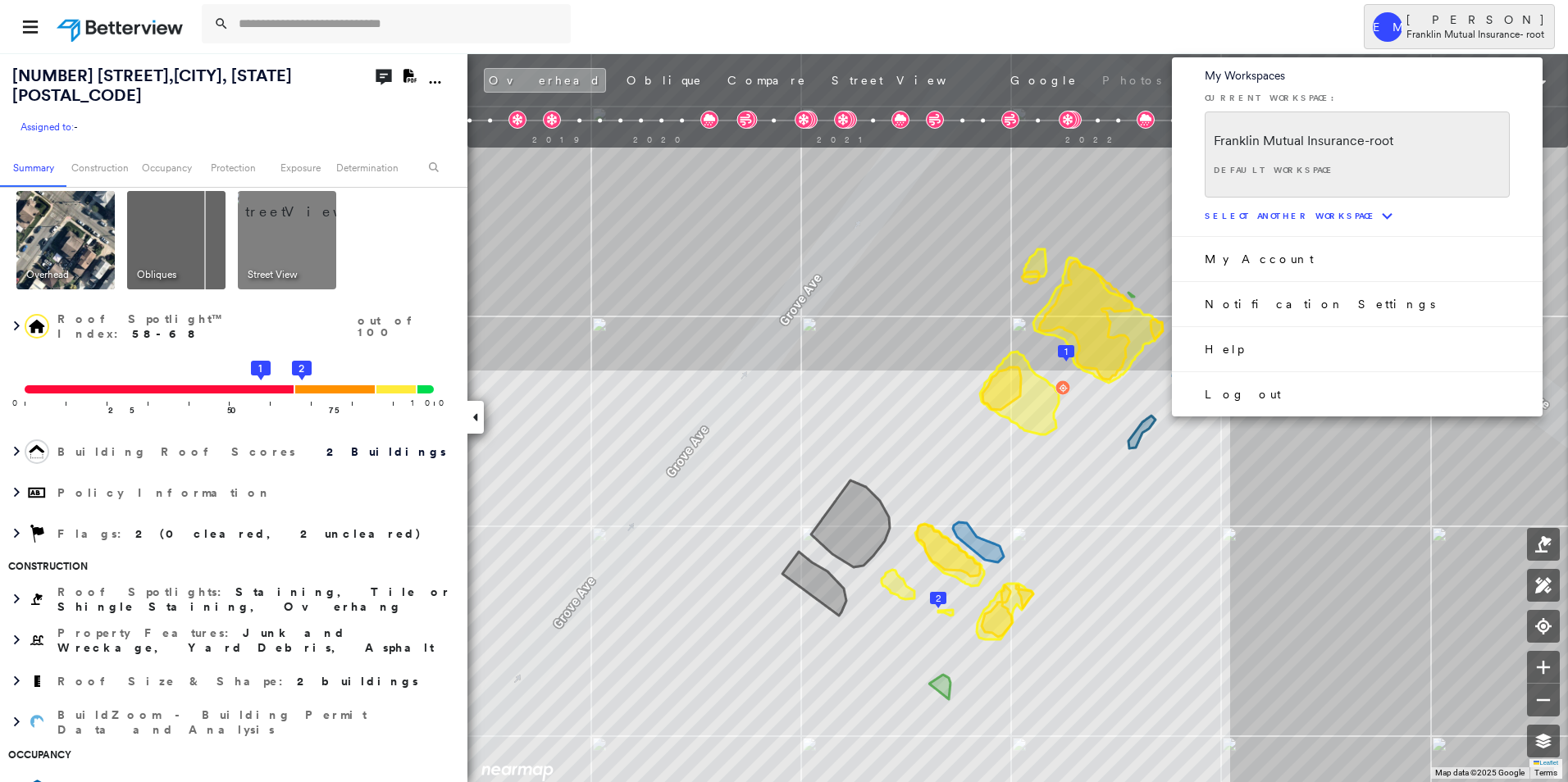 click at bounding box center [784, 391] 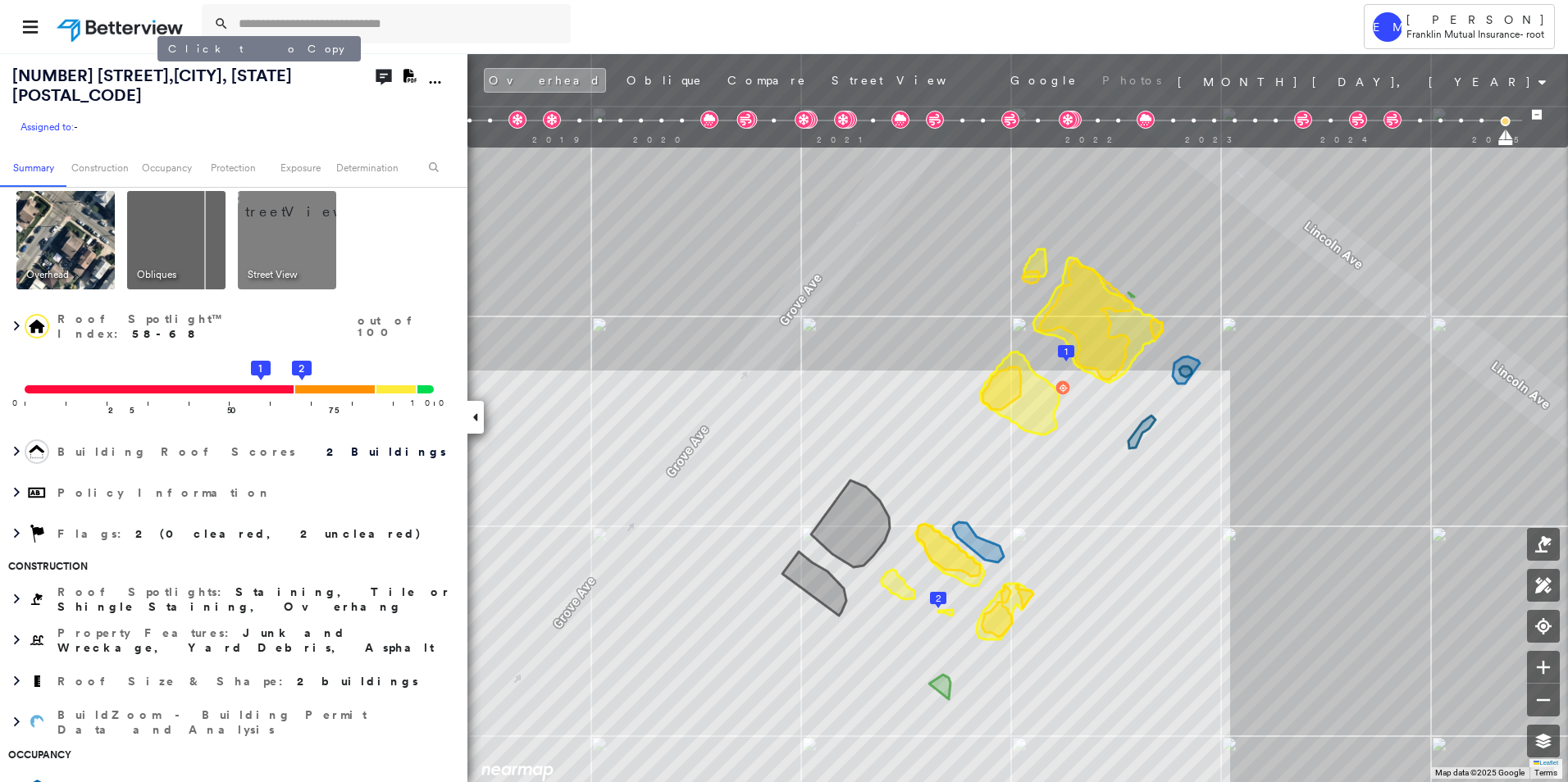 click on "434  Lincoln Ave ,  Cliffside Park, NJ 07010" at bounding box center (152, 85) 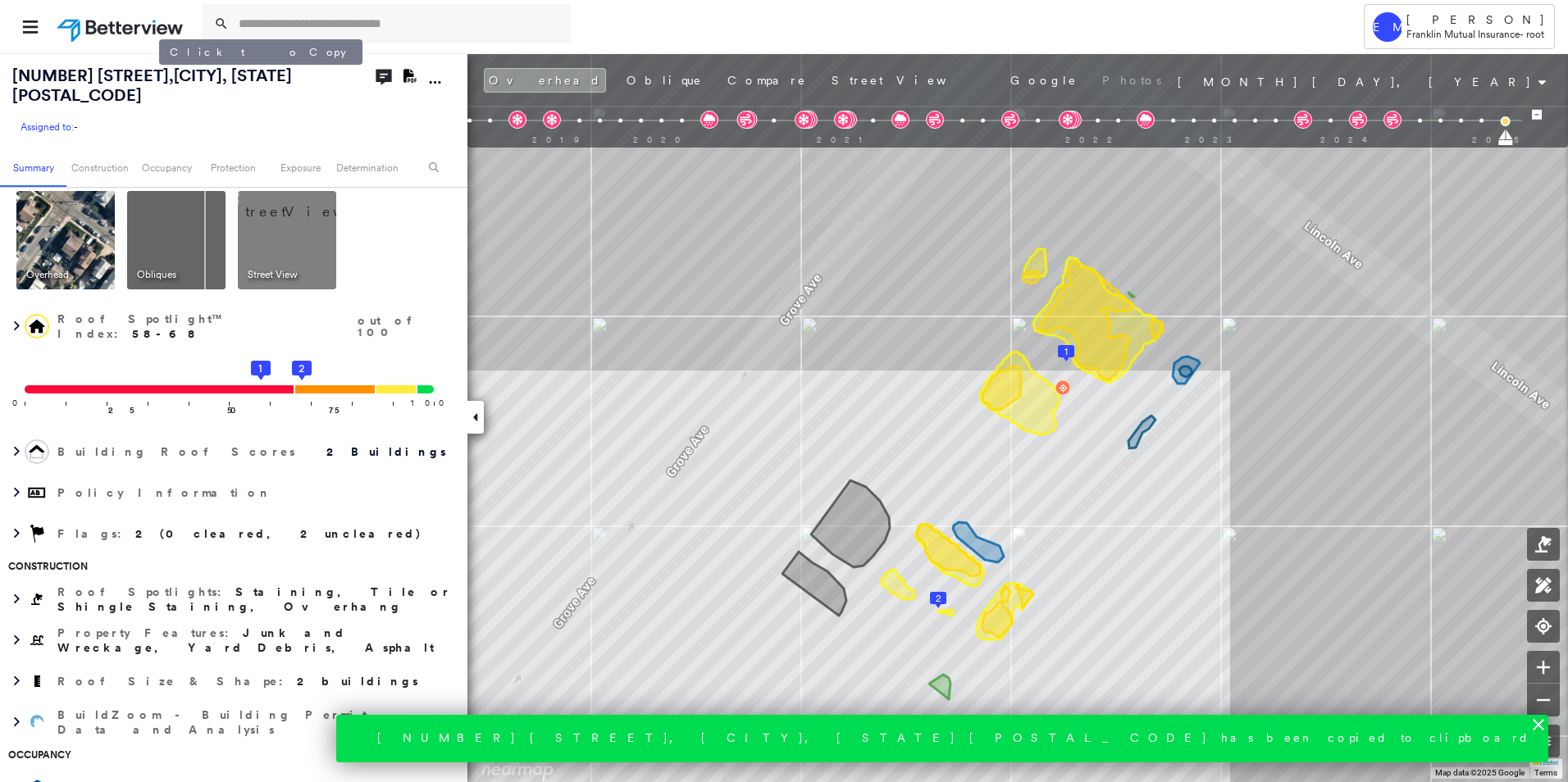 drag, startPoint x: 157, startPoint y: 76, endPoint x: 123, endPoint y: 103, distance: 43.416587 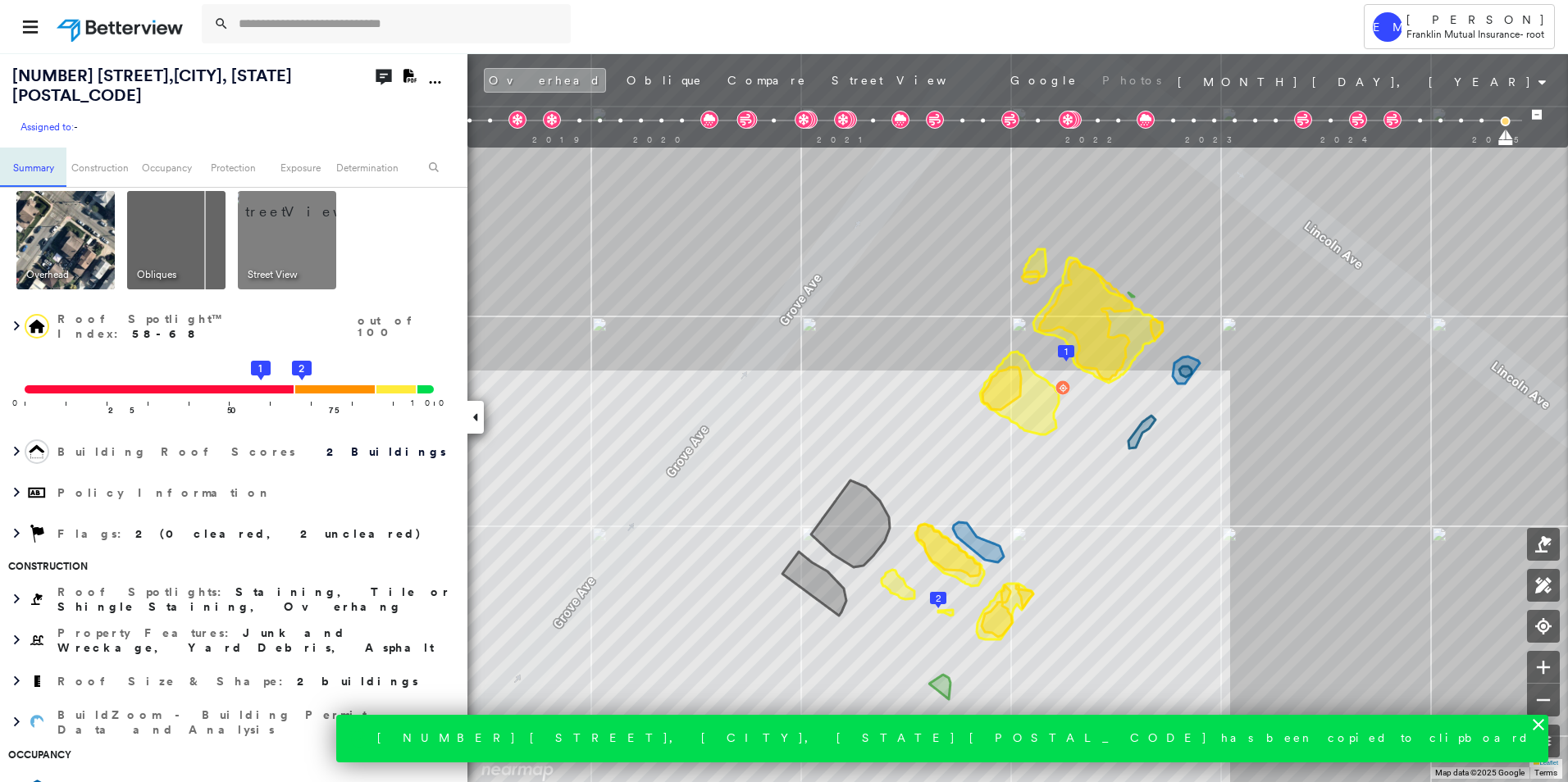 click on "Summary" at bounding box center [33, 167] 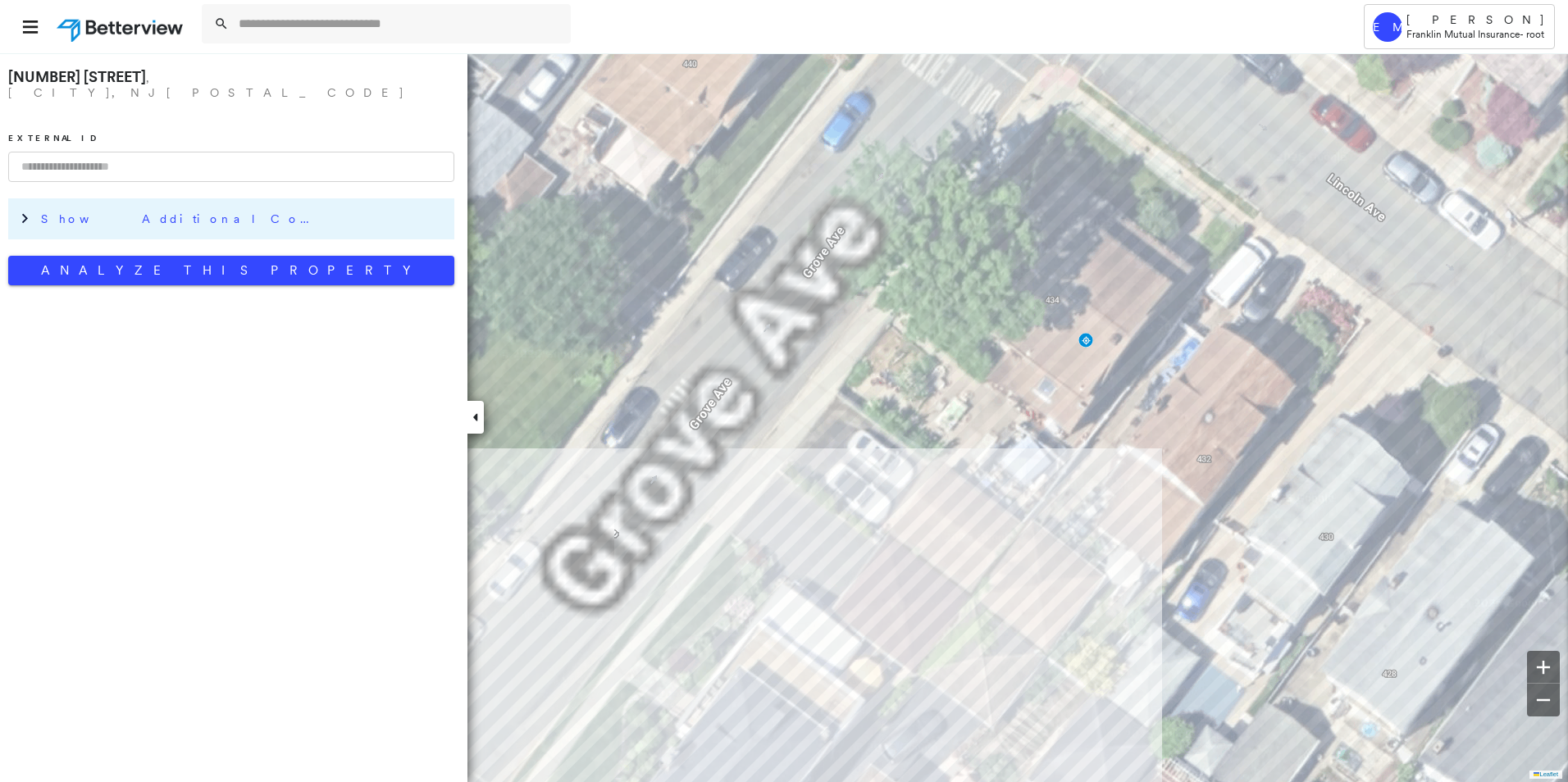 click on "Show Additional Company Data" at bounding box center (180, 219) 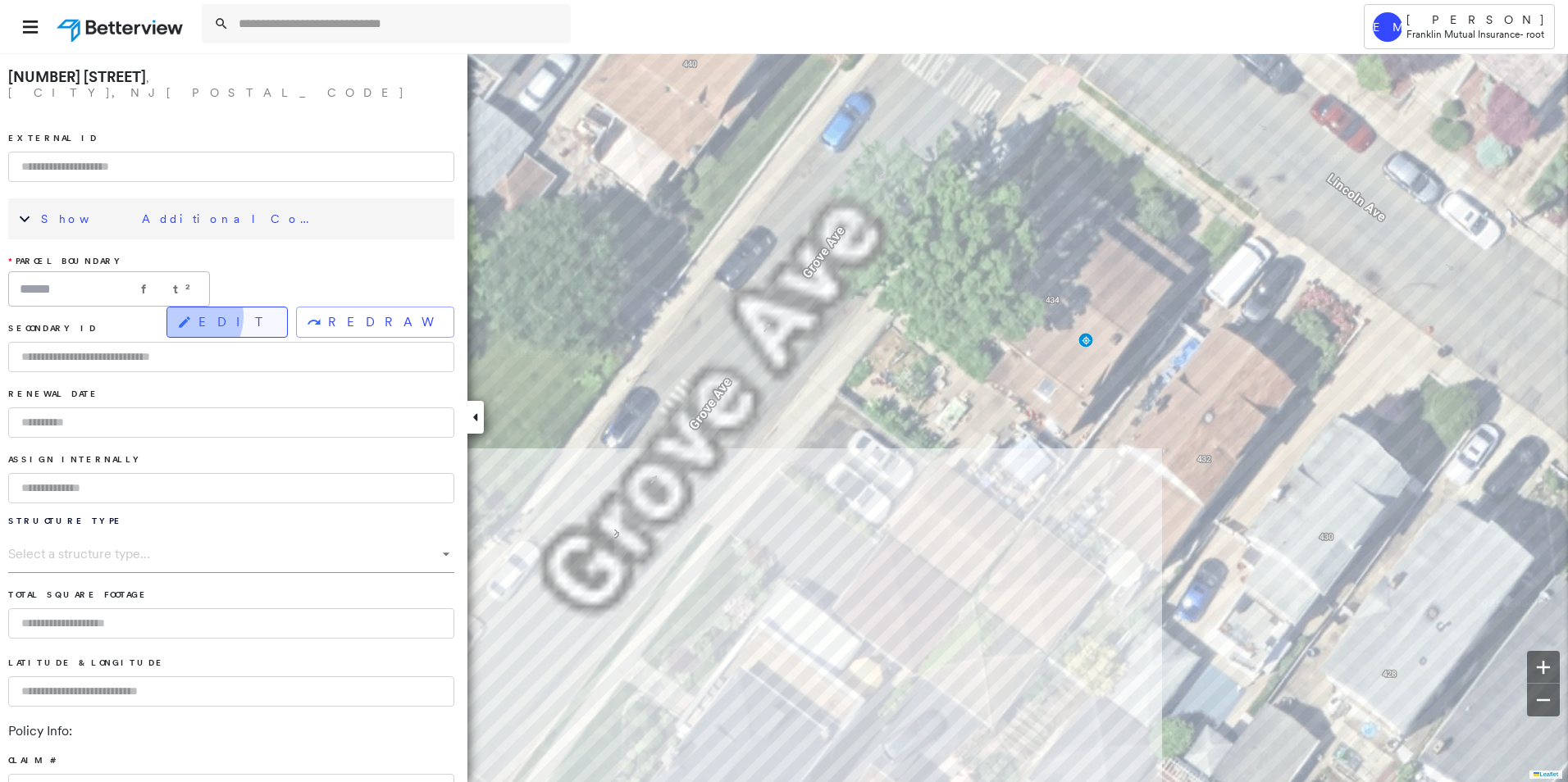 click 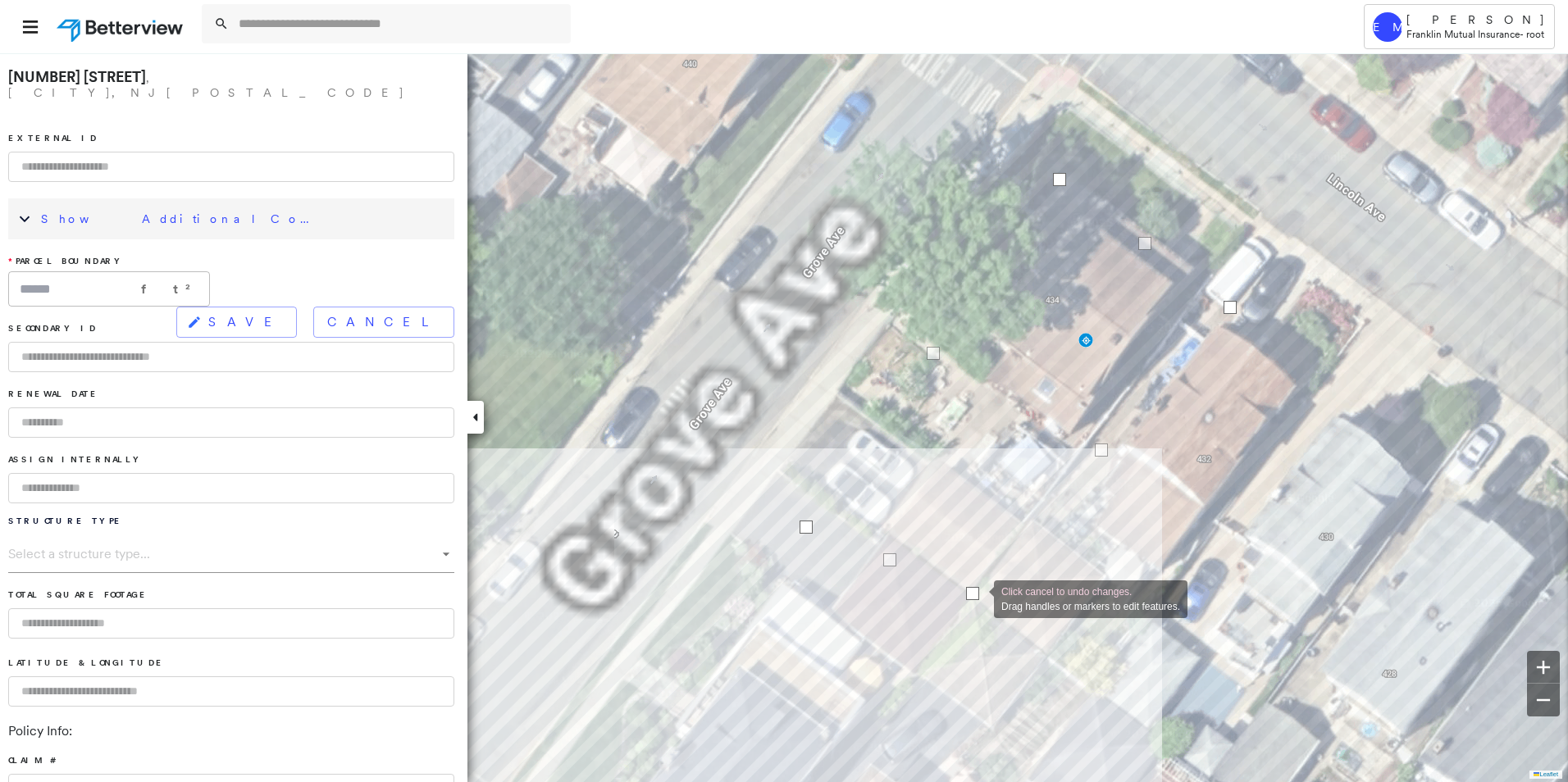 drag, startPoint x: 982, startPoint y: 661, endPoint x: 978, endPoint y: 598, distance: 63.12686 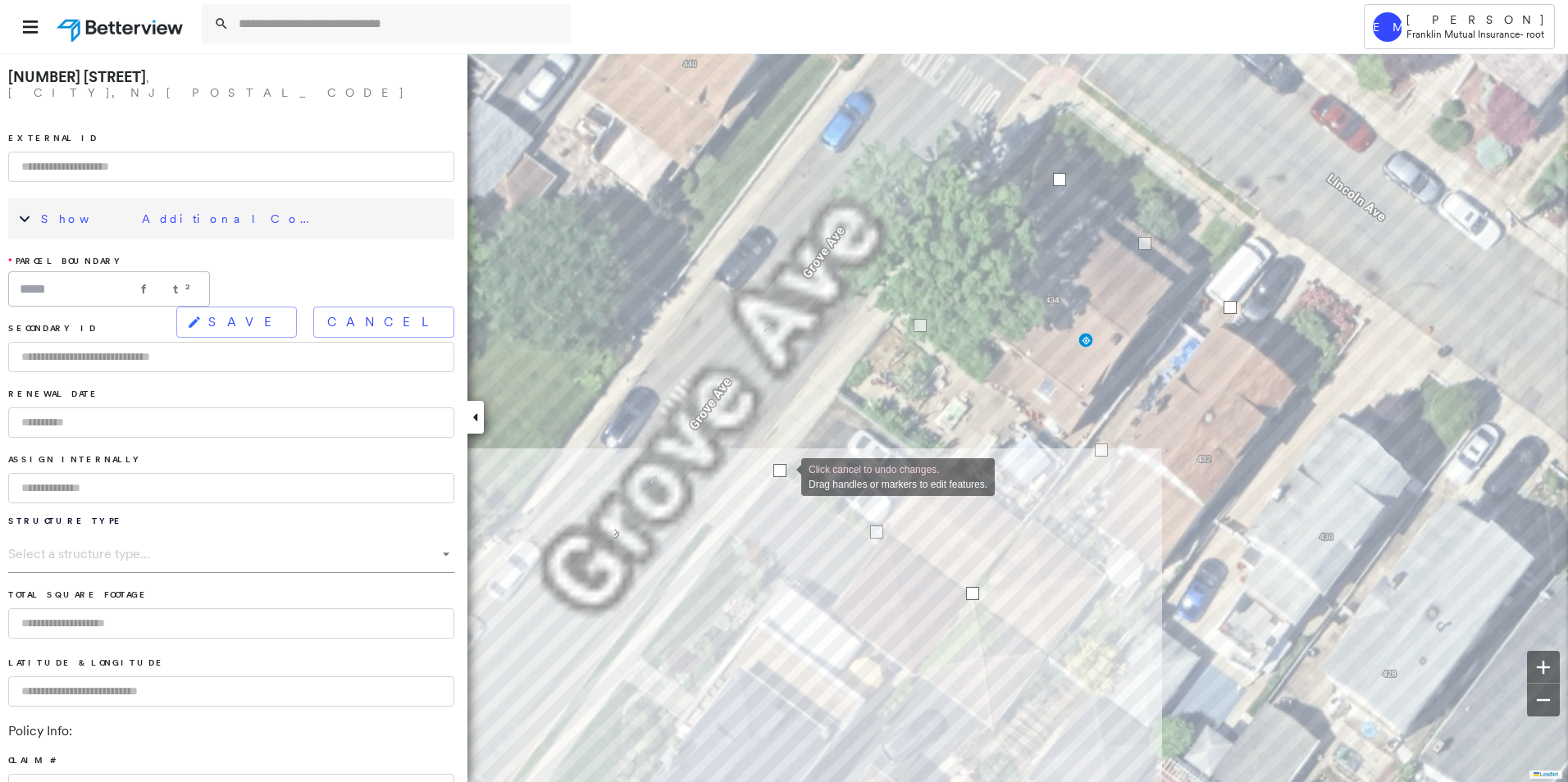 drag, startPoint x: 811, startPoint y: 532, endPoint x: 785, endPoint y: 475, distance: 62.64982 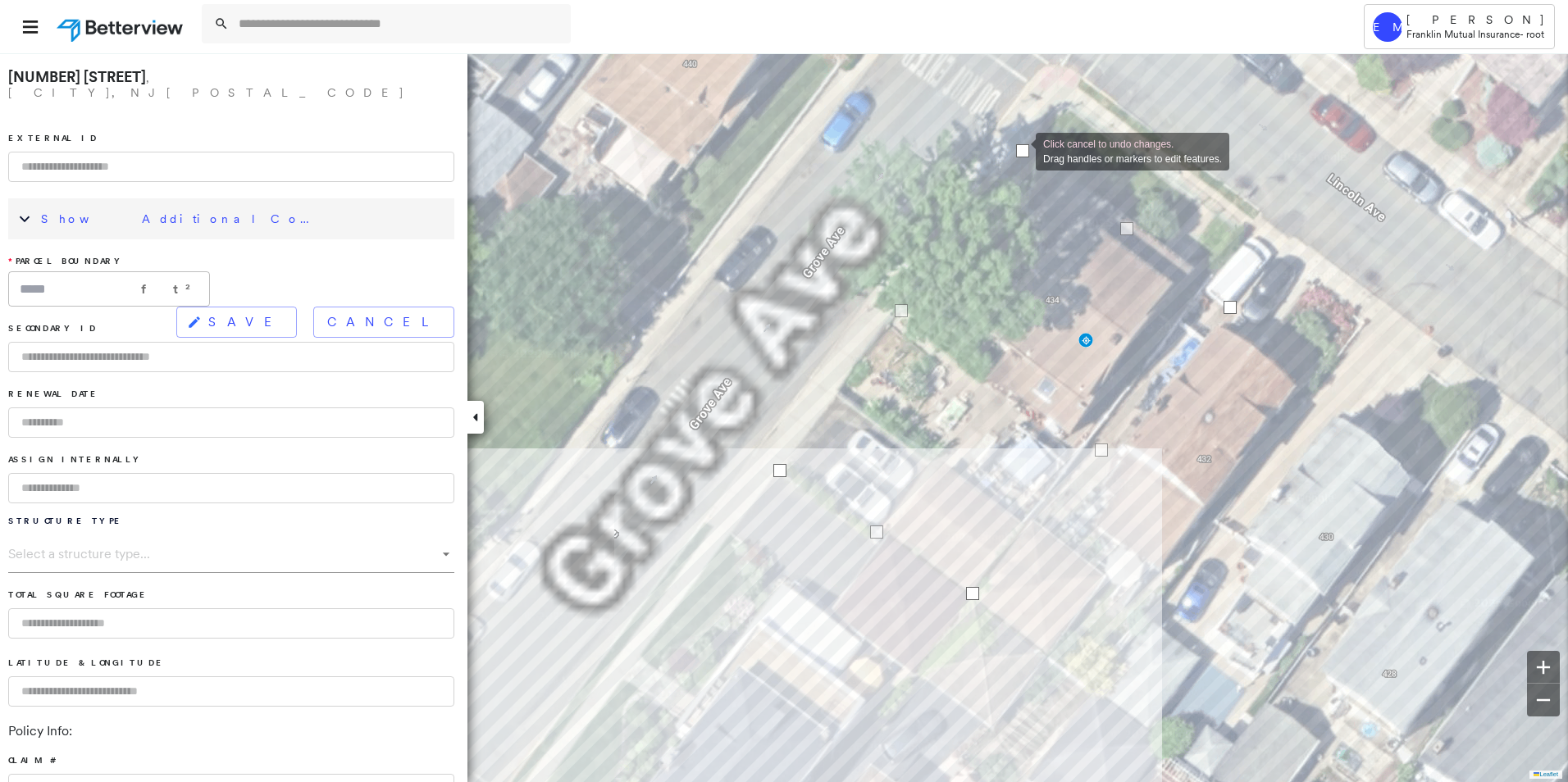 drag, startPoint x: 1056, startPoint y: 179, endPoint x: 1019, endPoint y: 150, distance: 47.01064 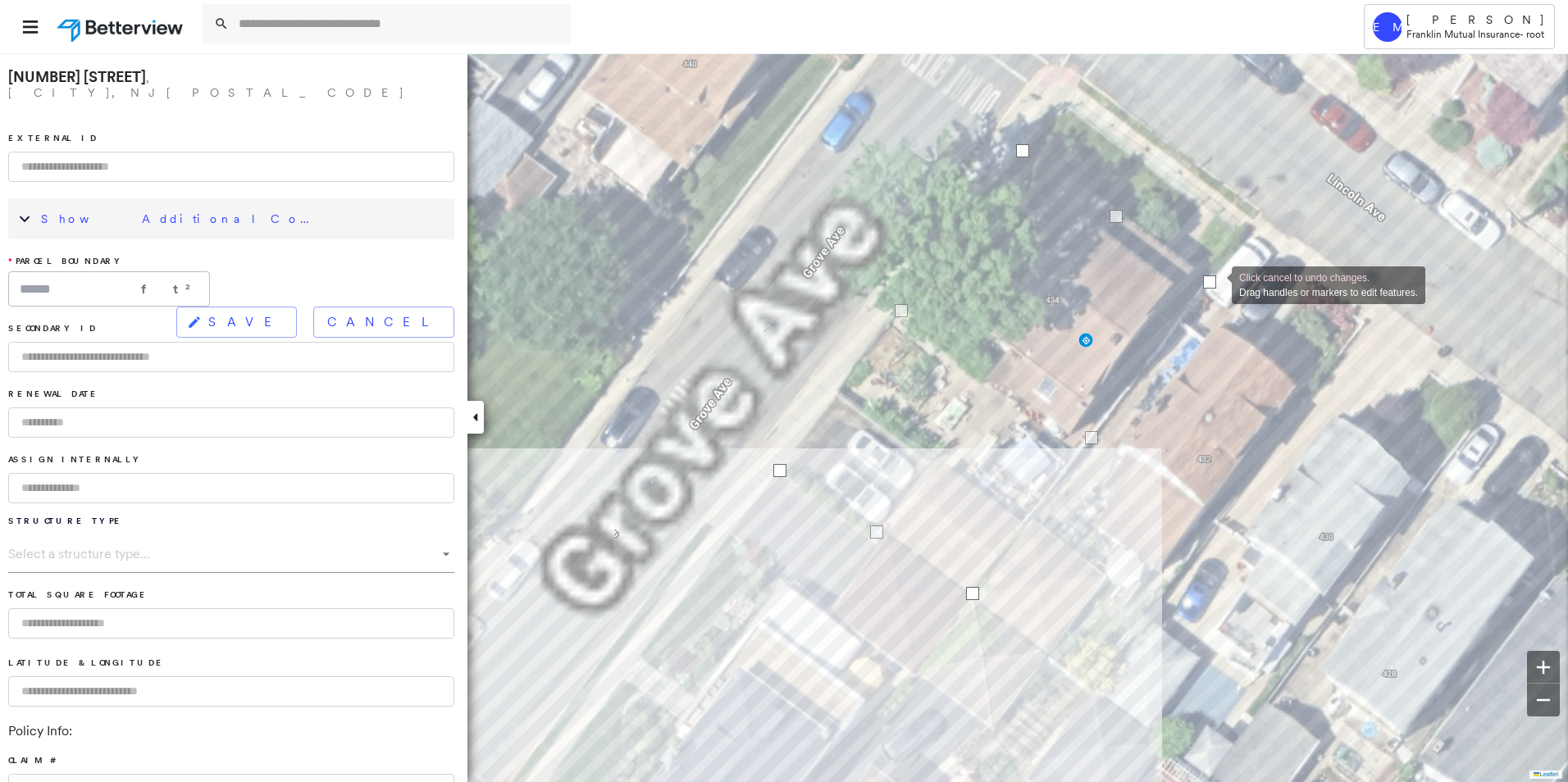 drag, startPoint x: 1236, startPoint y: 309, endPoint x: 1215, endPoint y: 284, distance: 32.649655 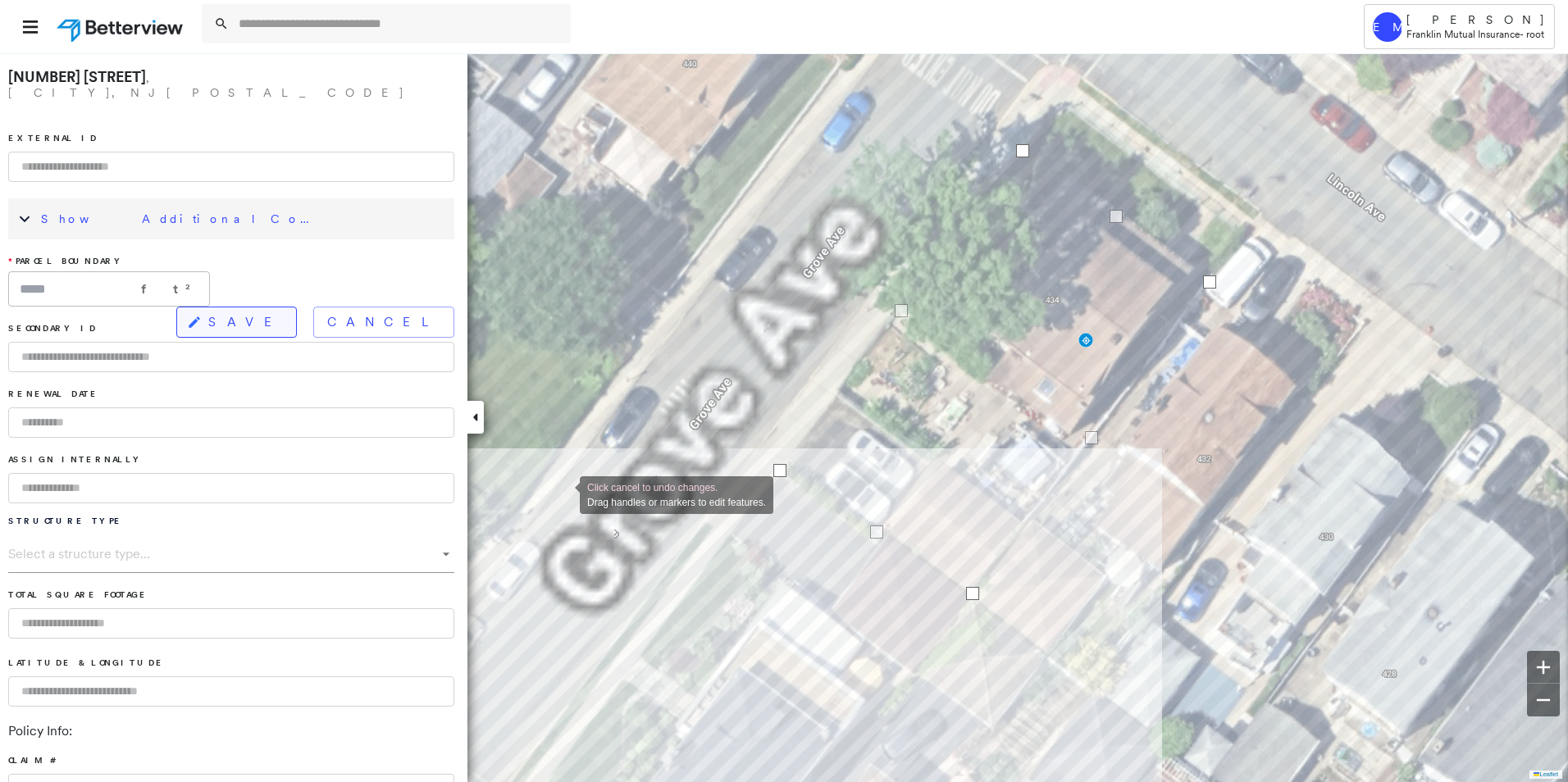 click 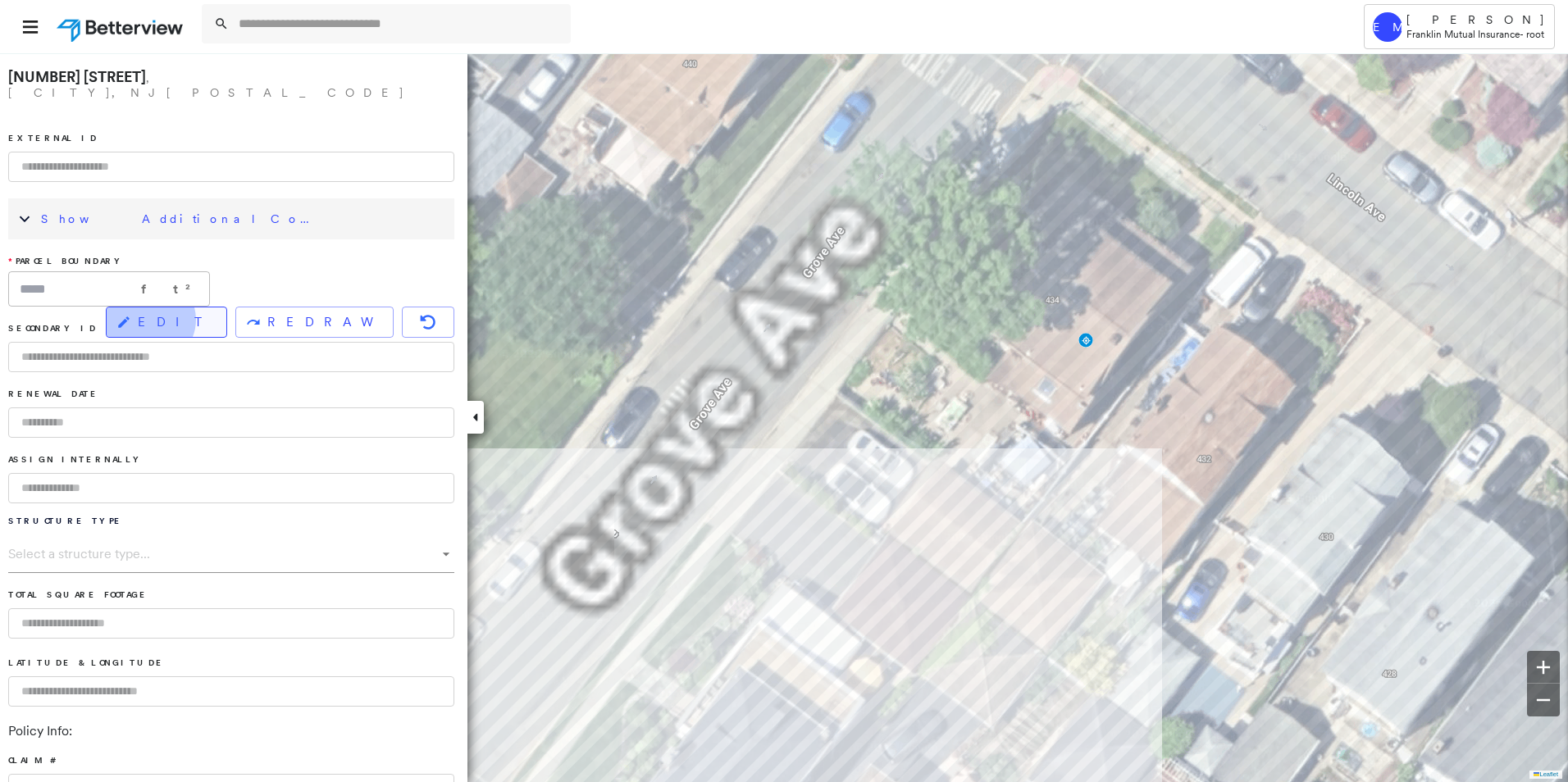 click on "EDIT" at bounding box center (175, 322) 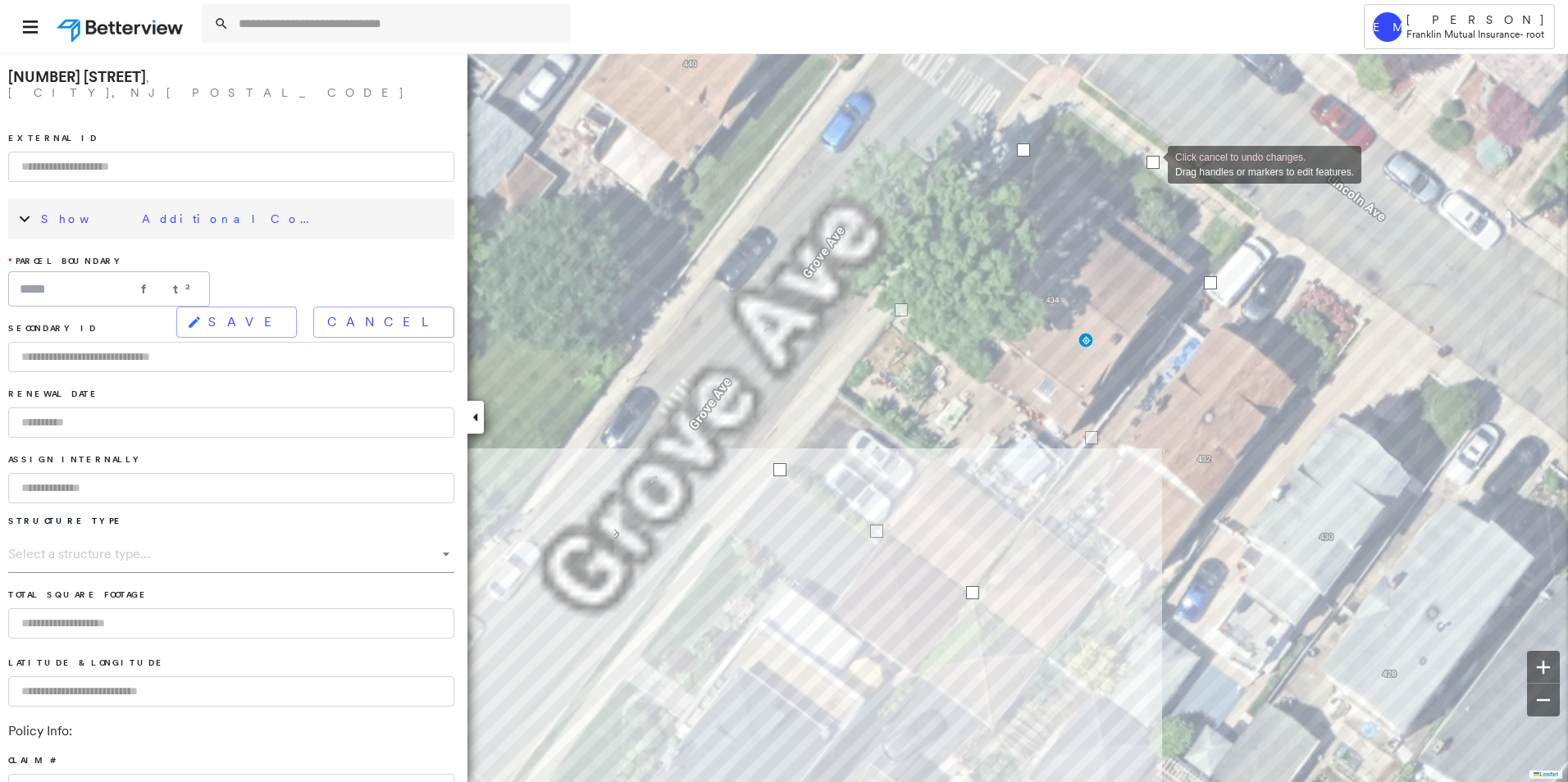 drag, startPoint x: 1115, startPoint y: 217, endPoint x: 1151, endPoint y: 163, distance: 64.89992 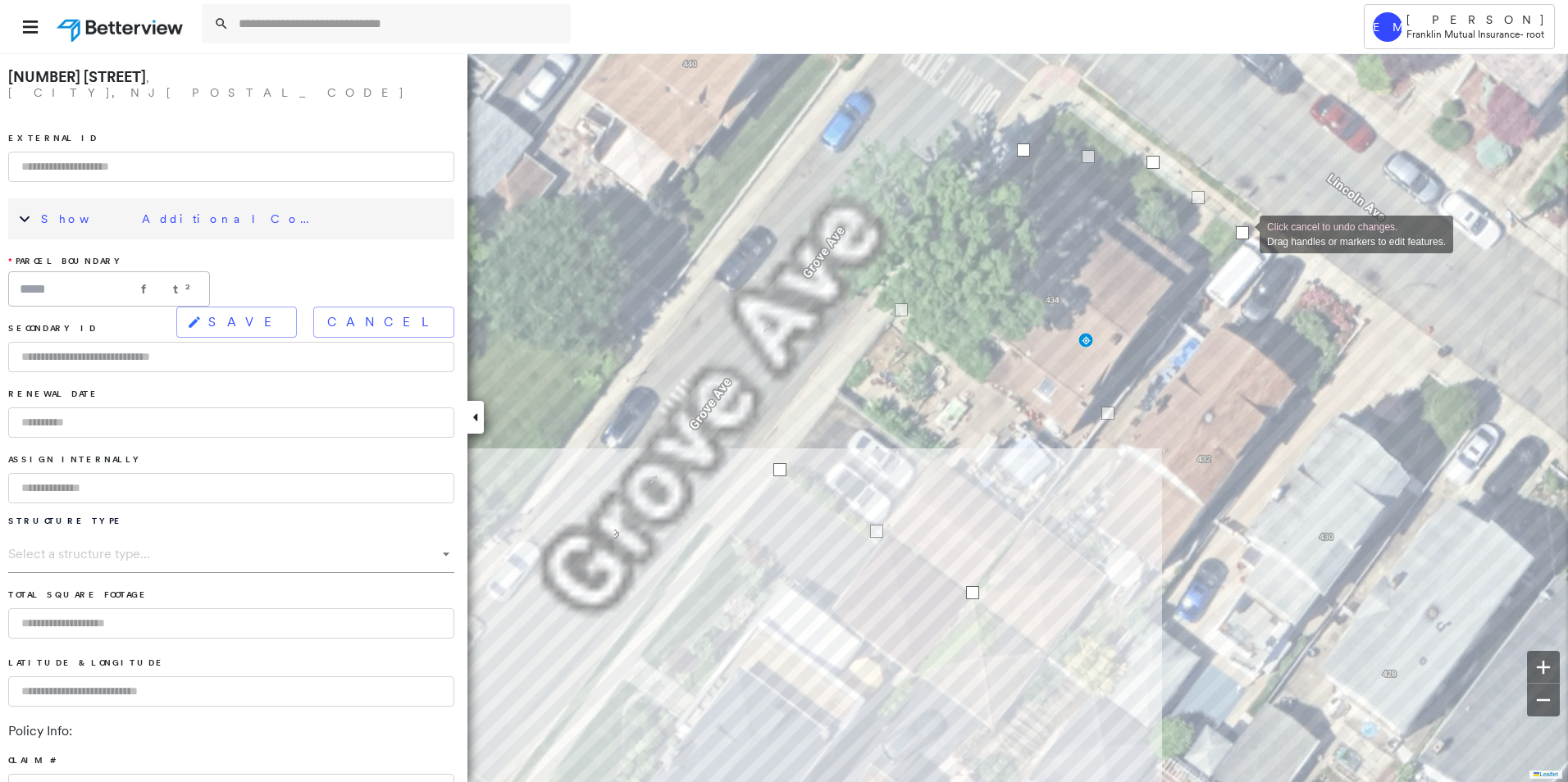 drag, startPoint x: 1211, startPoint y: 283, endPoint x: 1243, endPoint y: 233, distance: 59.36329 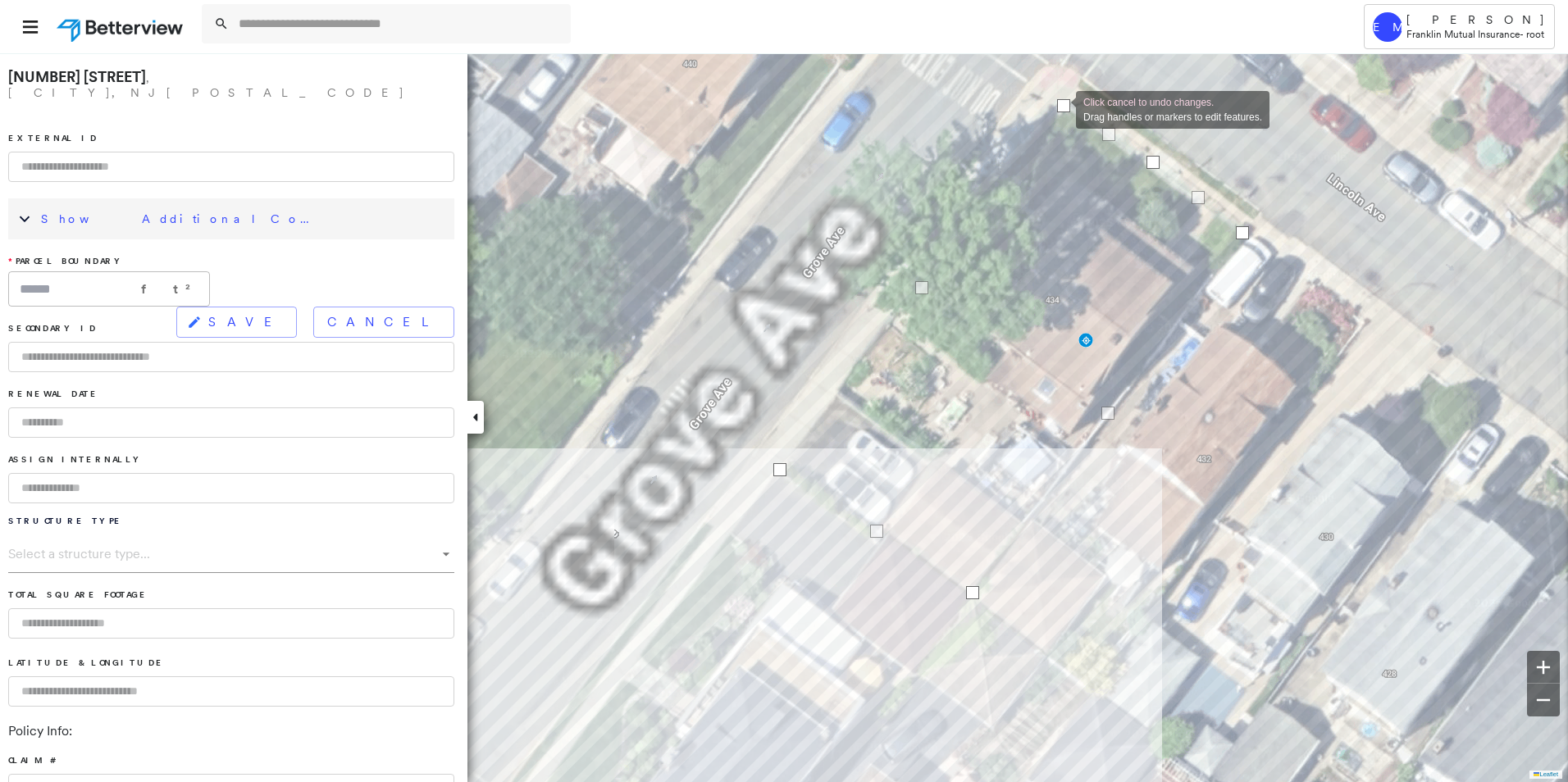 drag, startPoint x: 1019, startPoint y: 152, endPoint x: 1060, endPoint y: 108, distance: 60.1415 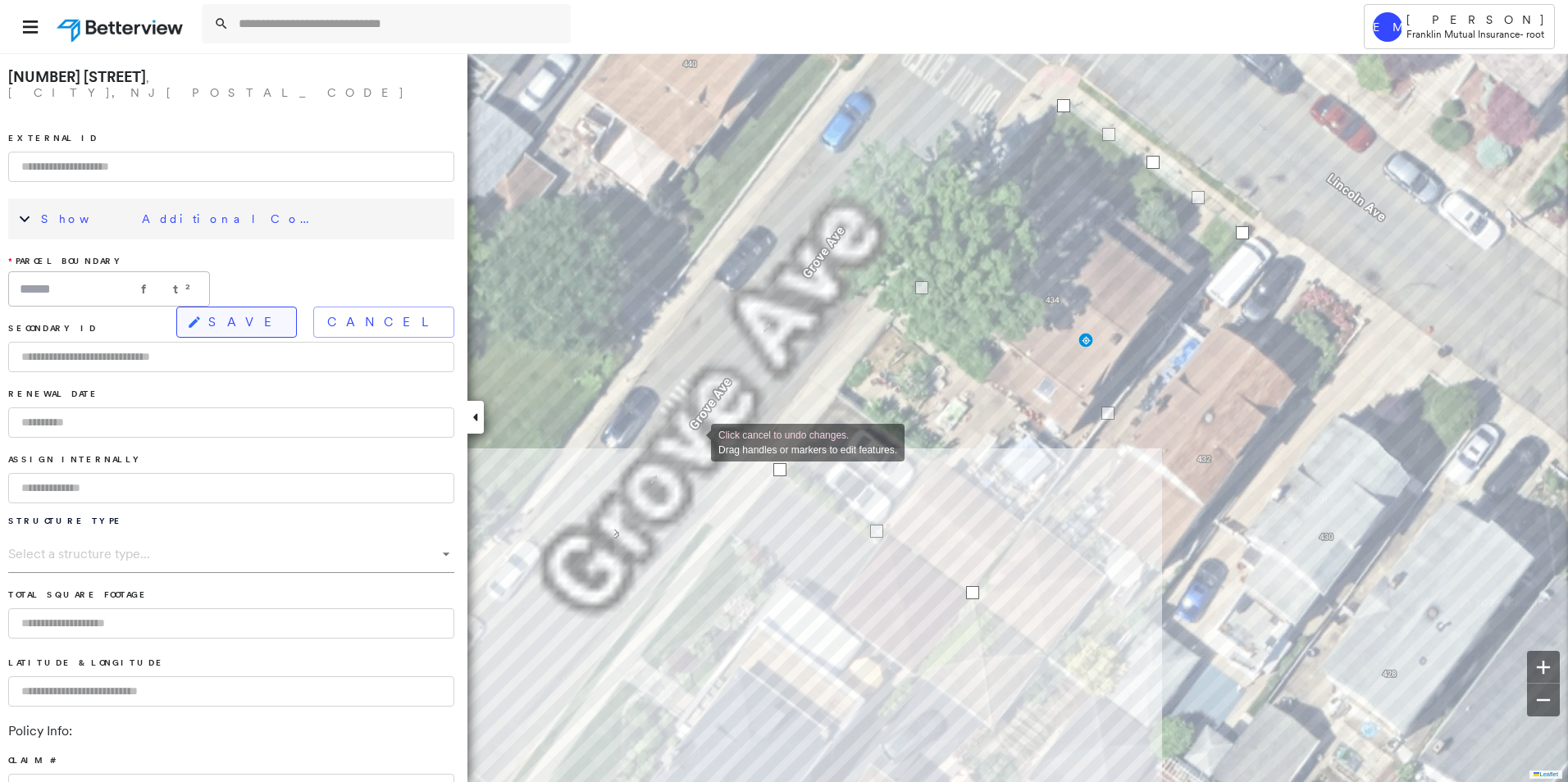 click on "SAVE" at bounding box center [236, 322] 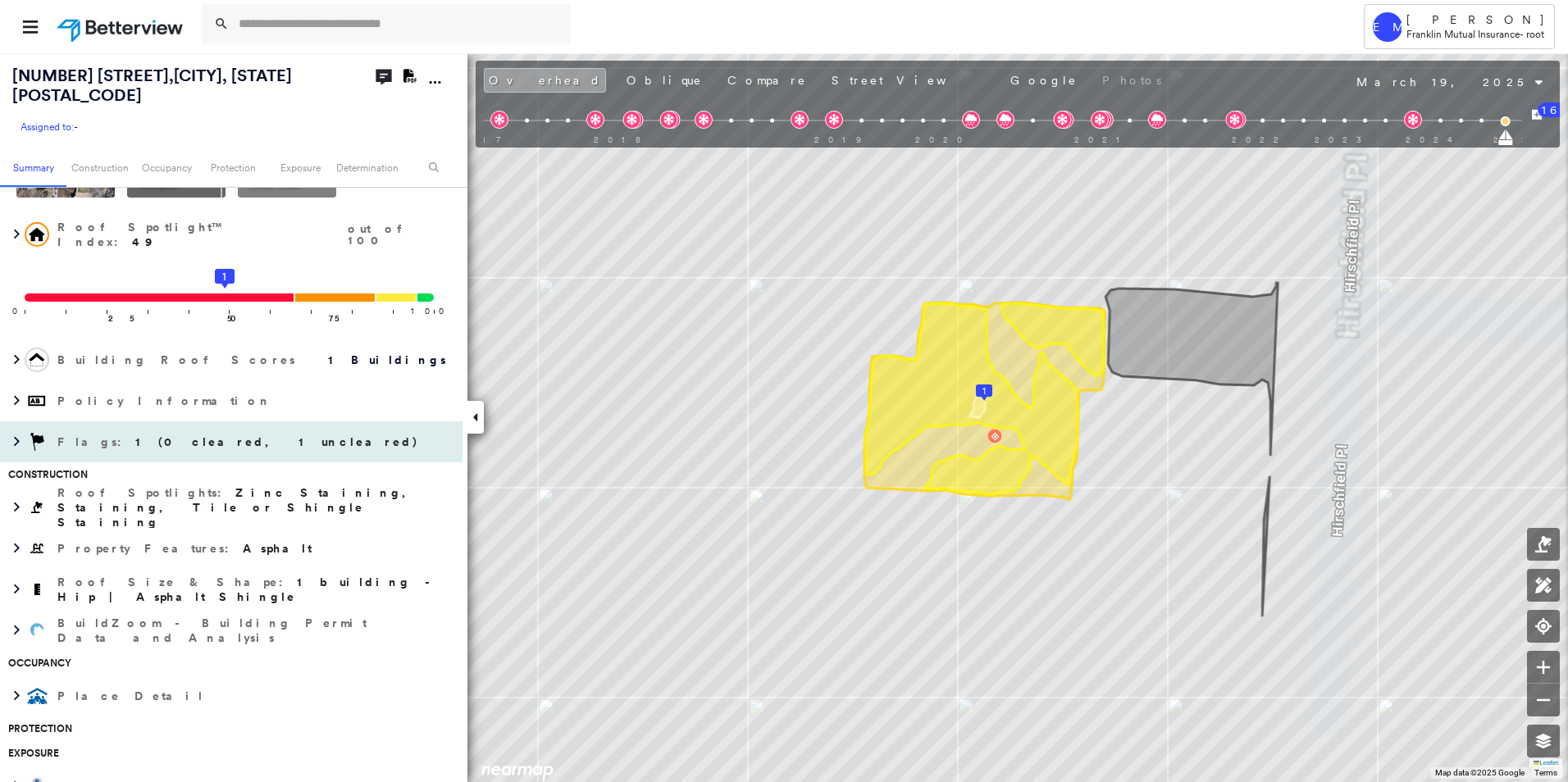 scroll, scrollTop: 0, scrollLeft: 0, axis: both 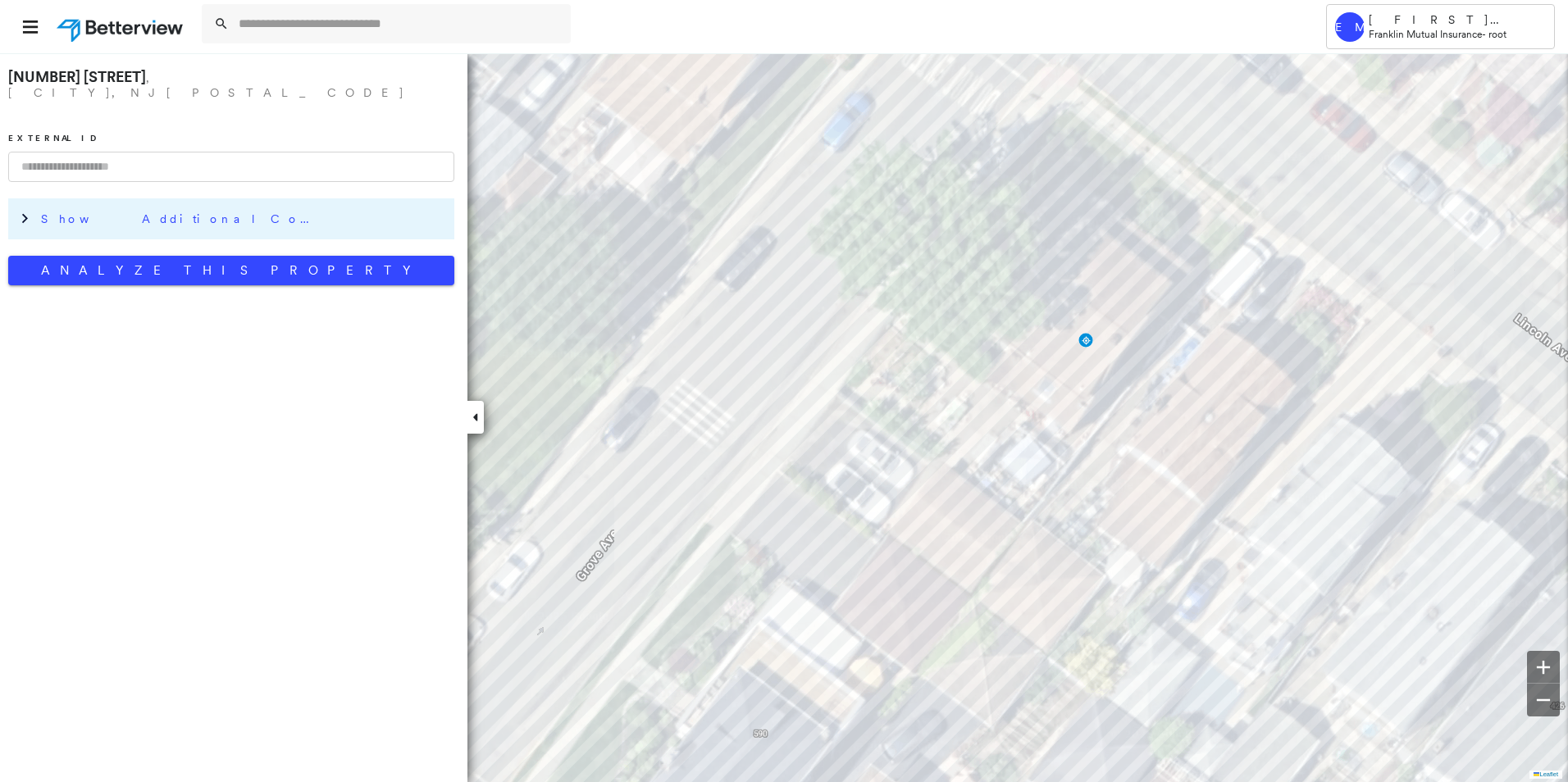 click on "Show Additional Company Data" at bounding box center (180, 219) 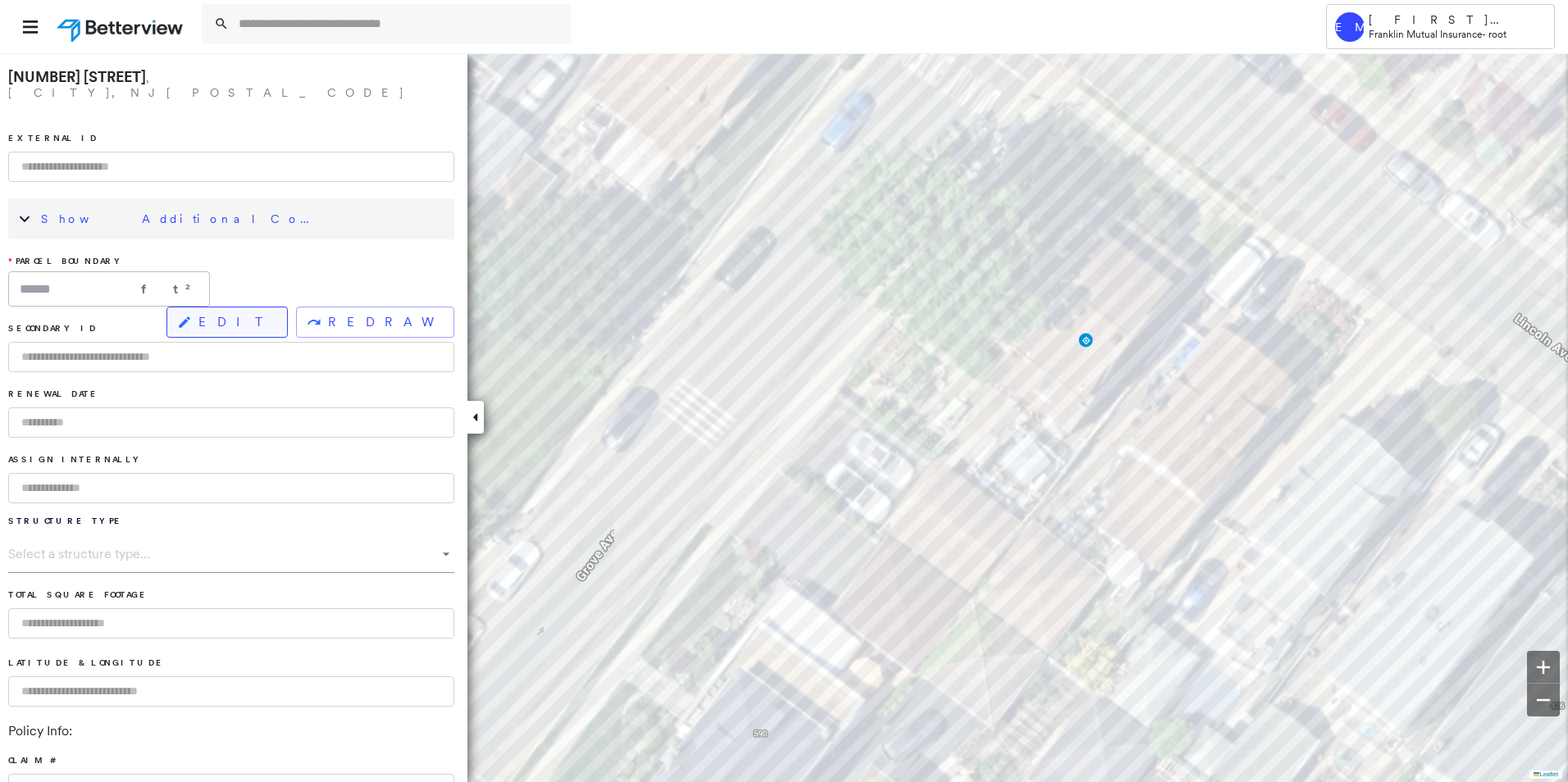 click 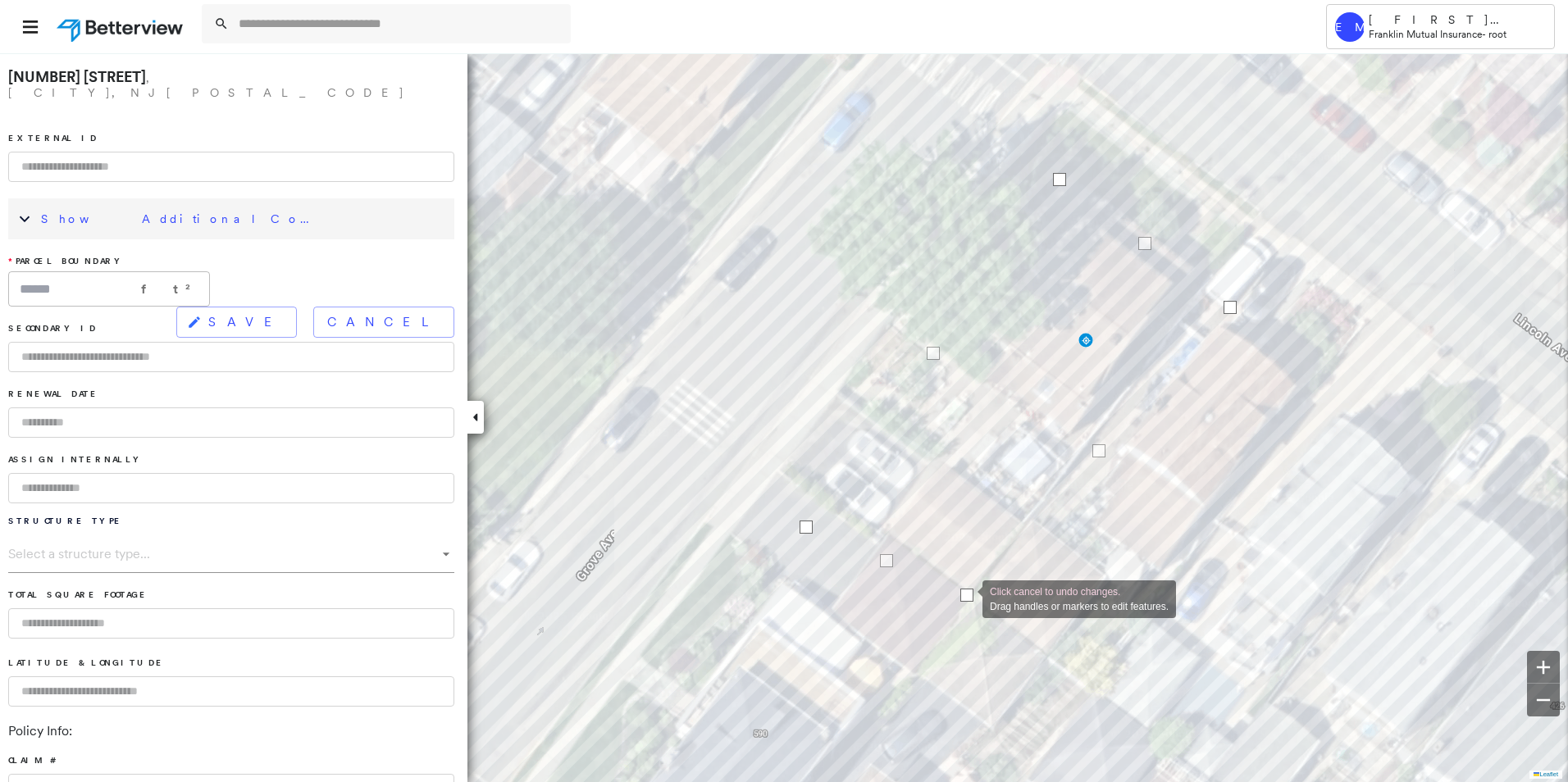 drag, startPoint x: 977, startPoint y: 659, endPoint x: 966, endPoint y: 598, distance: 61.98387 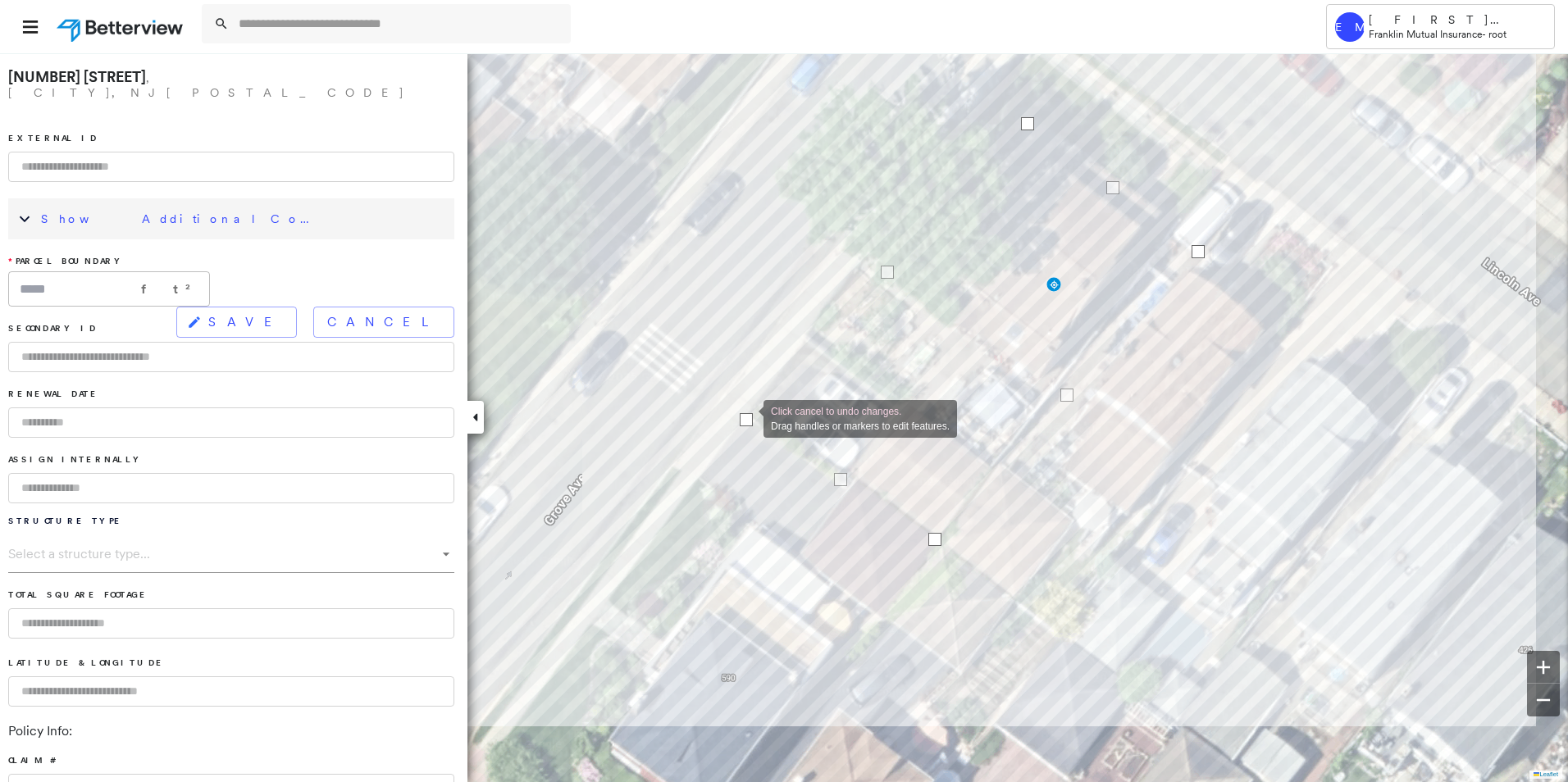 drag, startPoint x: 775, startPoint y: 469, endPoint x: 747, endPoint y: 417, distance: 59.0593 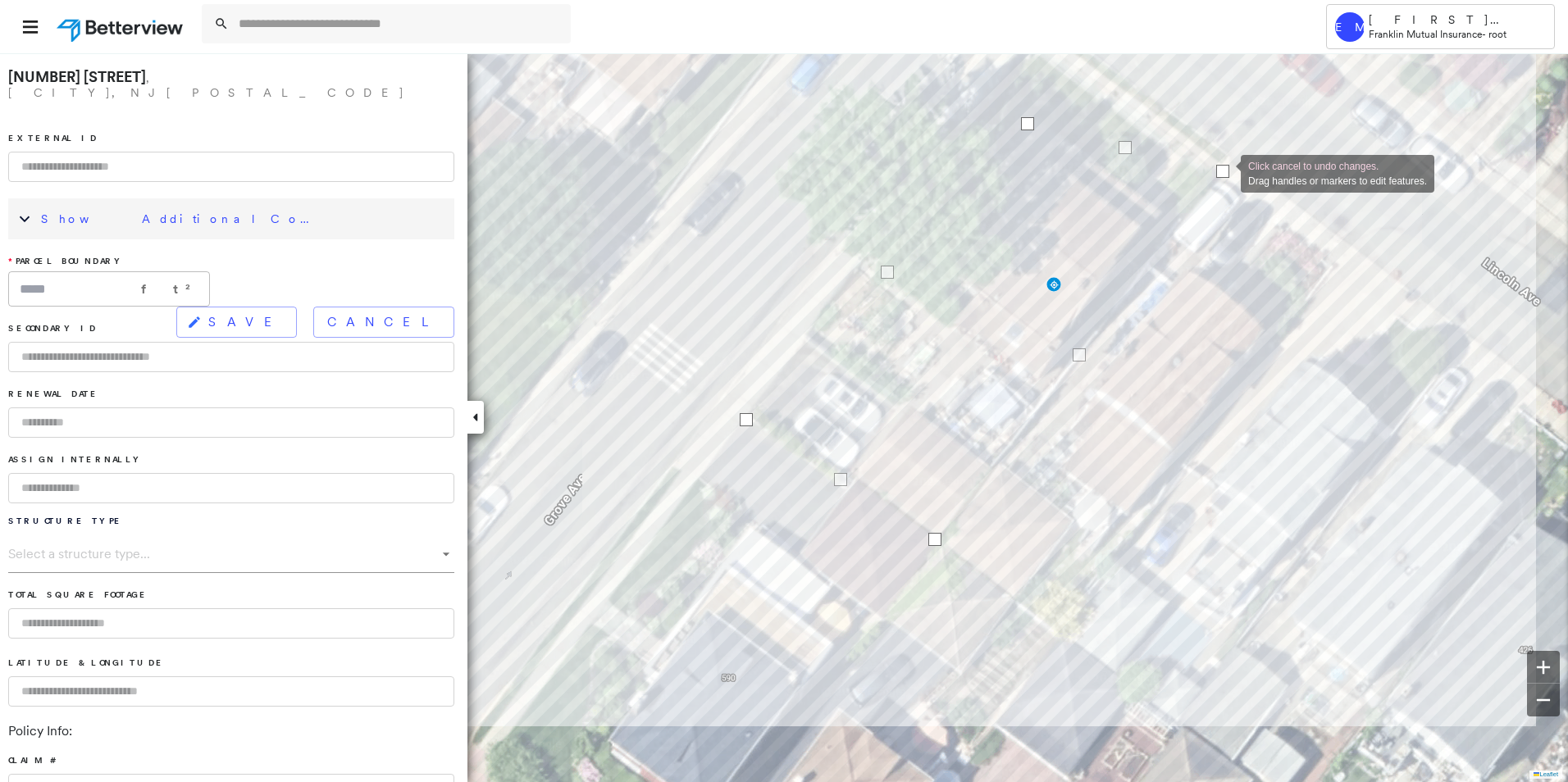 drag, startPoint x: 1201, startPoint y: 252, endPoint x: 1224, endPoint y: 172, distance: 83.24062 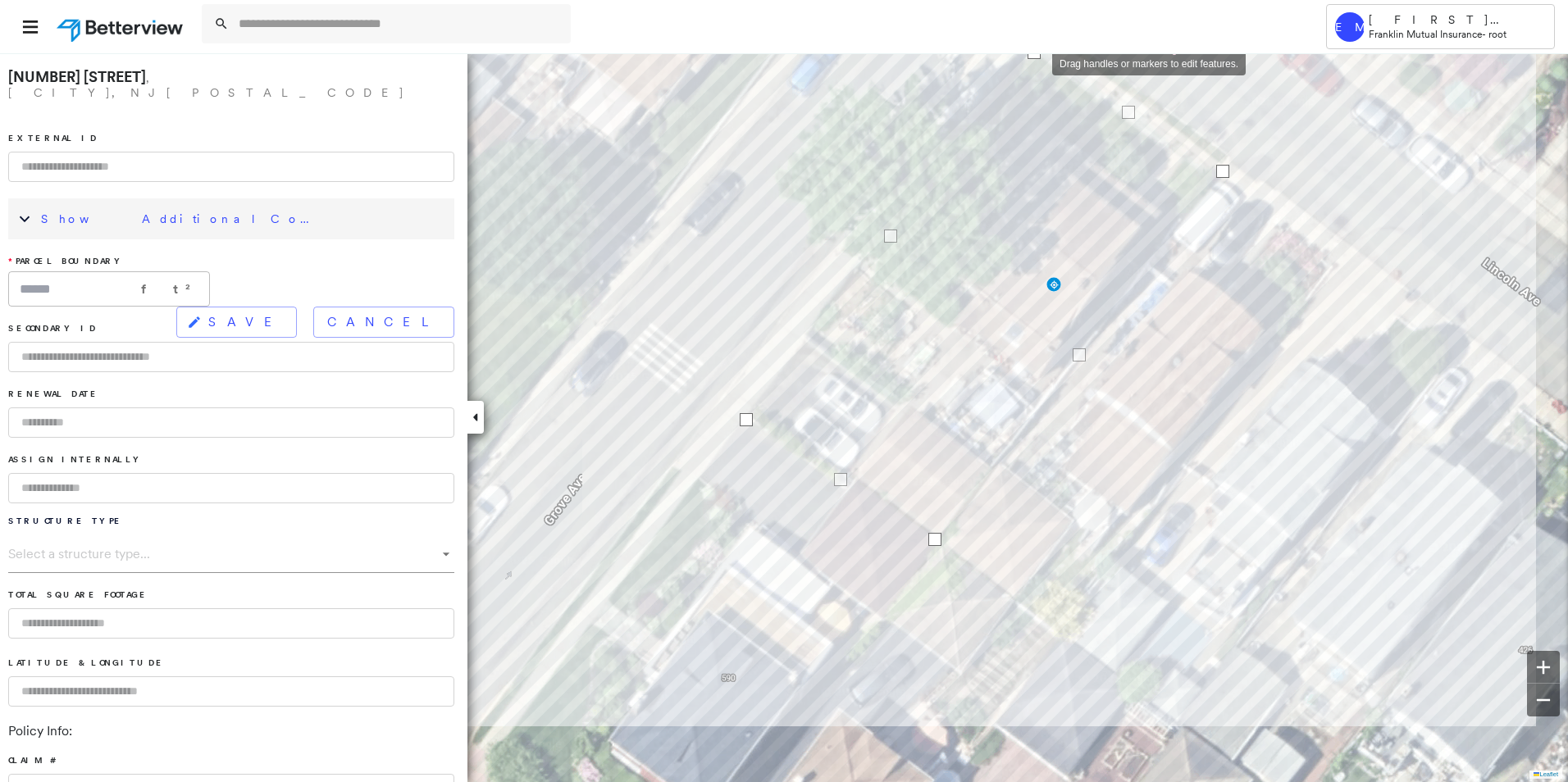 drag, startPoint x: 1029, startPoint y: 126, endPoint x: 1036, endPoint y: 55, distance: 71.34424 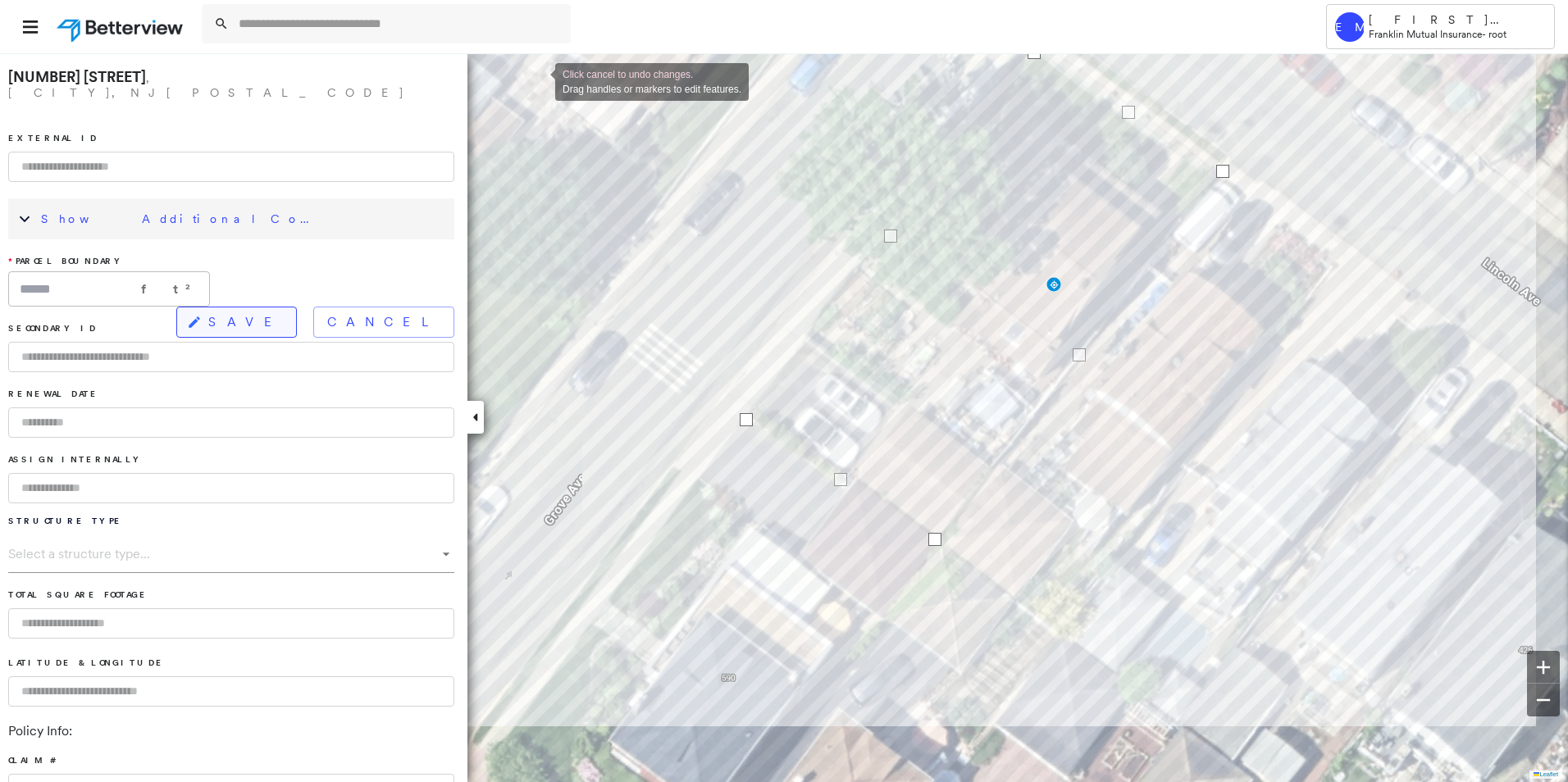 click on "SAVE" at bounding box center (245, 322) 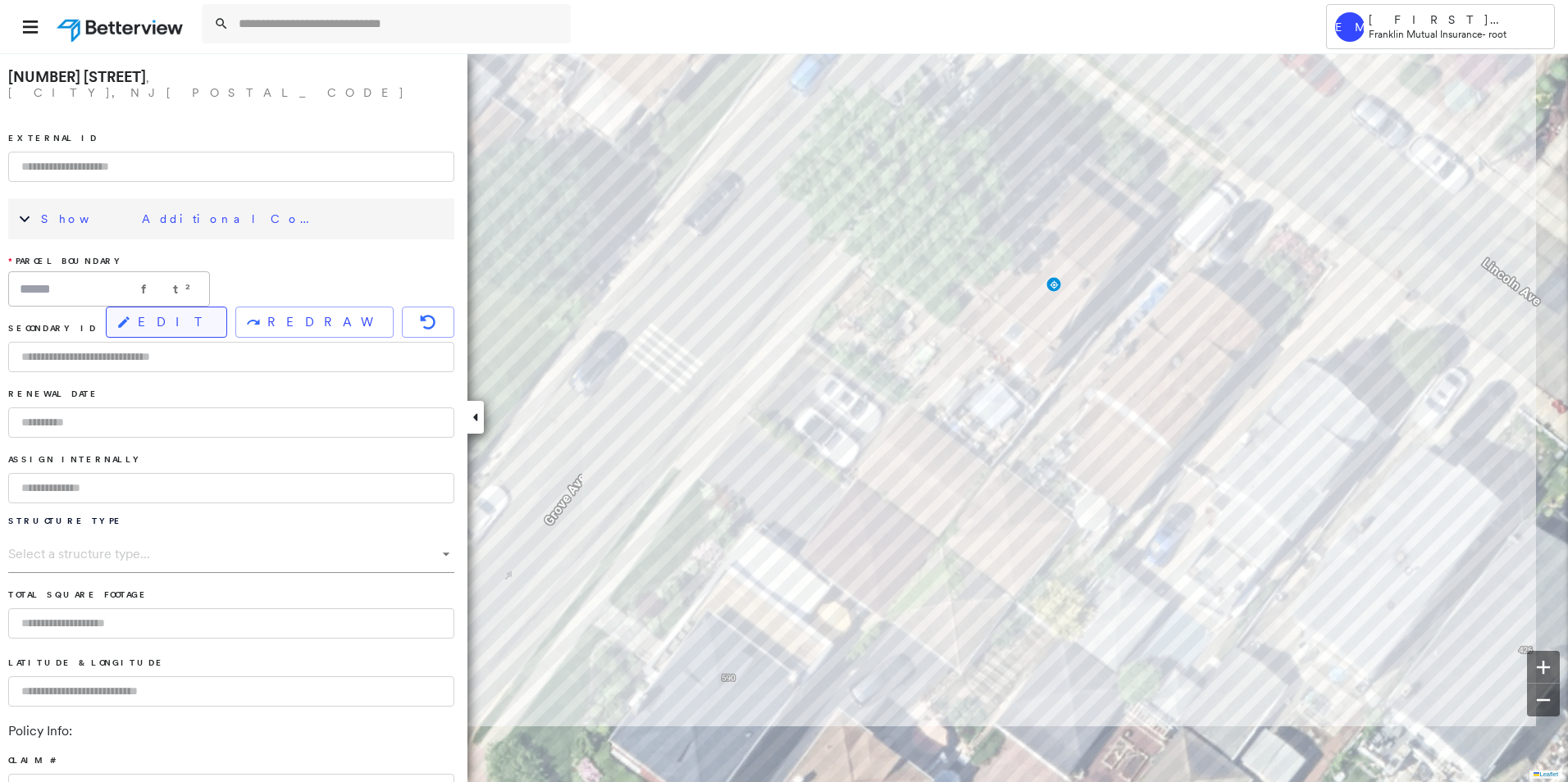 click on "EDIT" at bounding box center (166, 322) 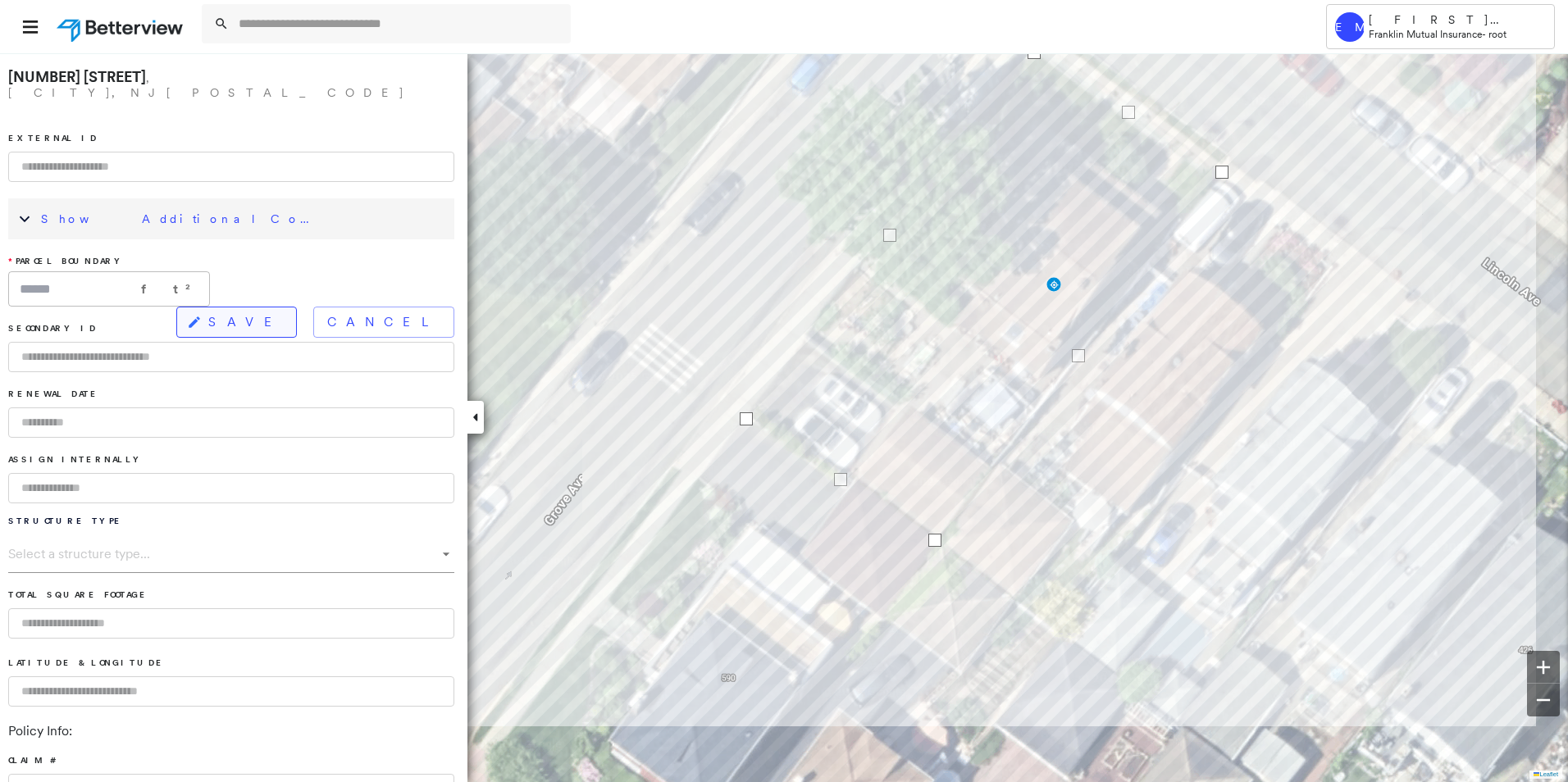 click 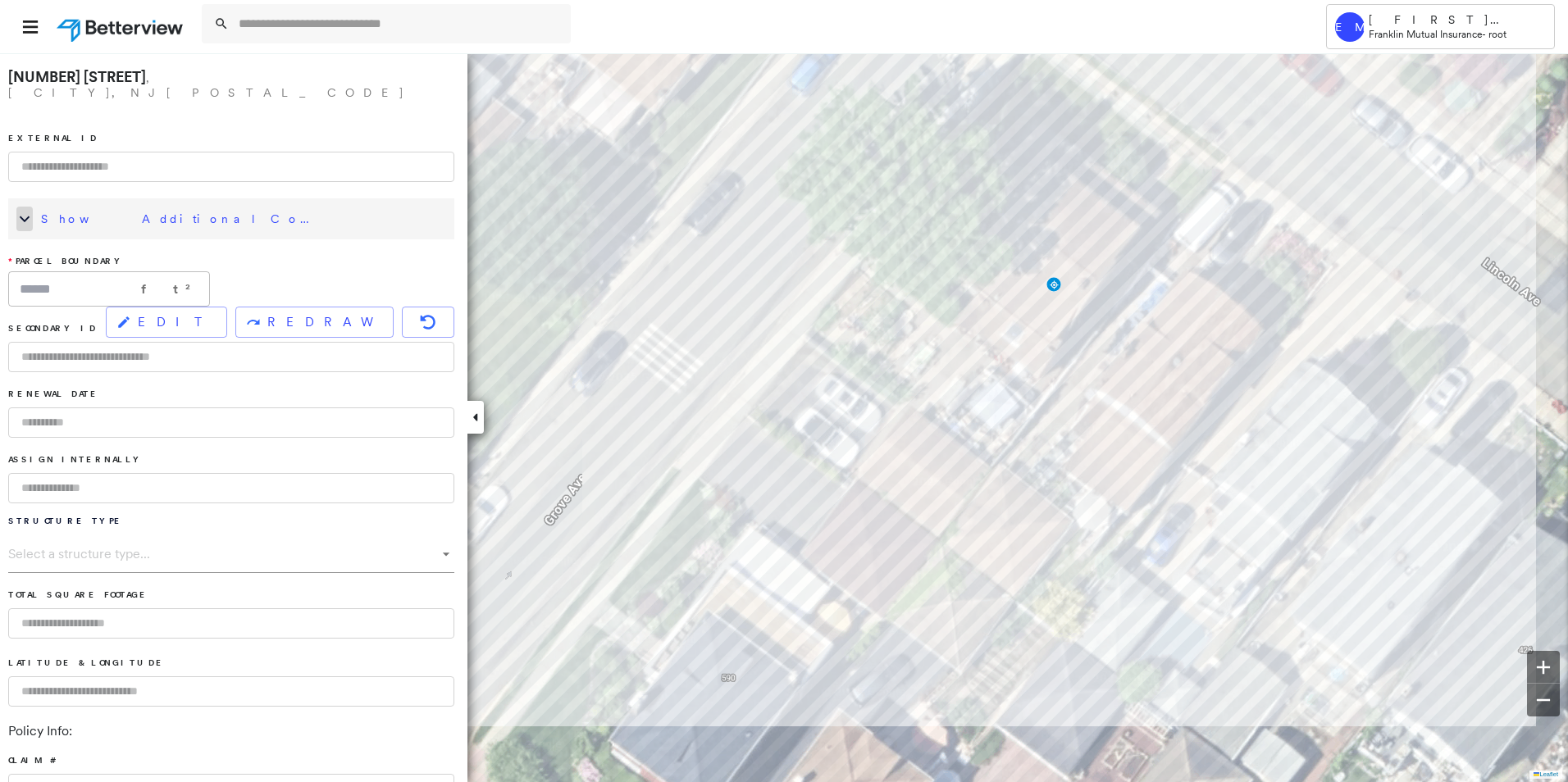 click 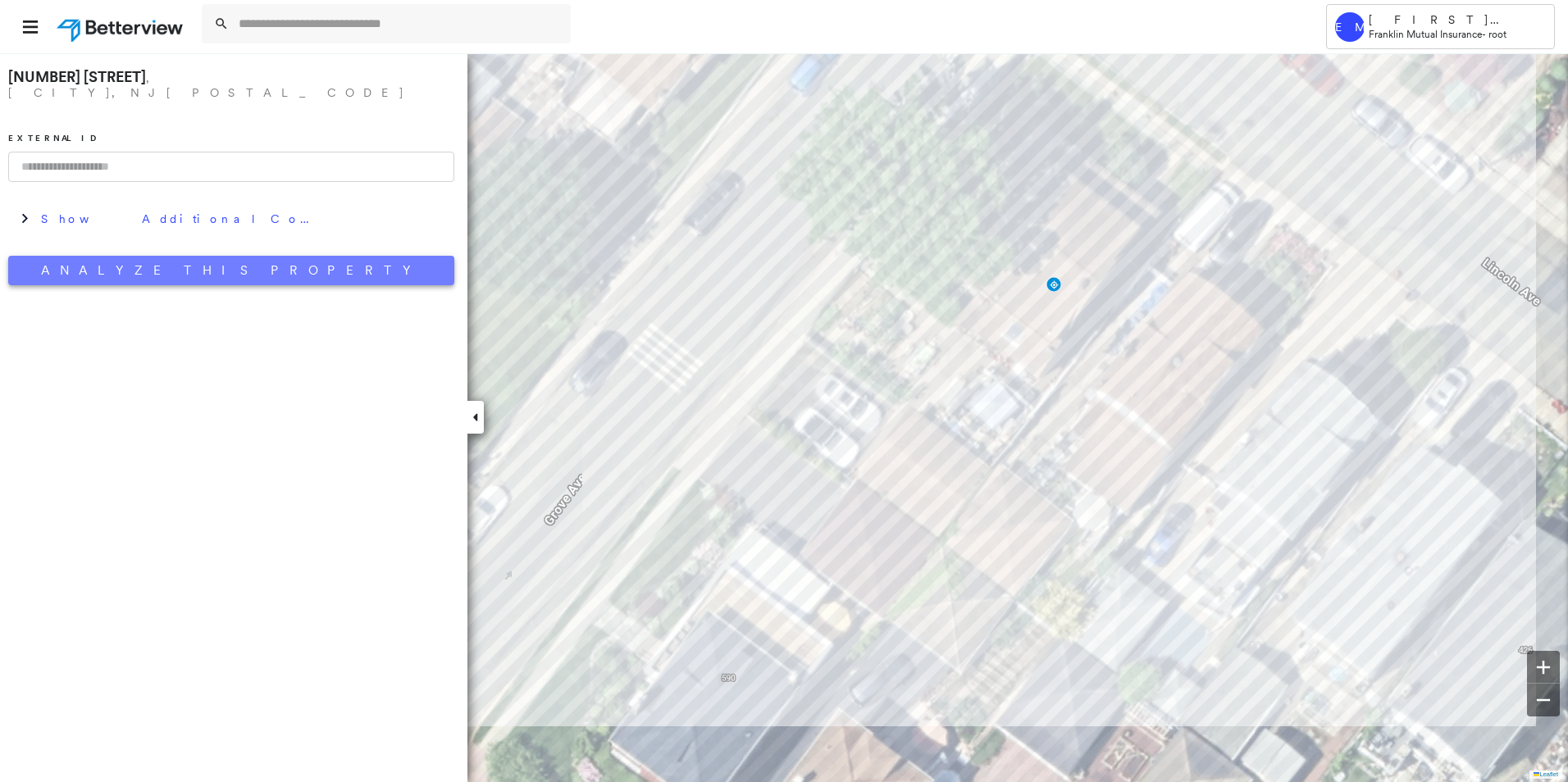 click on "Analyze This Property" at bounding box center (231, 271) 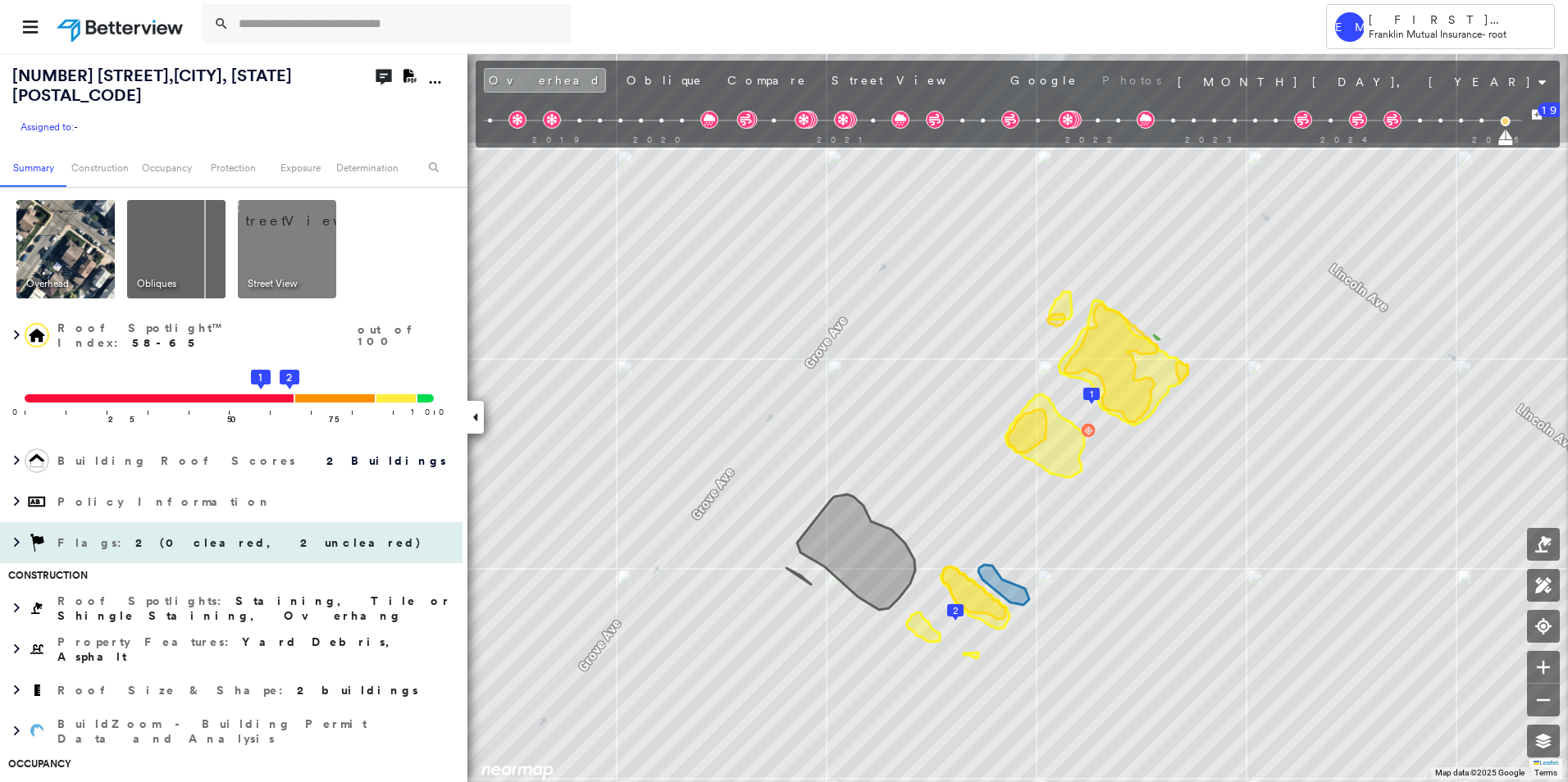 click on "2 (0 cleared, 2 uncleared)" at bounding box center (279, 543) 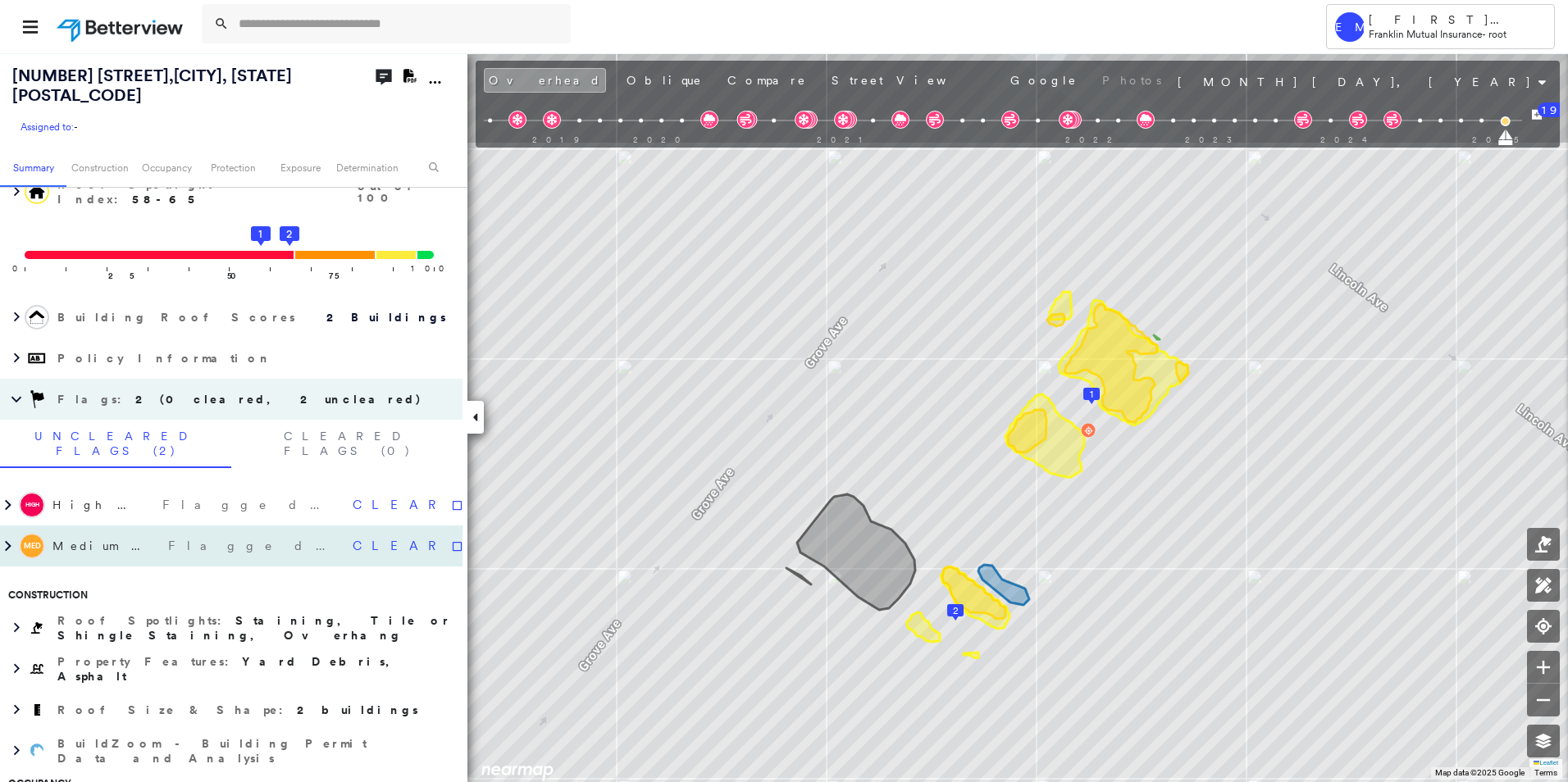 scroll, scrollTop: 164, scrollLeft: 0, axis: vertical 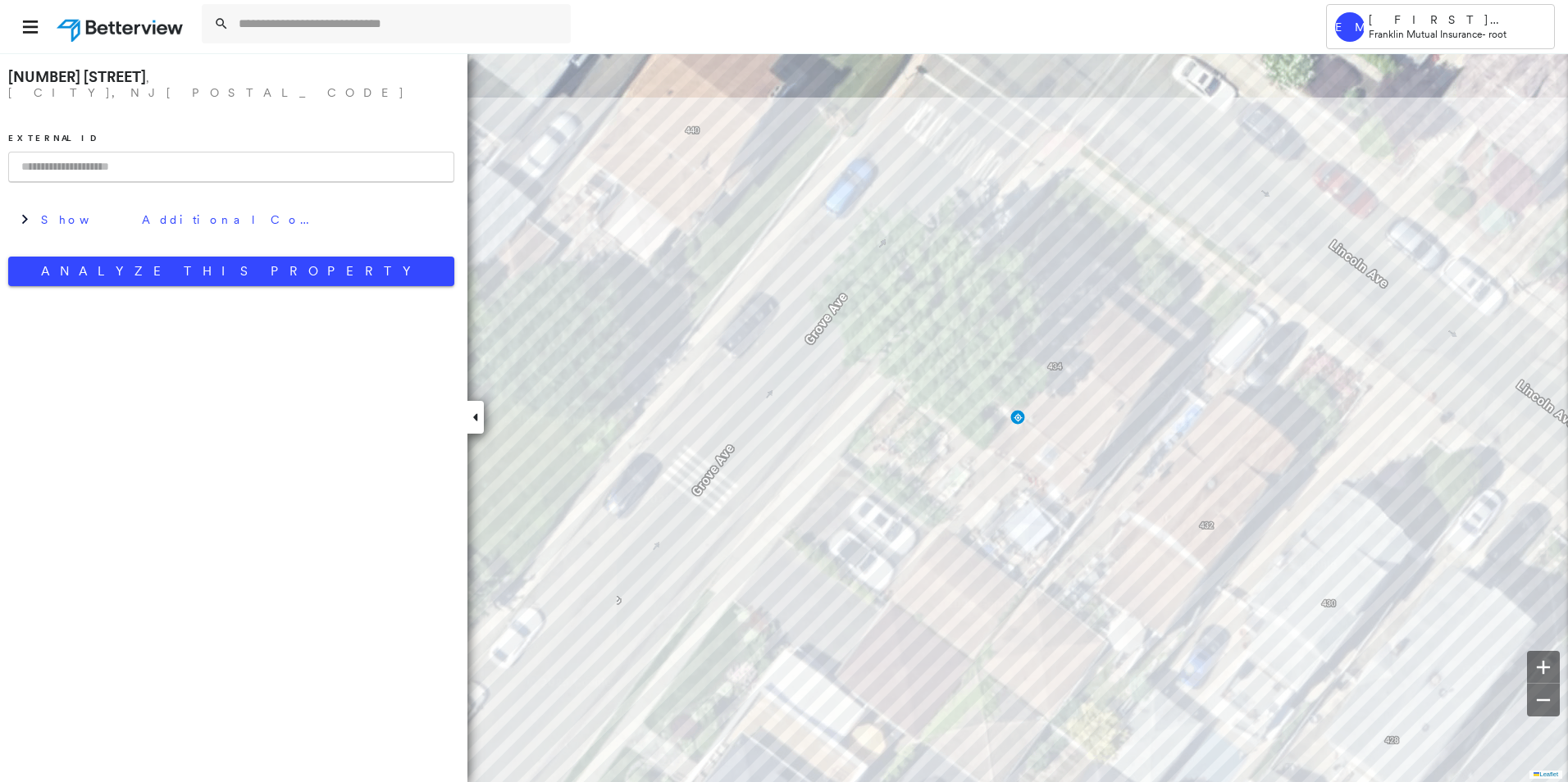 click at bounding box center (231, 167) 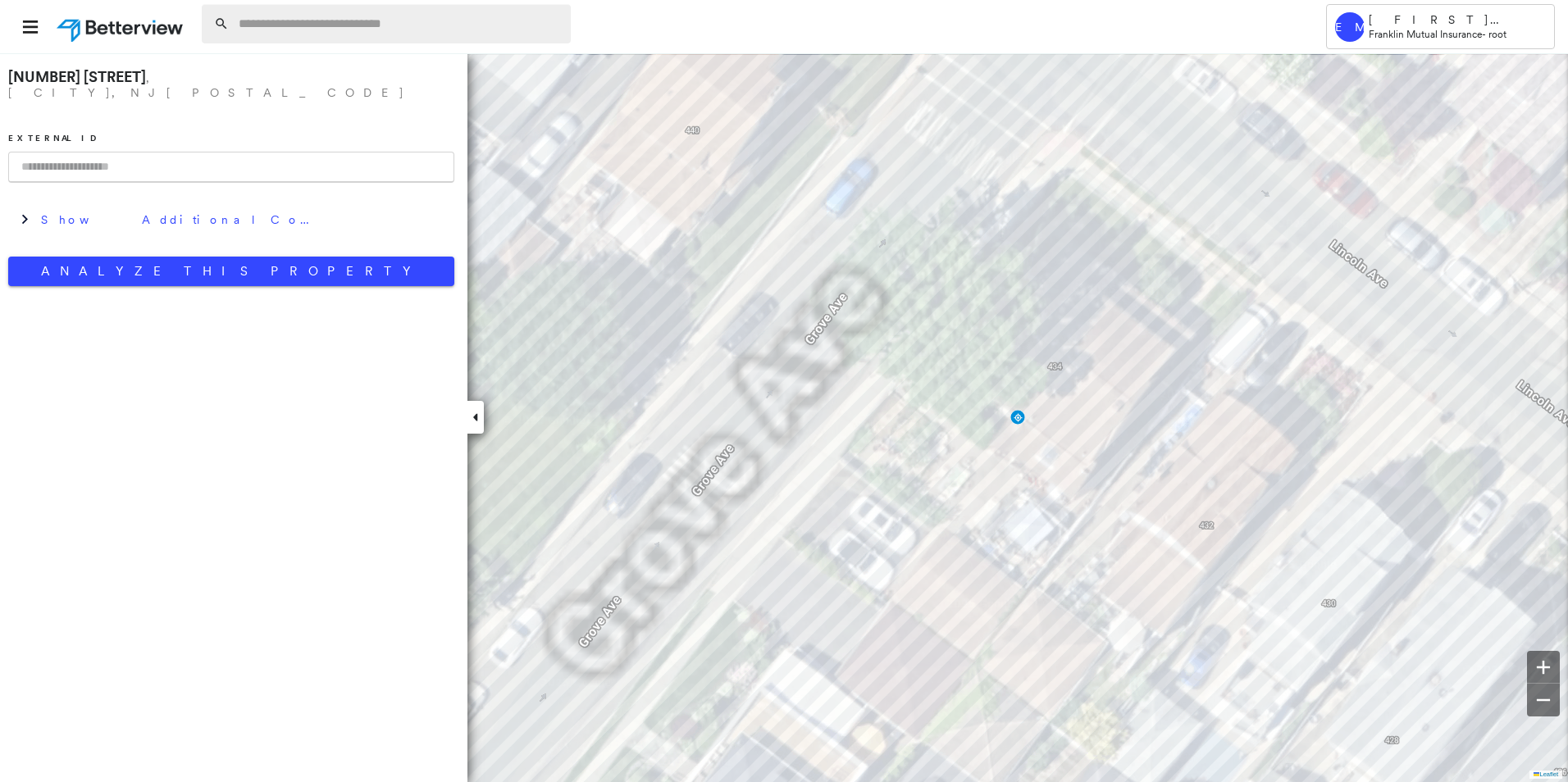 click at bounding box center [399, 24] 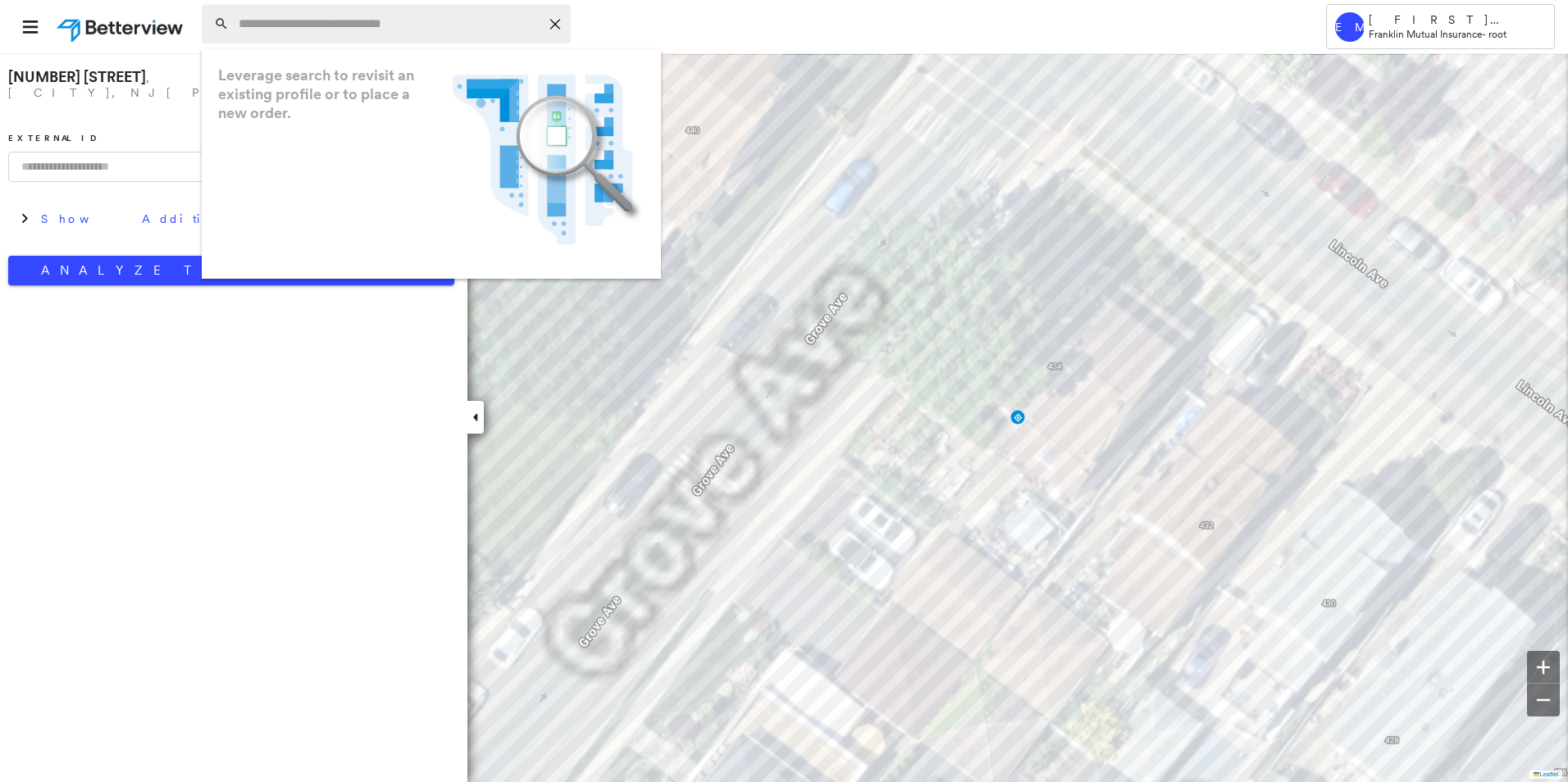 paste on "**********" 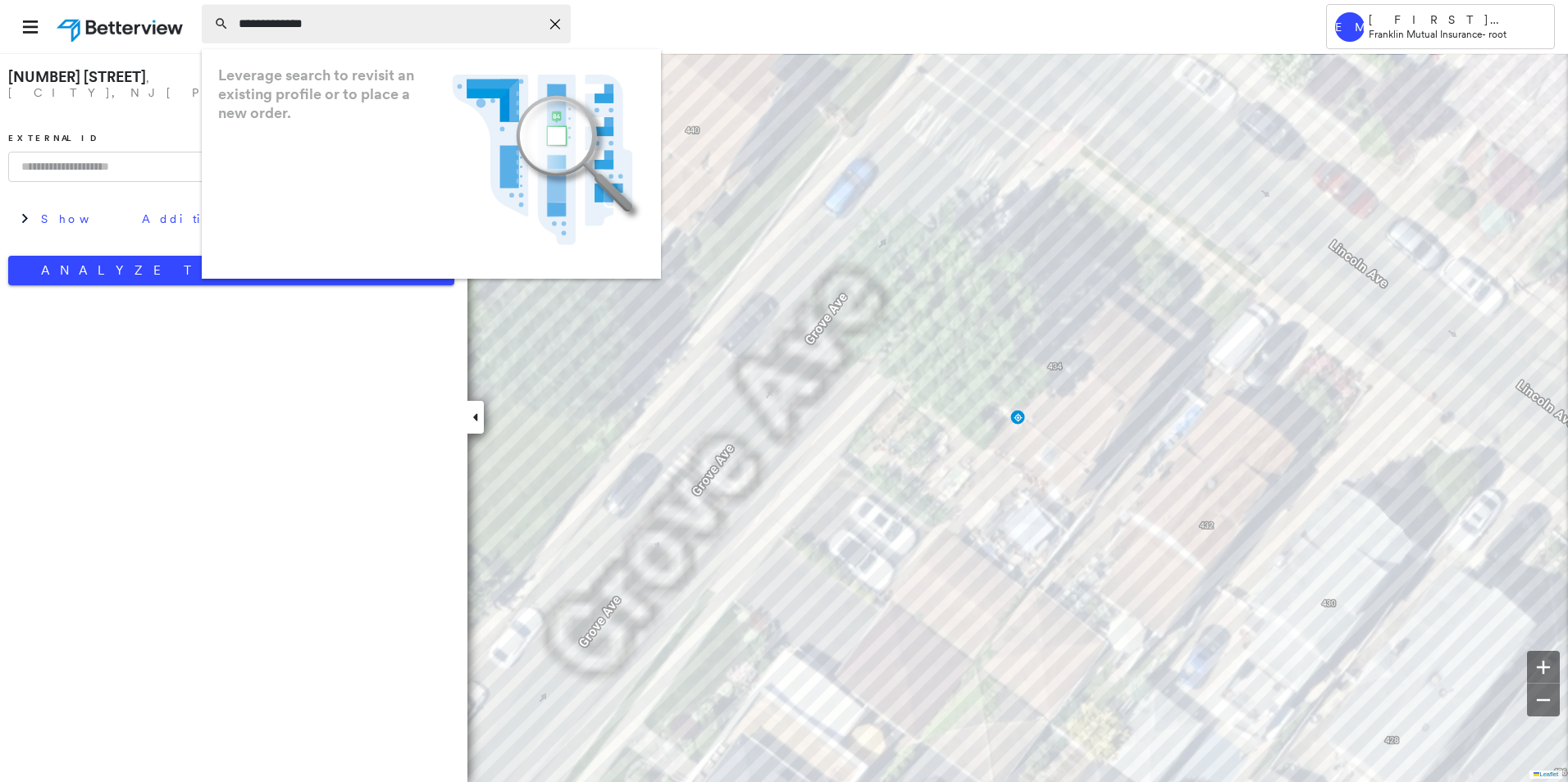 click on "**********" at bounding box center (389, 24) 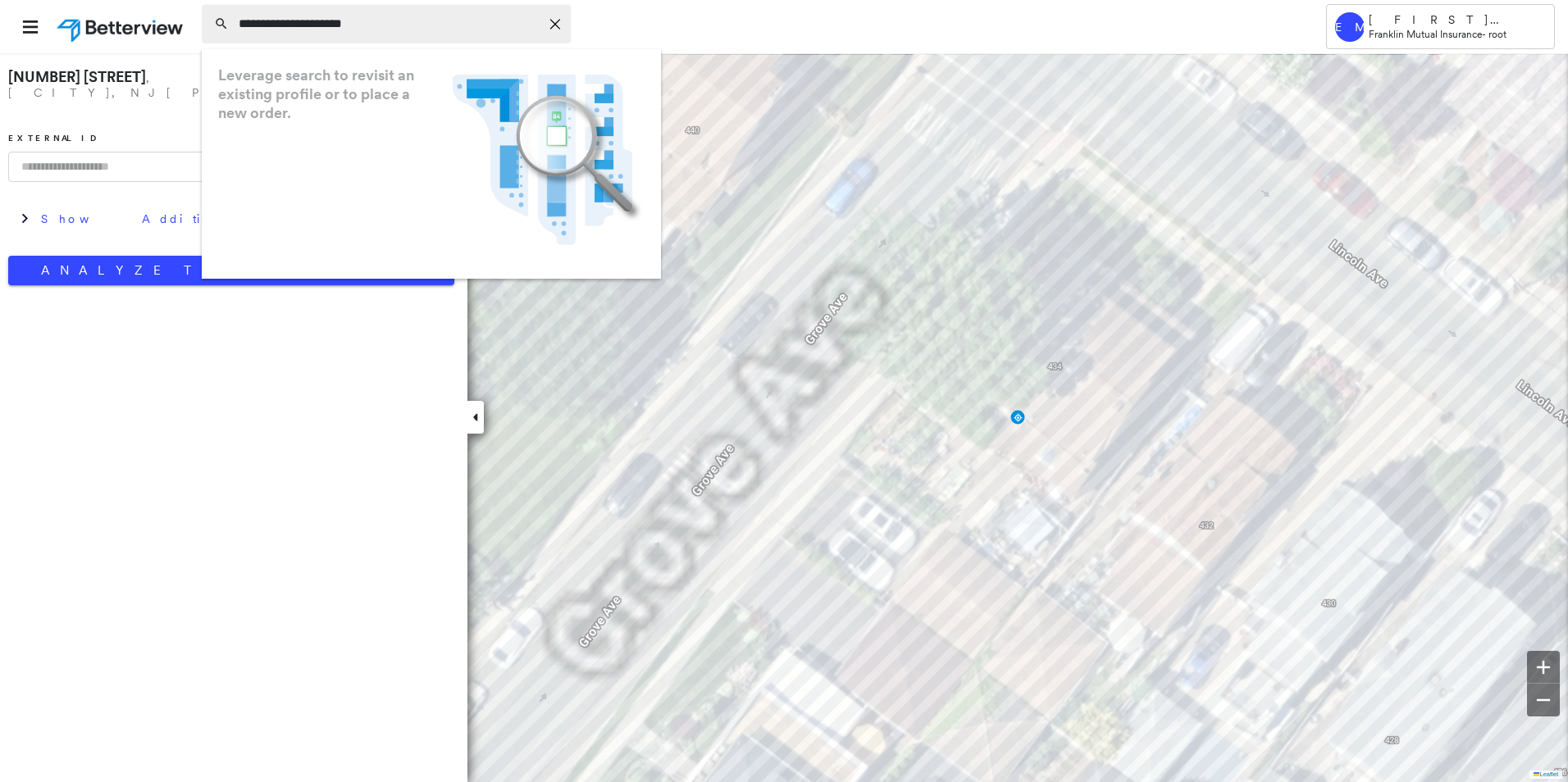 click on "**********" at bounding box center (389, 24) 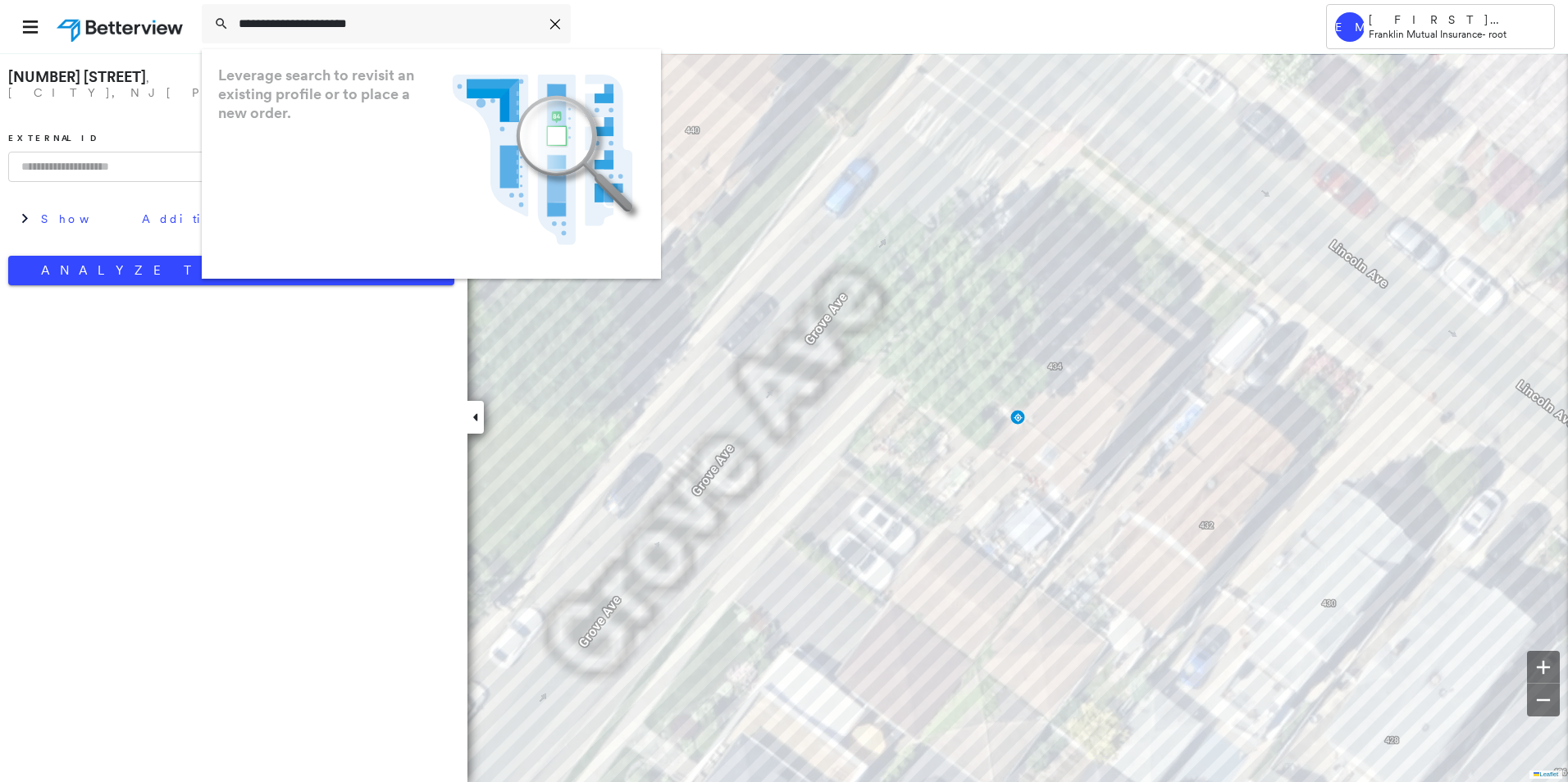 type on "**********" 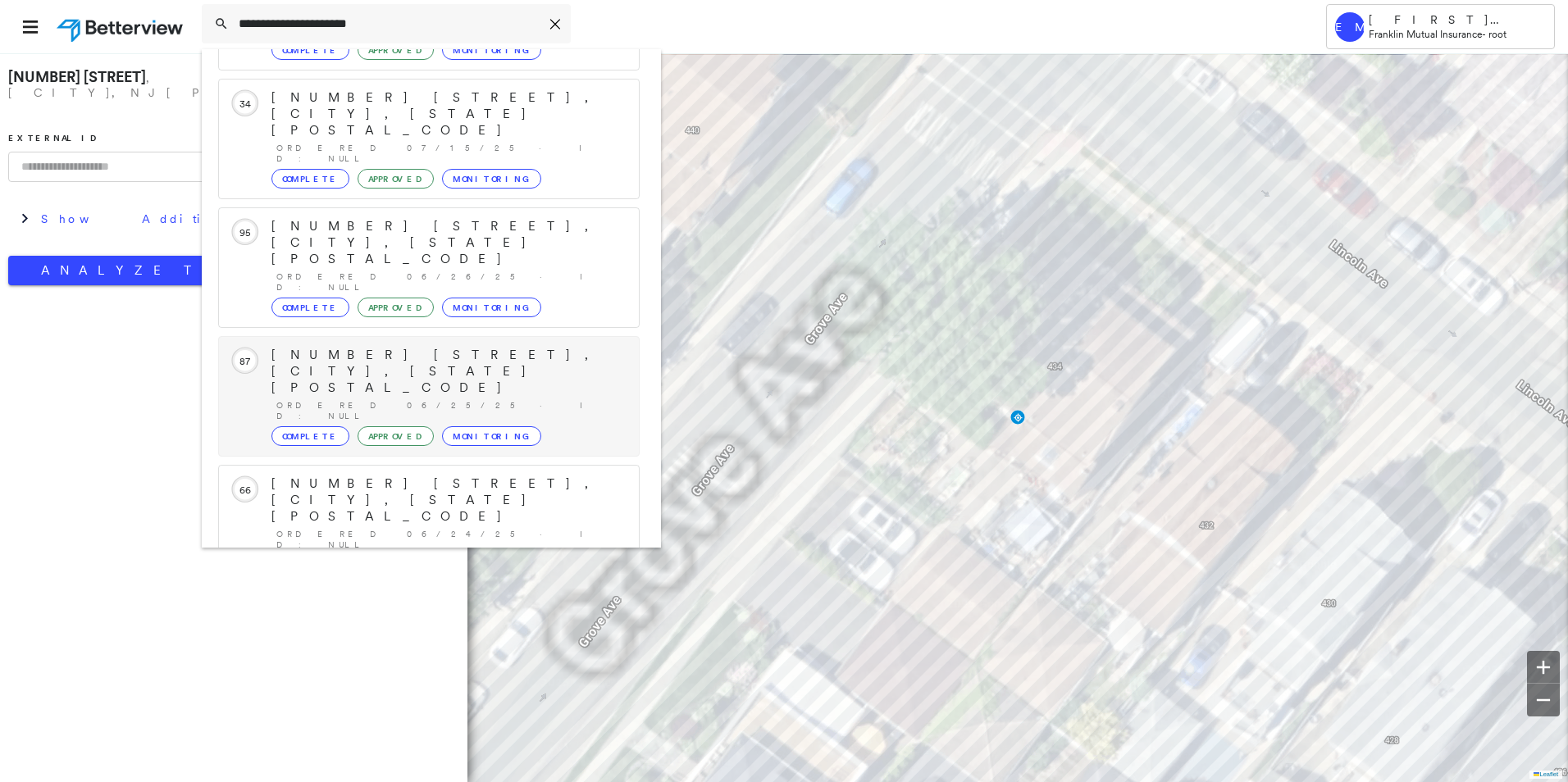 scroll, scrollTop: 175, scrollLeft: 0, axis: vertical 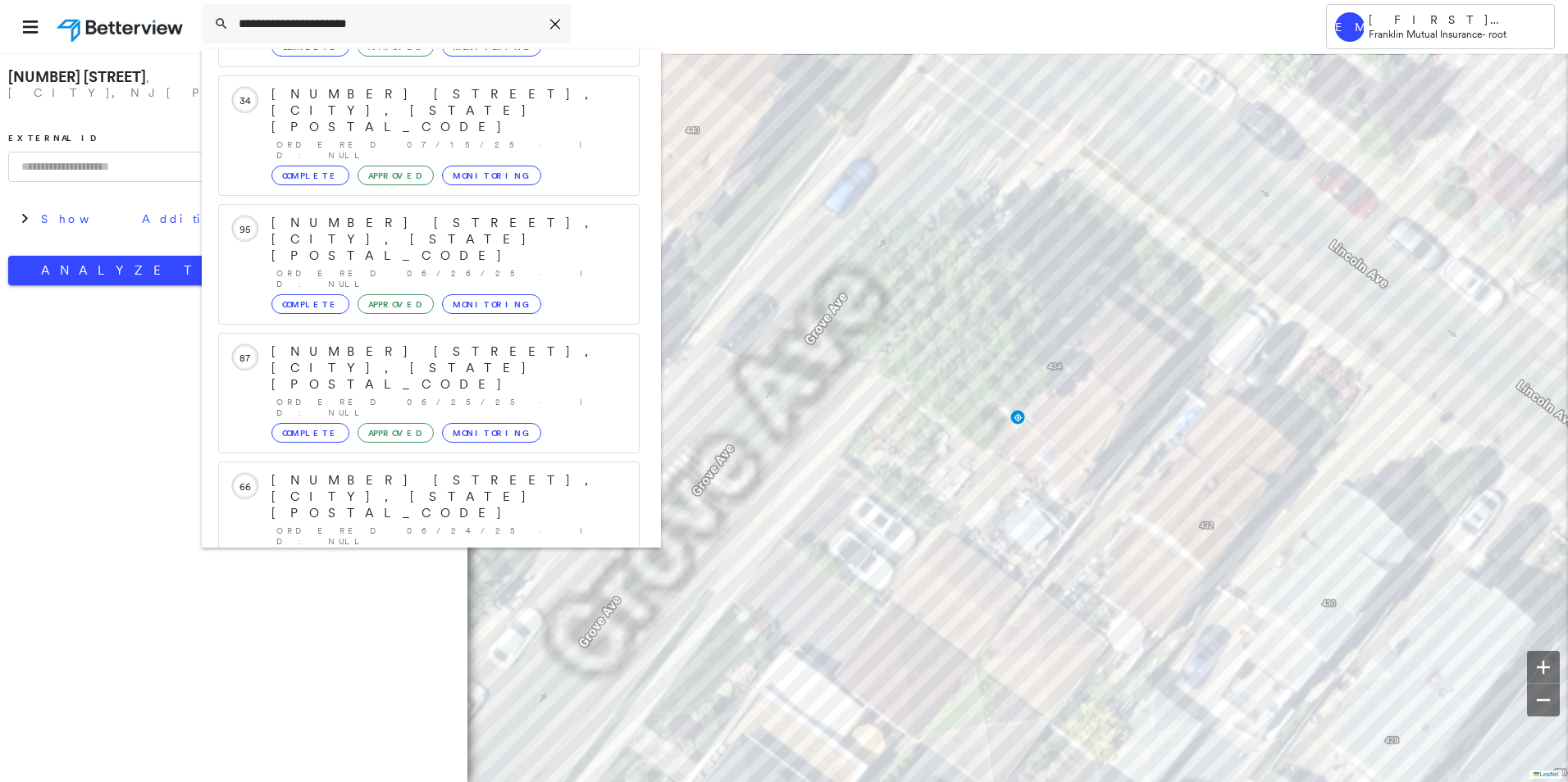 click on "[NUMBER] [STREET], [CITY], [STATE] [POSTAL_CODE]" at bounding box center (411, 736) 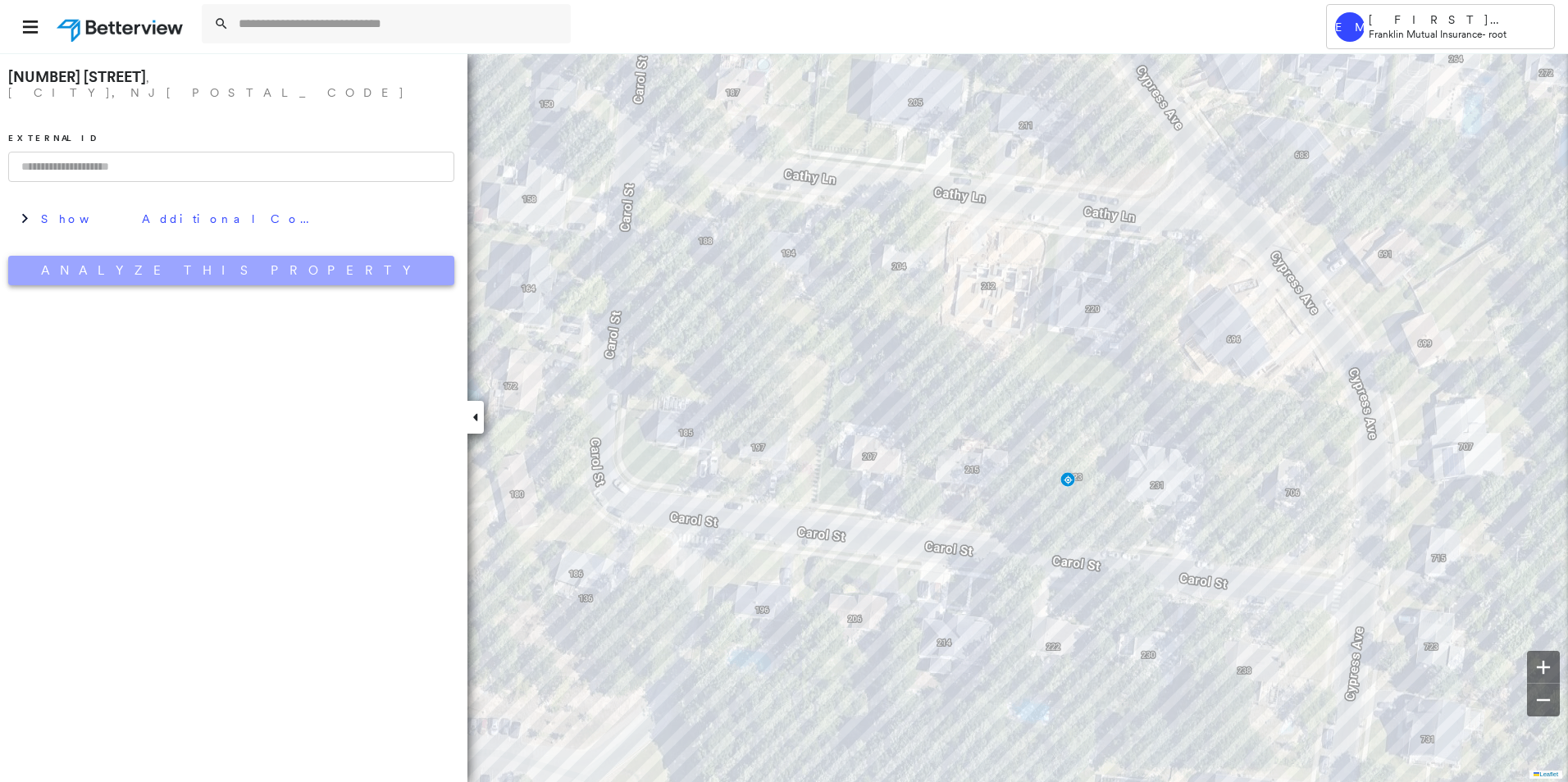 click on "Analyze This Property" at bounding box center [231, 271] 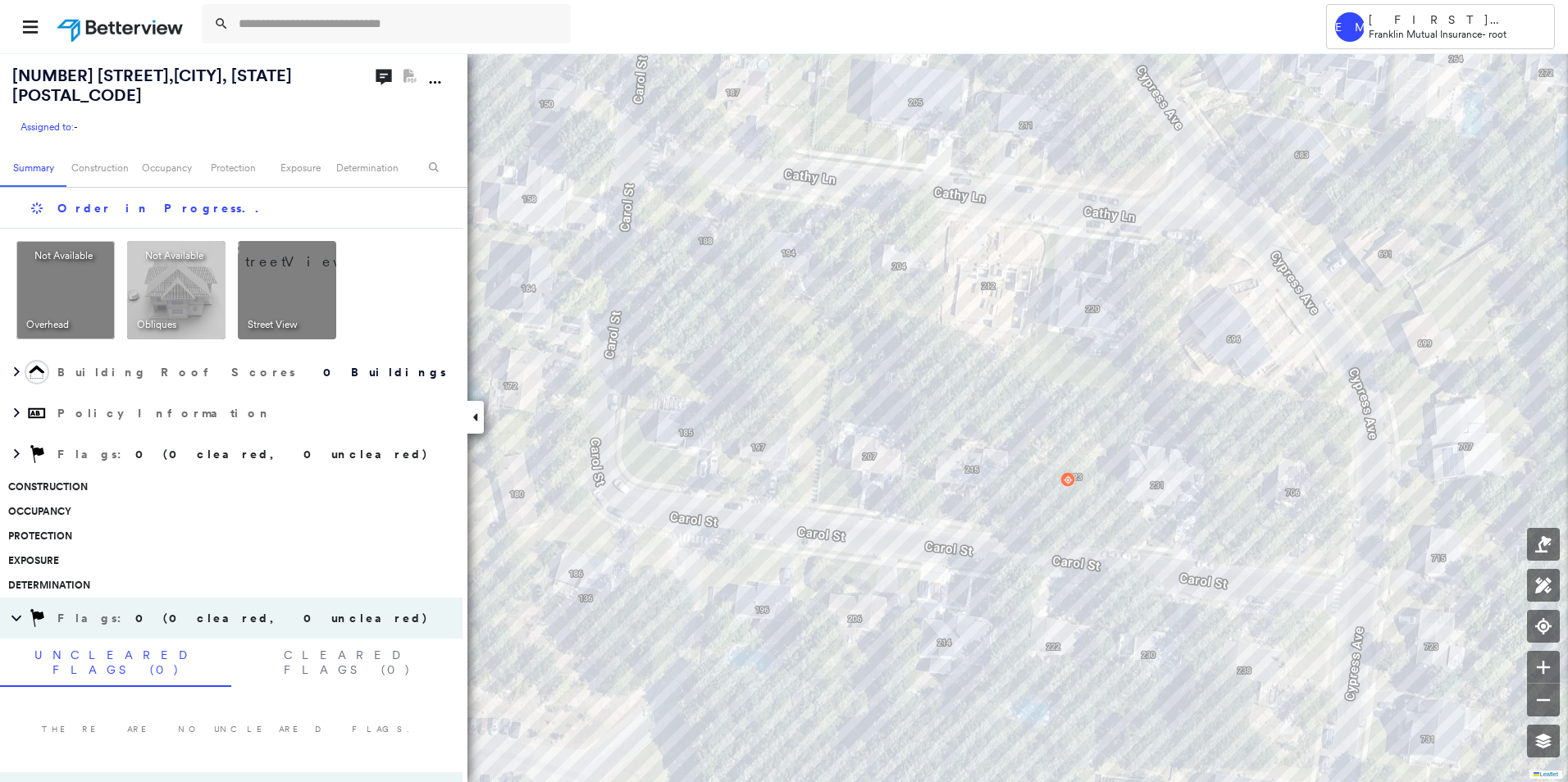 click at bounding box center [307, 253] 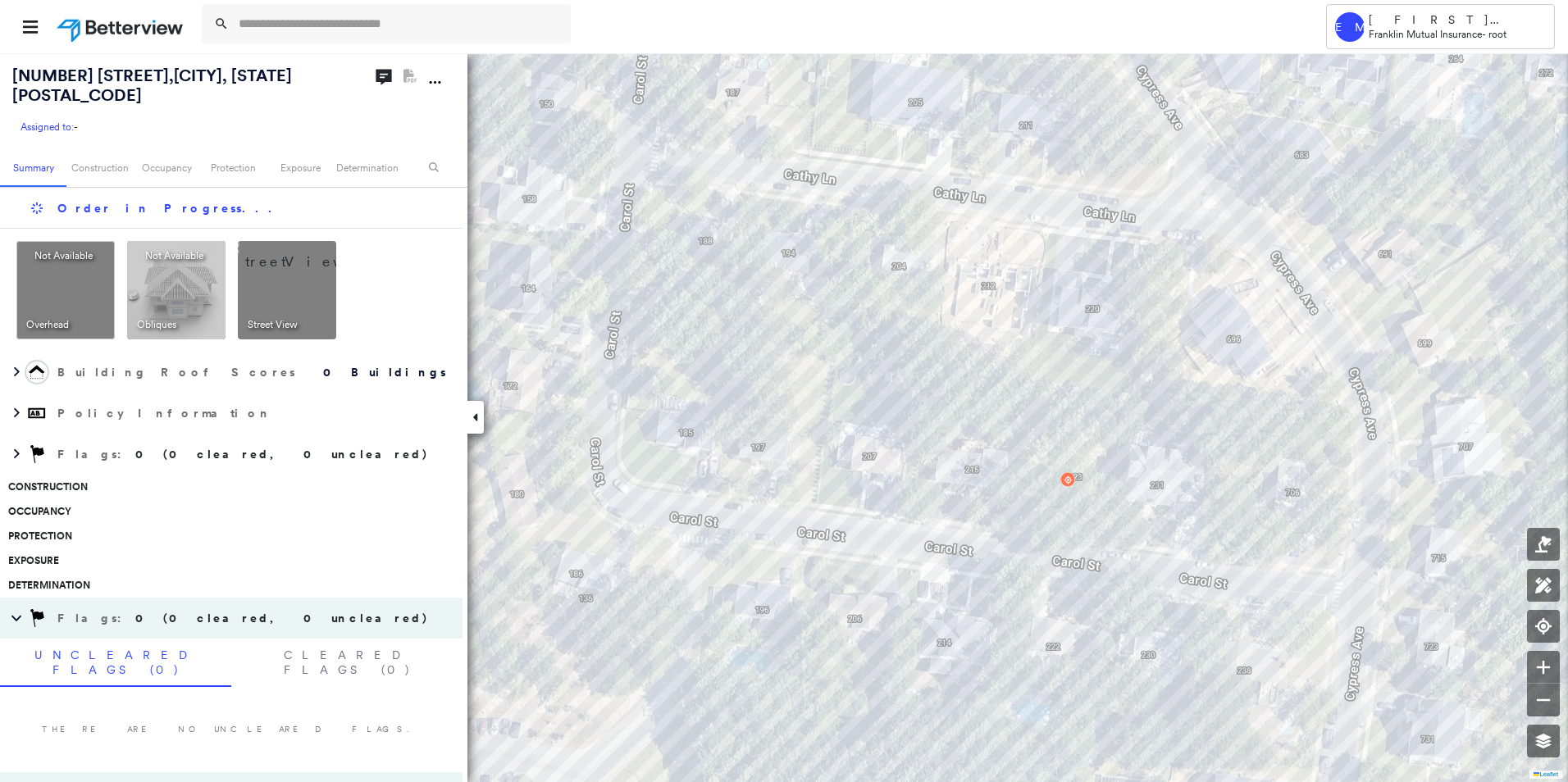 click at bounding box center [307, 253] 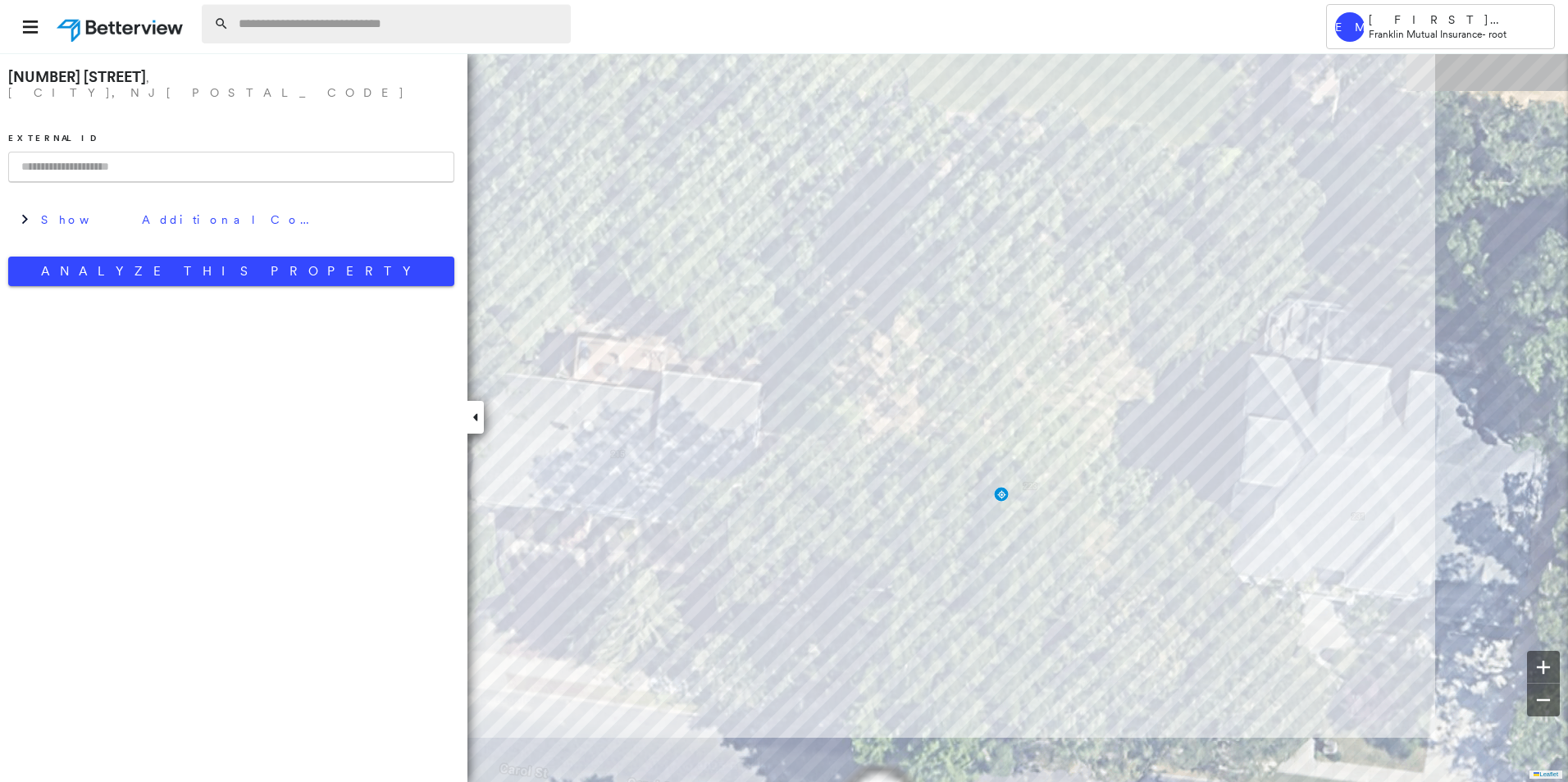 click at bounding box center (399, 24) 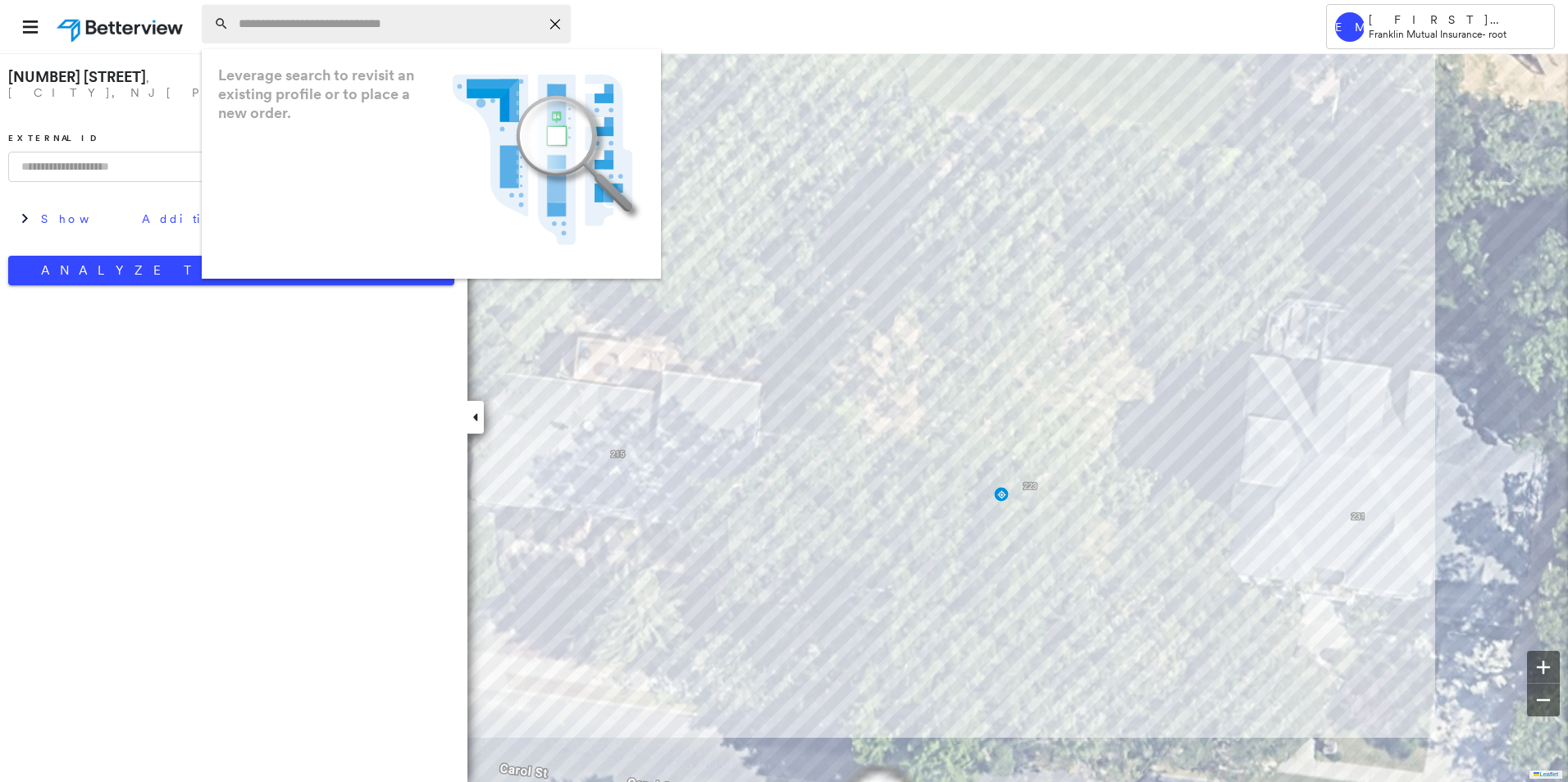 paste on "**********" 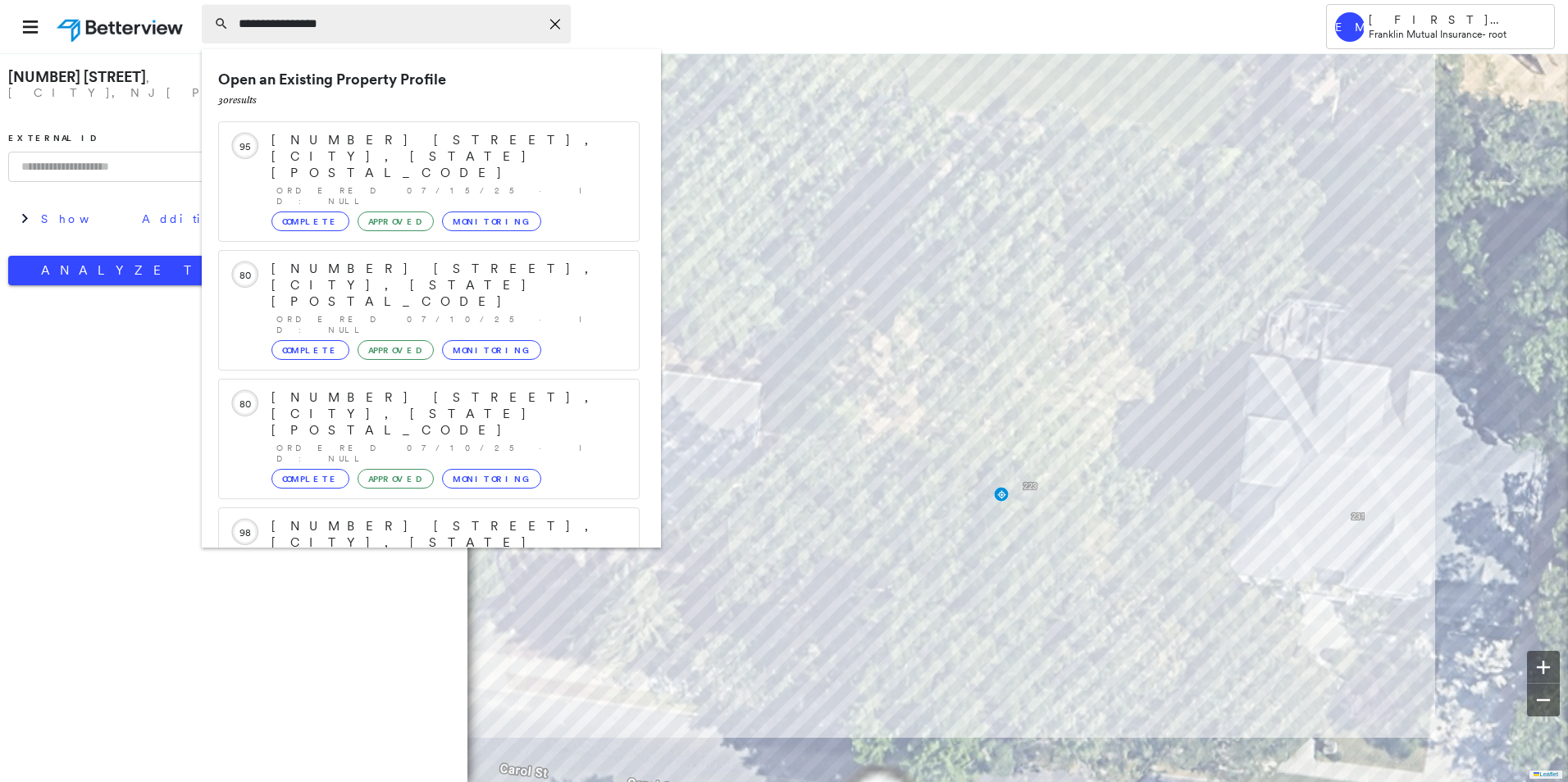click on "**********" at bounding box center (389, 24) 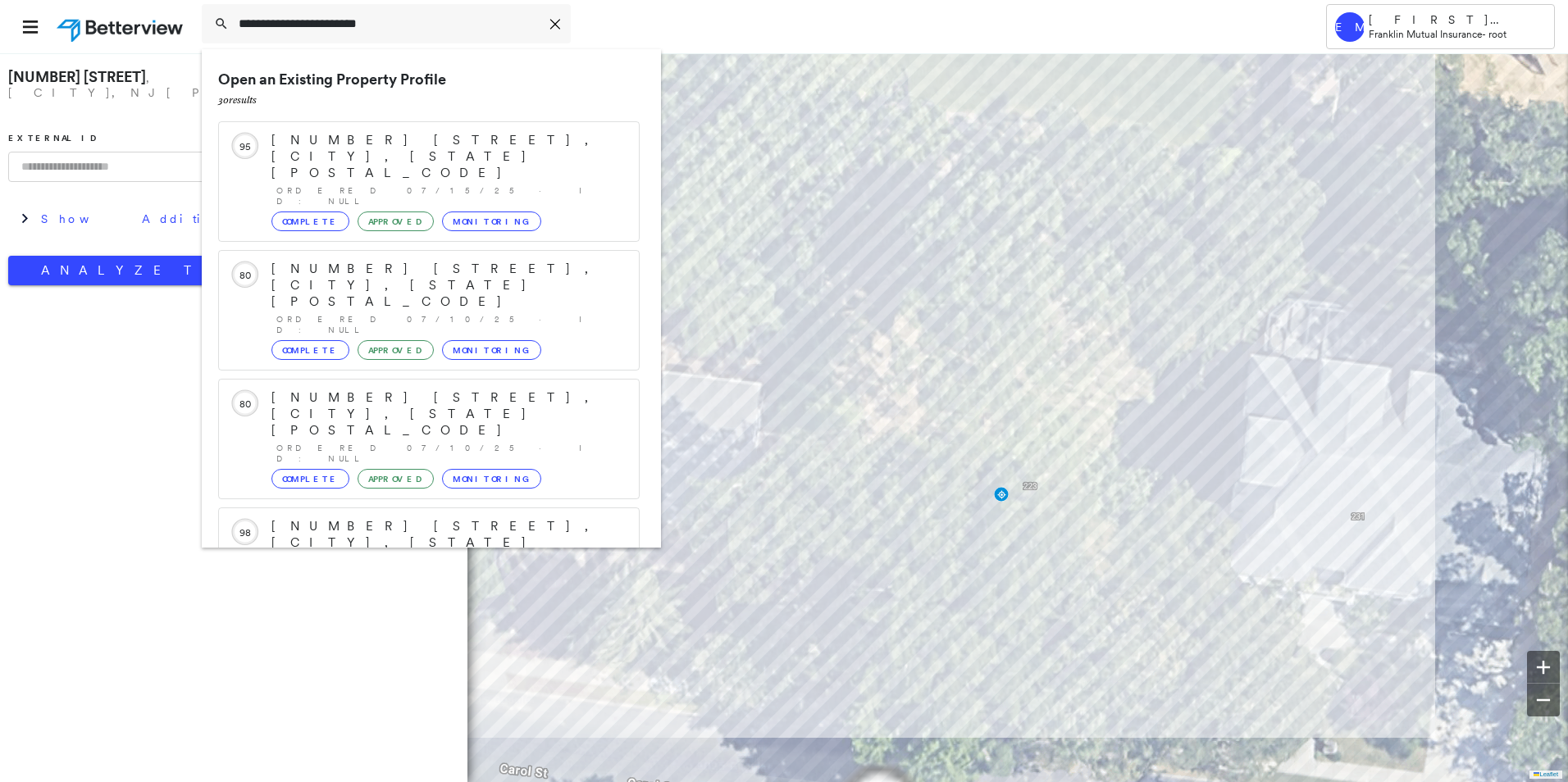type on "**********" 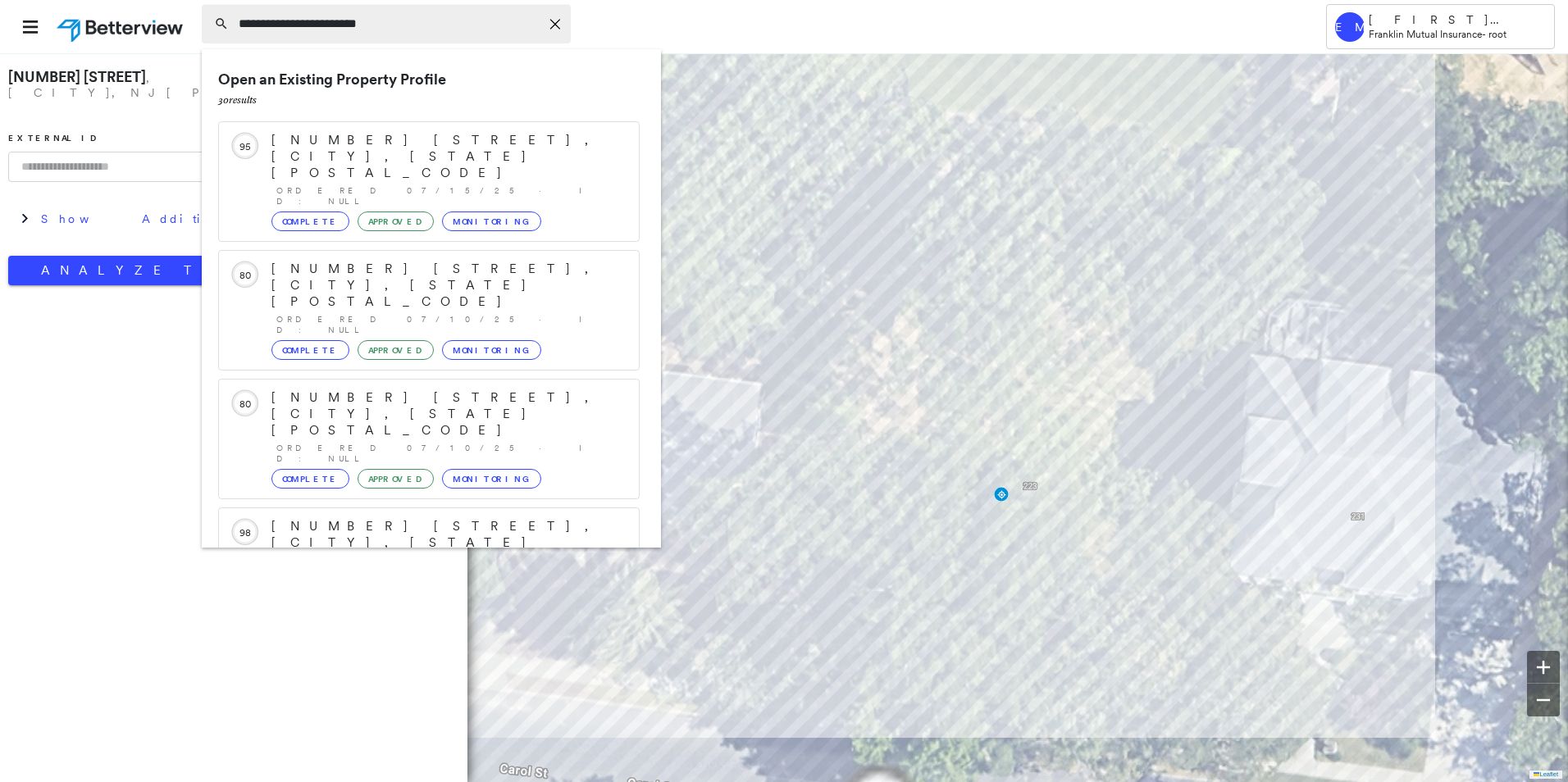 click on "**********" at bounding box center (389, 24) 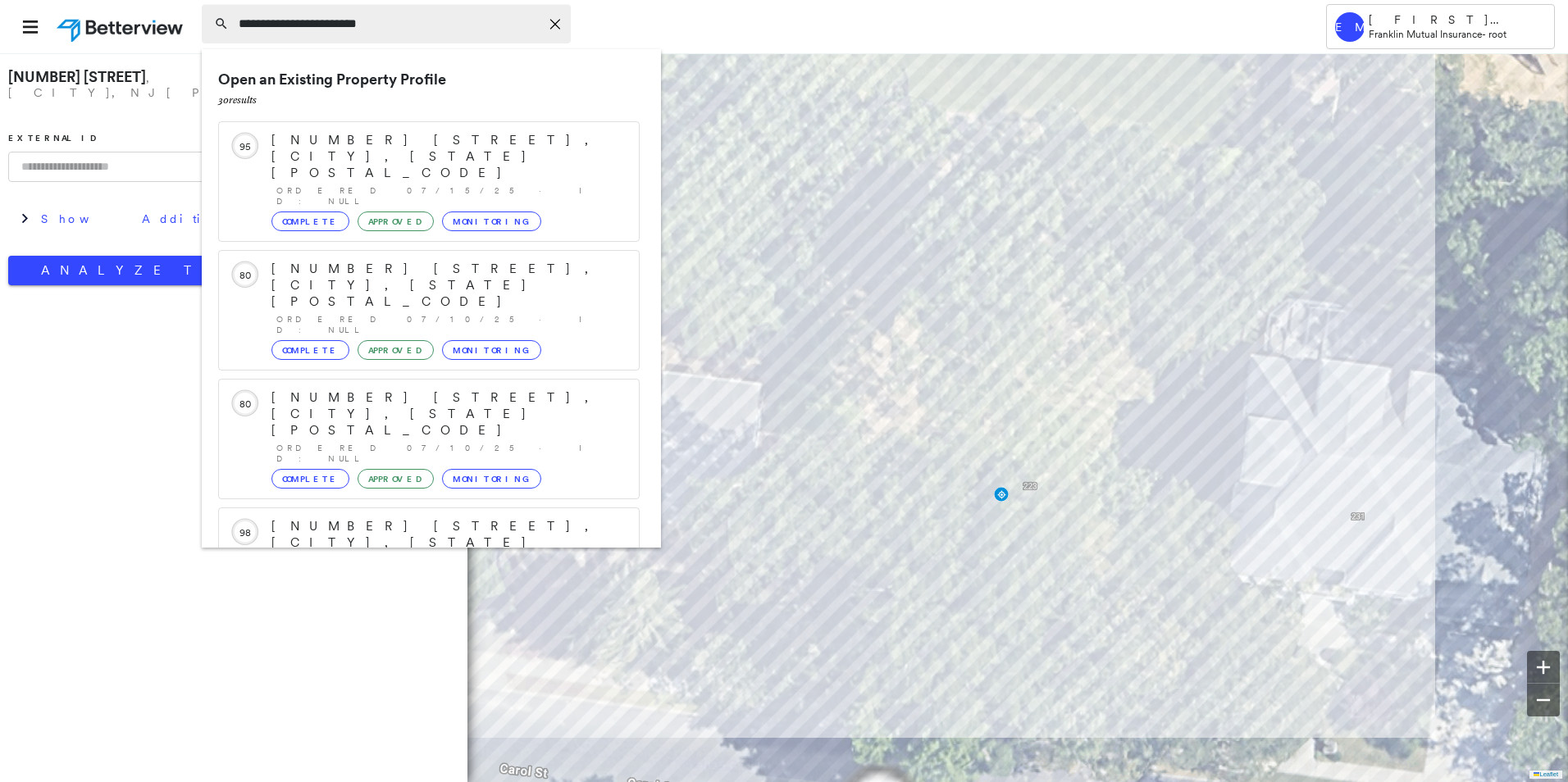click 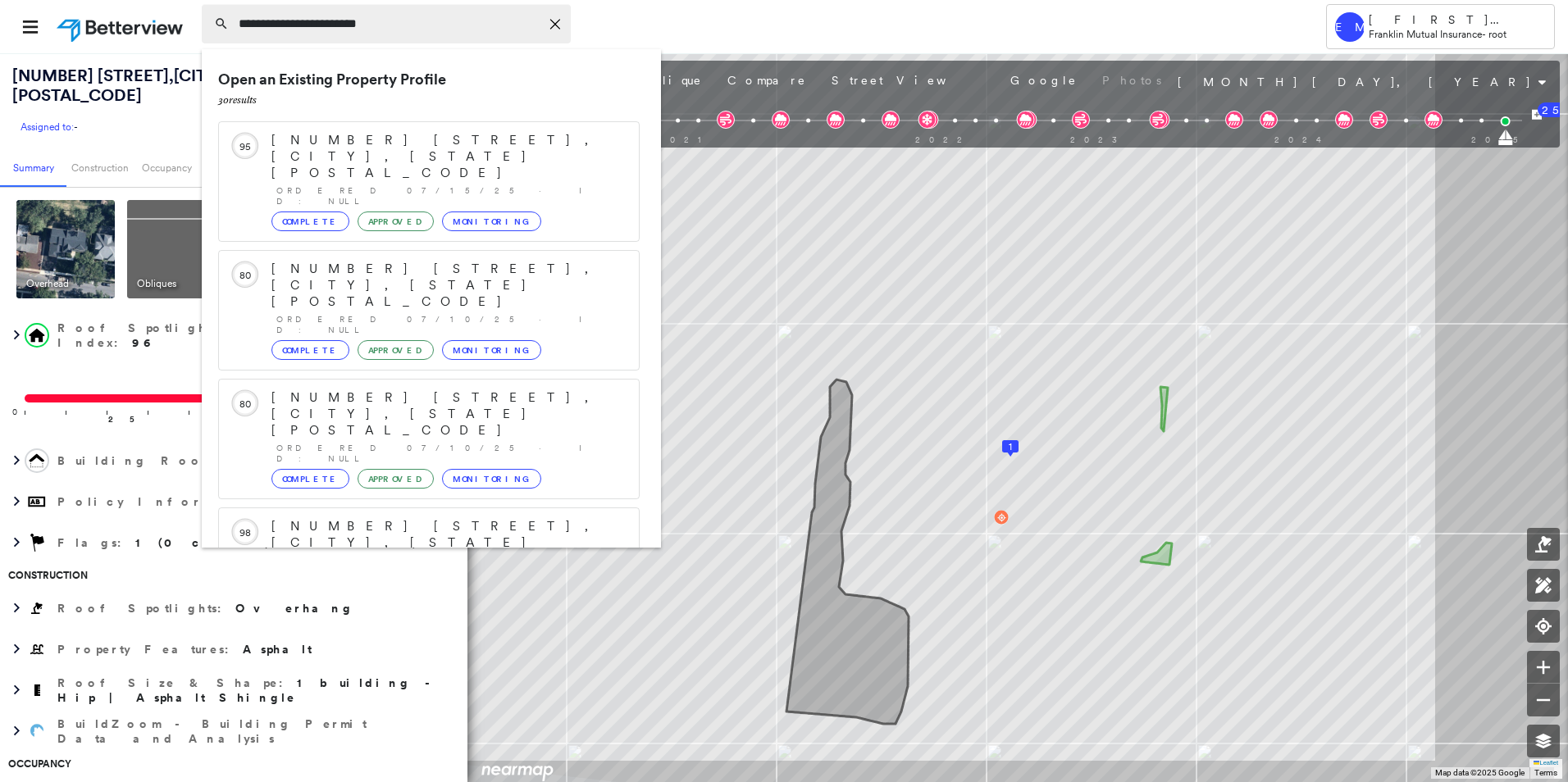click on "**********" at bounding box center (389, 24) 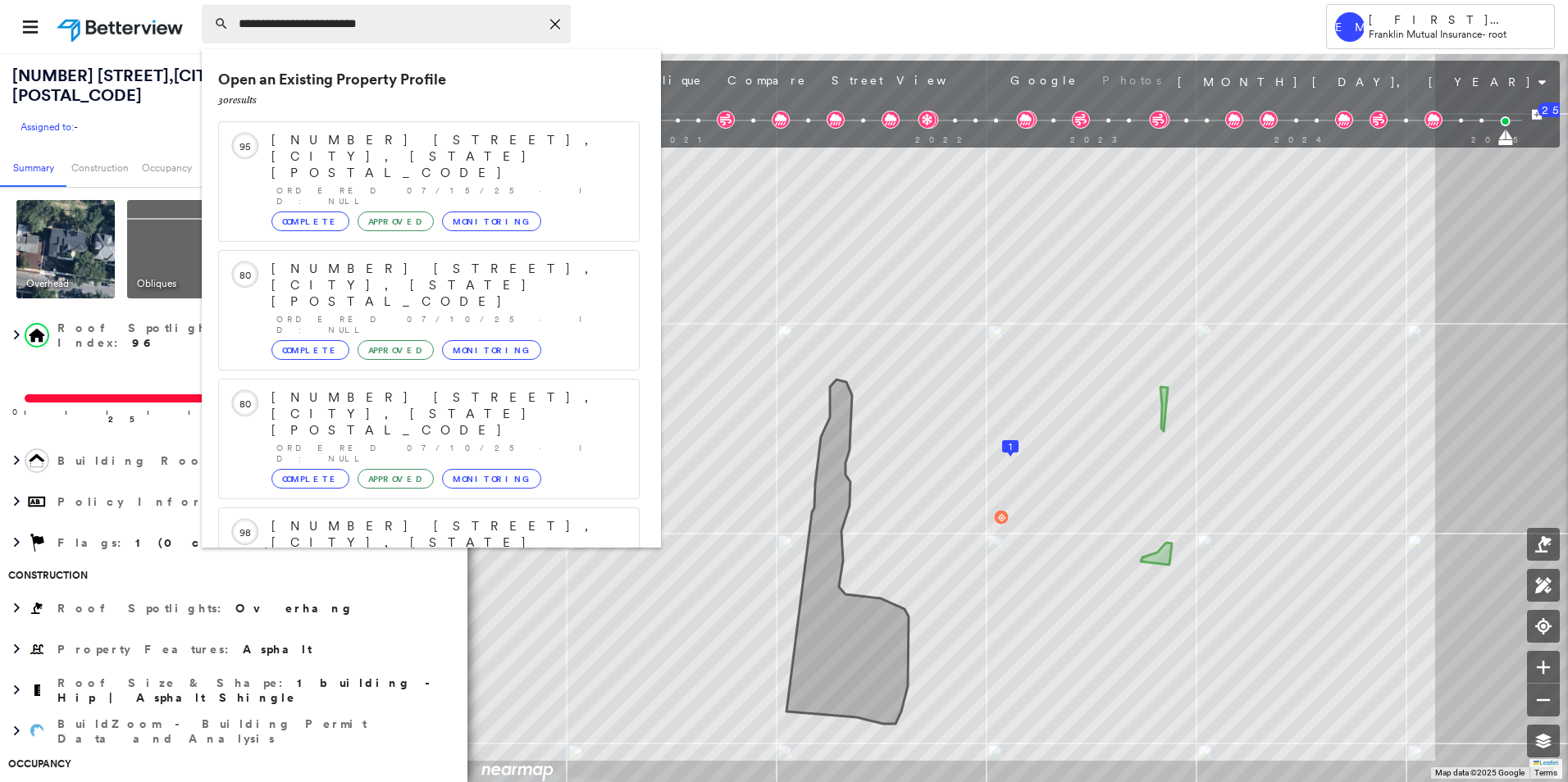 click on "**********" at bounding box center (386, 24) 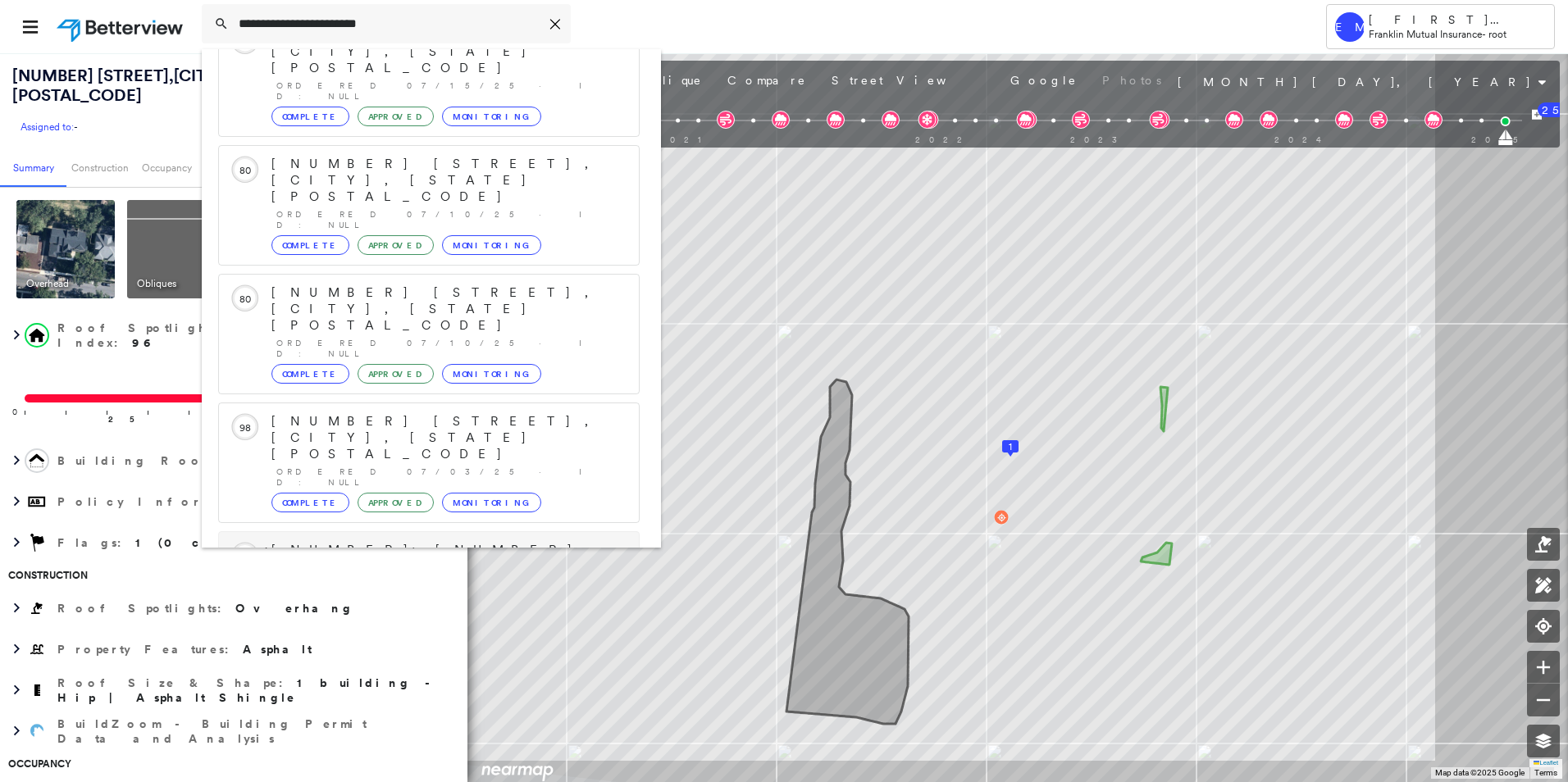 scroll, scrollTop: 175, scrollLeft: 0, axis: vertical 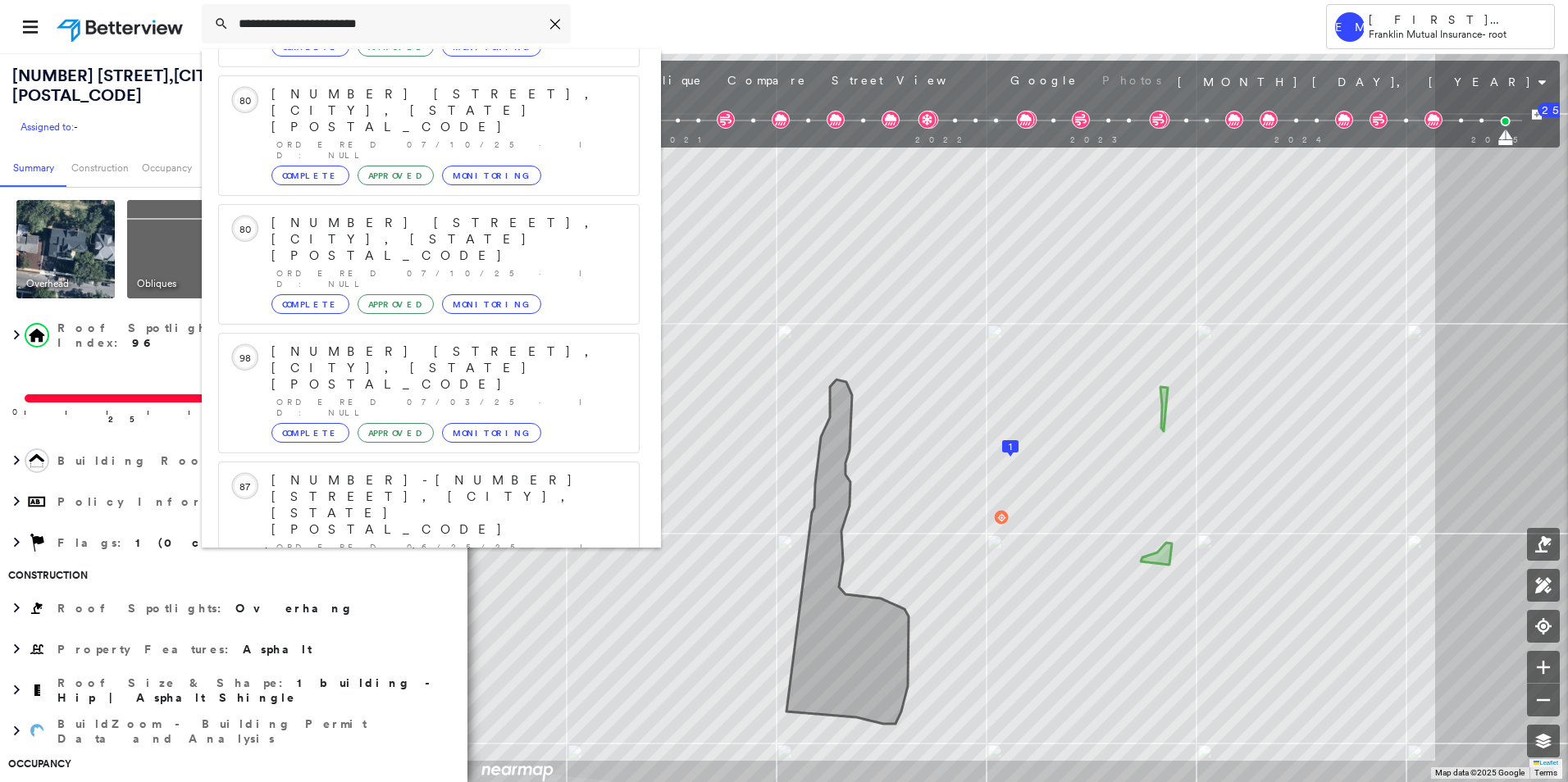 click 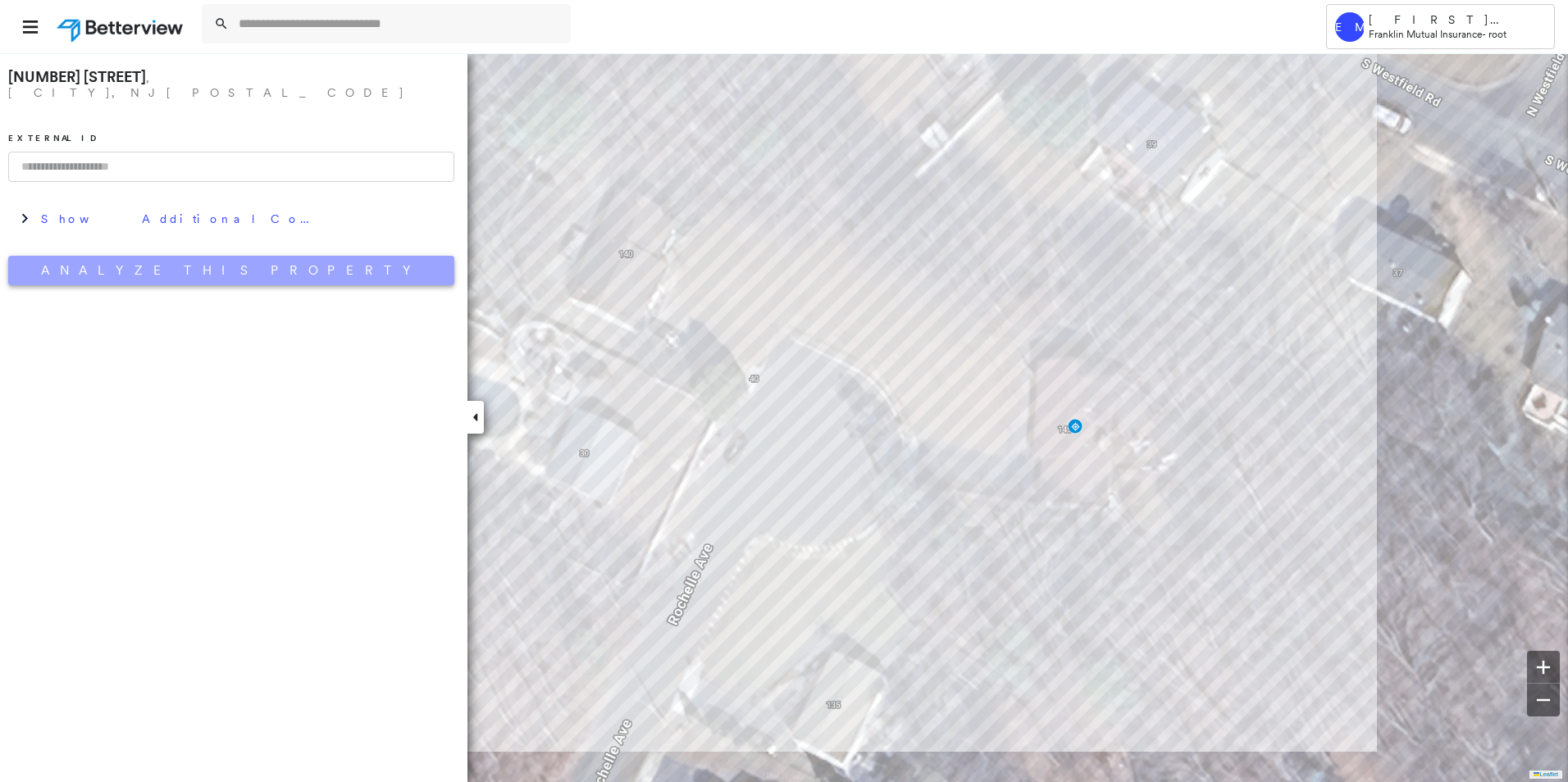click on "Analyze This Property" at bounding box center (231, 271) 